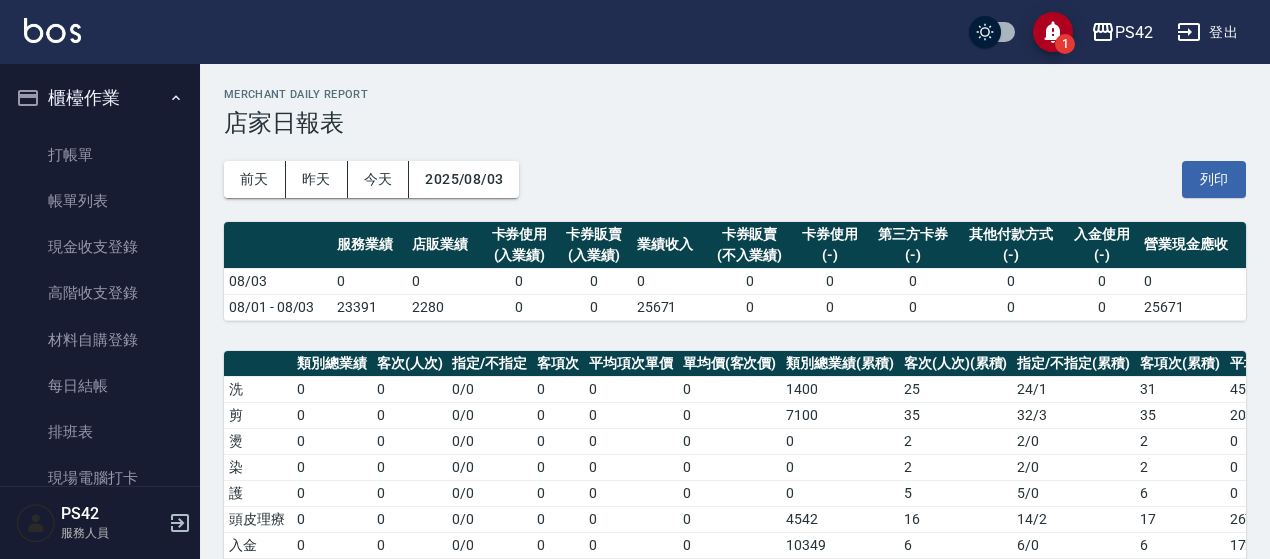 scroll, scrollTop: 0, scrollLeft: 0, axis: both 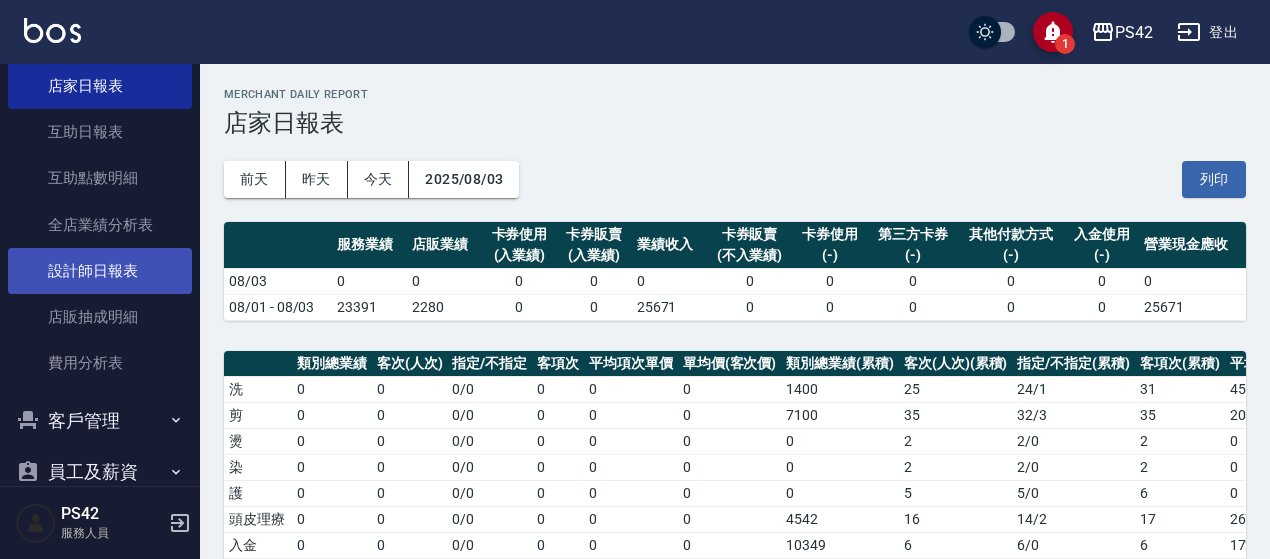click on "設計師日報表" at bounding box center (100, 271) 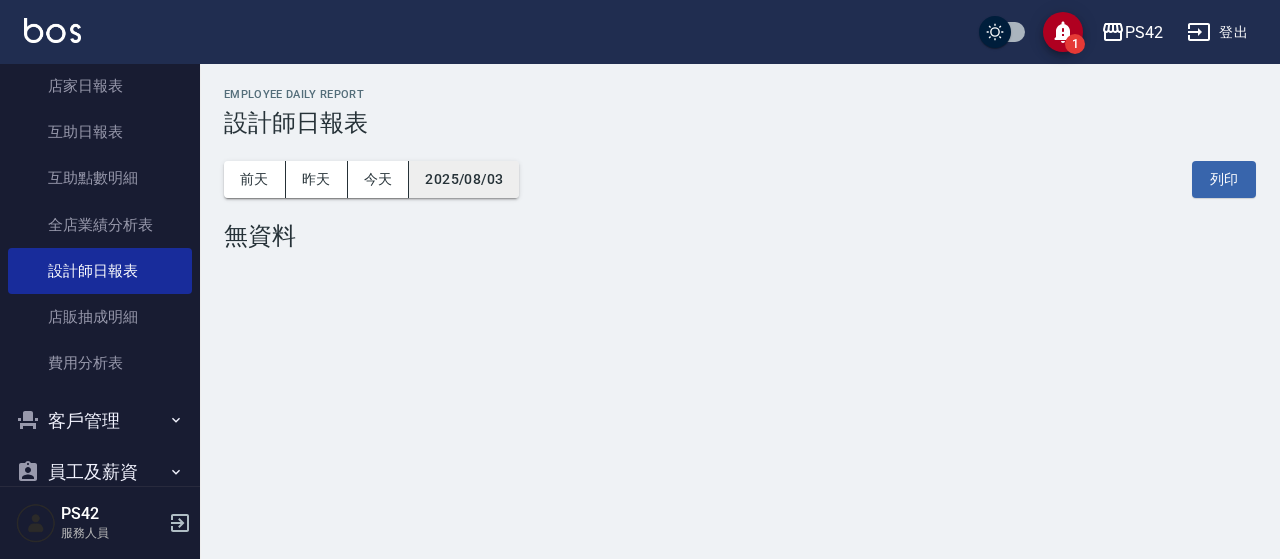 click on "2025/08/03" at bounding box center [464, 179] 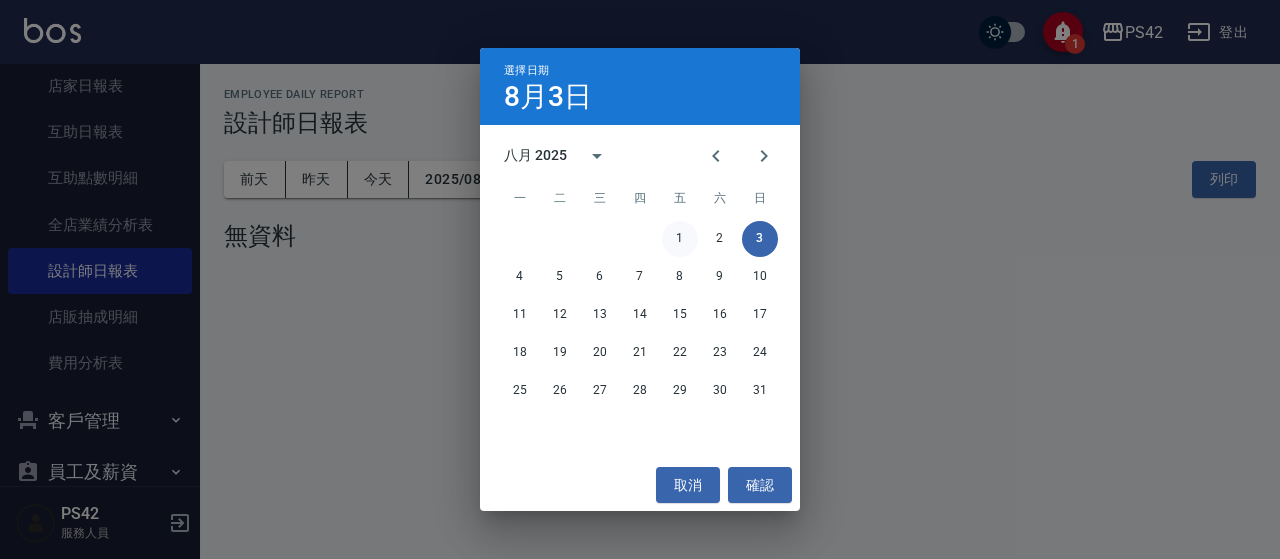 click on "1" at bounding box center (680, 239) 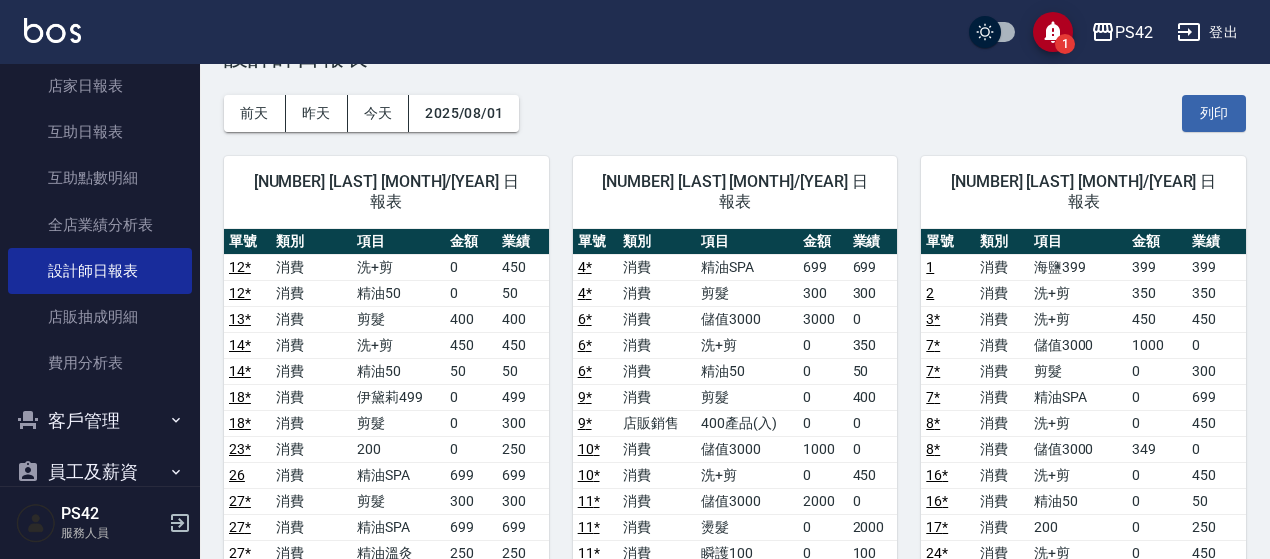 scroll, scrollTop: 0, scrollLeft: 0, axis: both 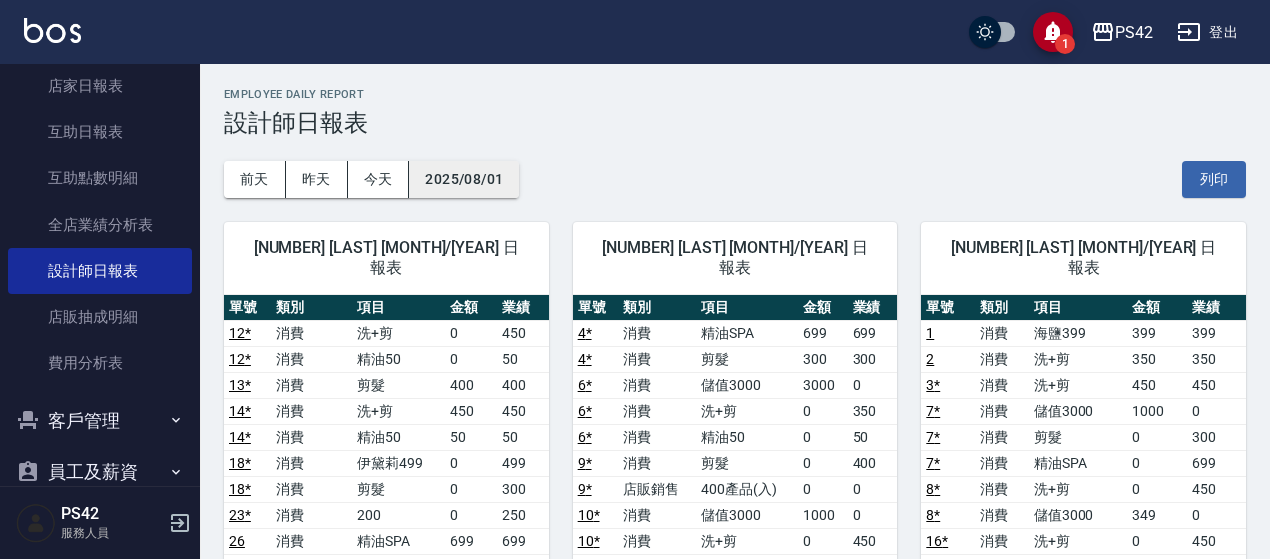 click on "2025/08/01" at bounding box center [464, 179] 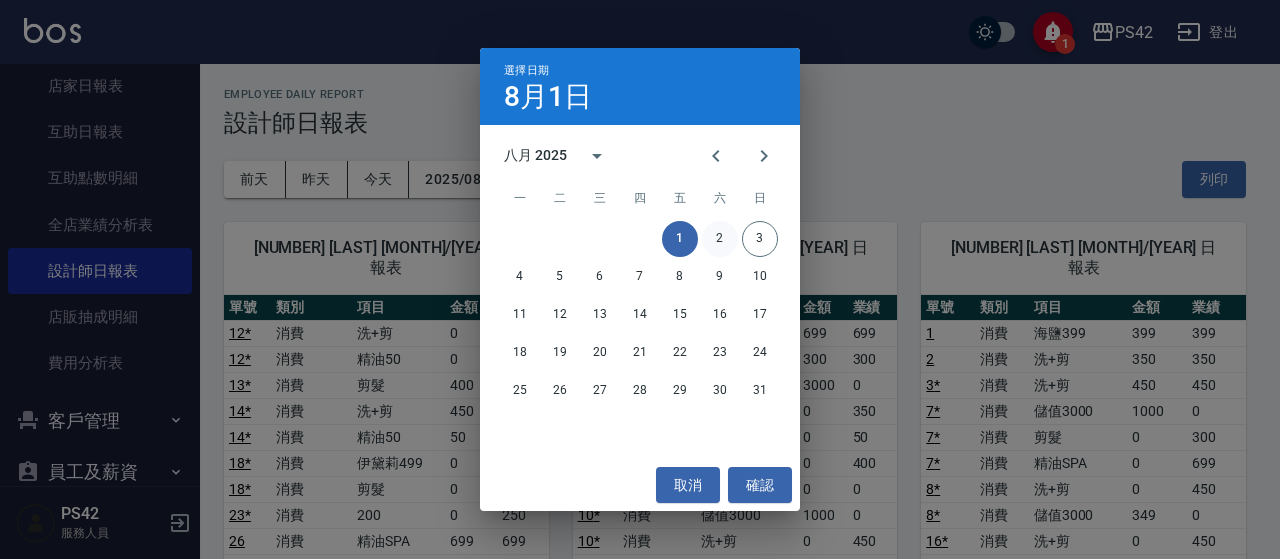 click on "2" at bounding box center [720, 239] 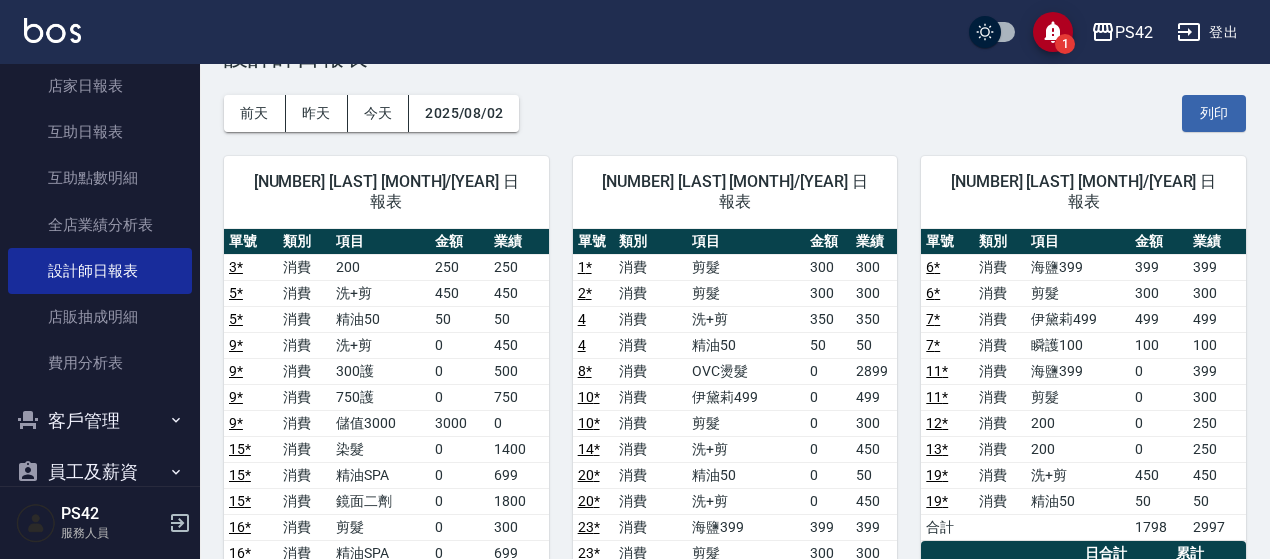 scroll, scrollTop: 0, scrollLeft: 0, axis: both 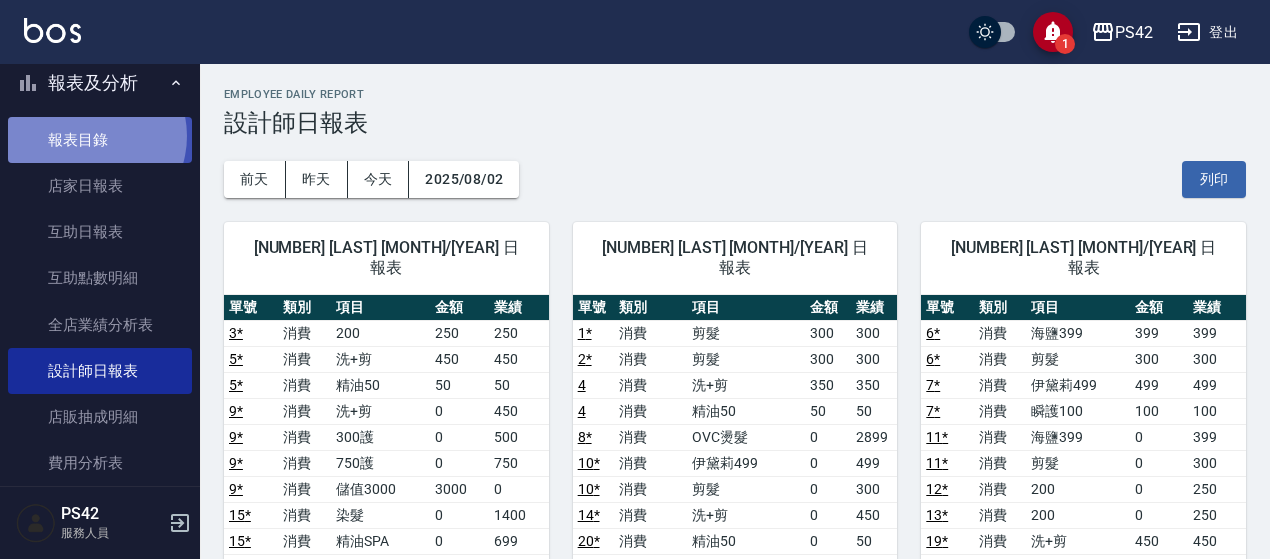 click on "報表目錄" at bounding box center (100, 140) 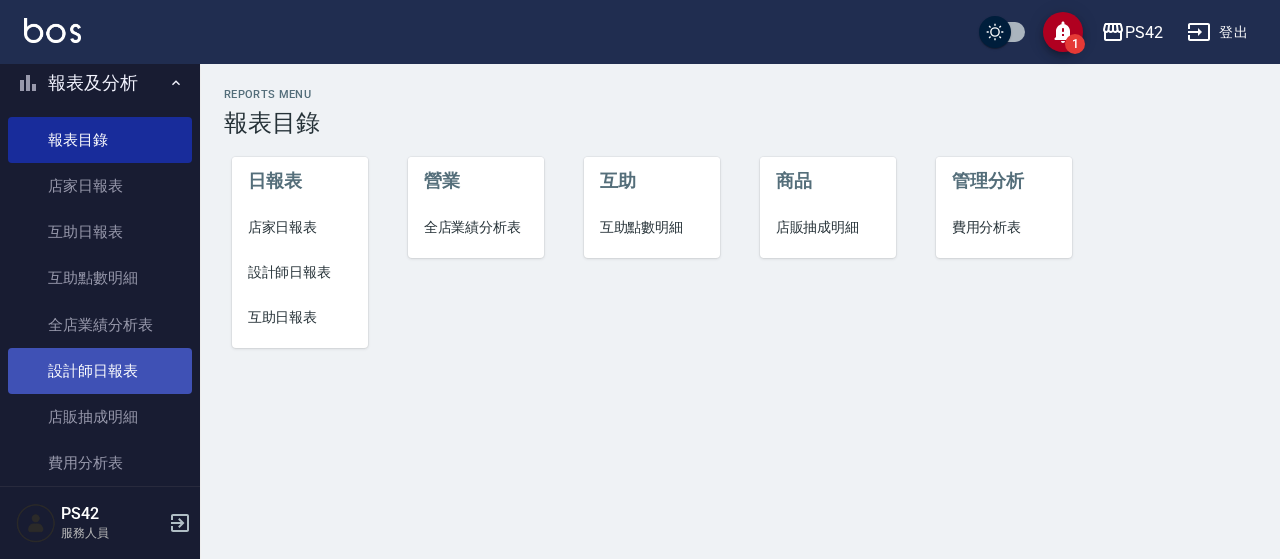 click on "設計師日報表" at bounding box center [100, 371] 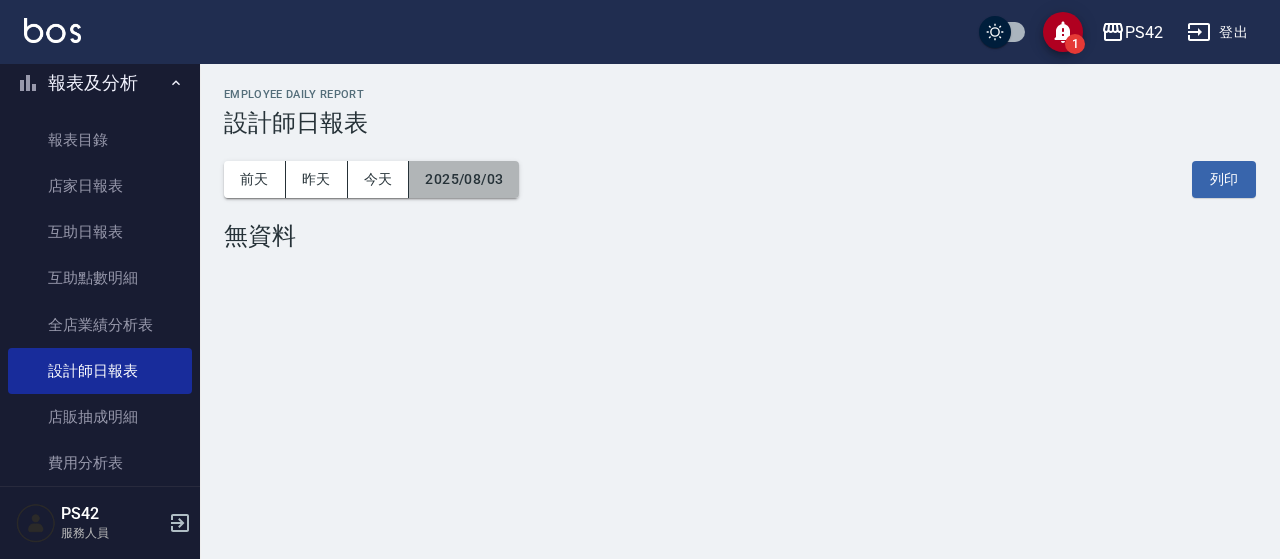 click on "2025/08/03" at bounding box center (464, 179) 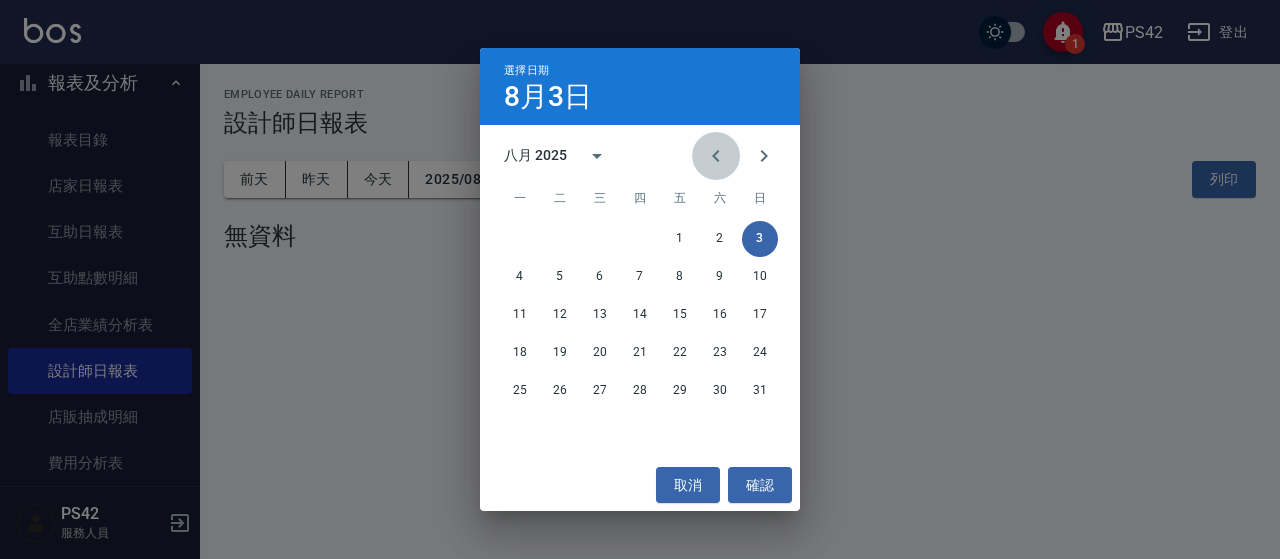 click 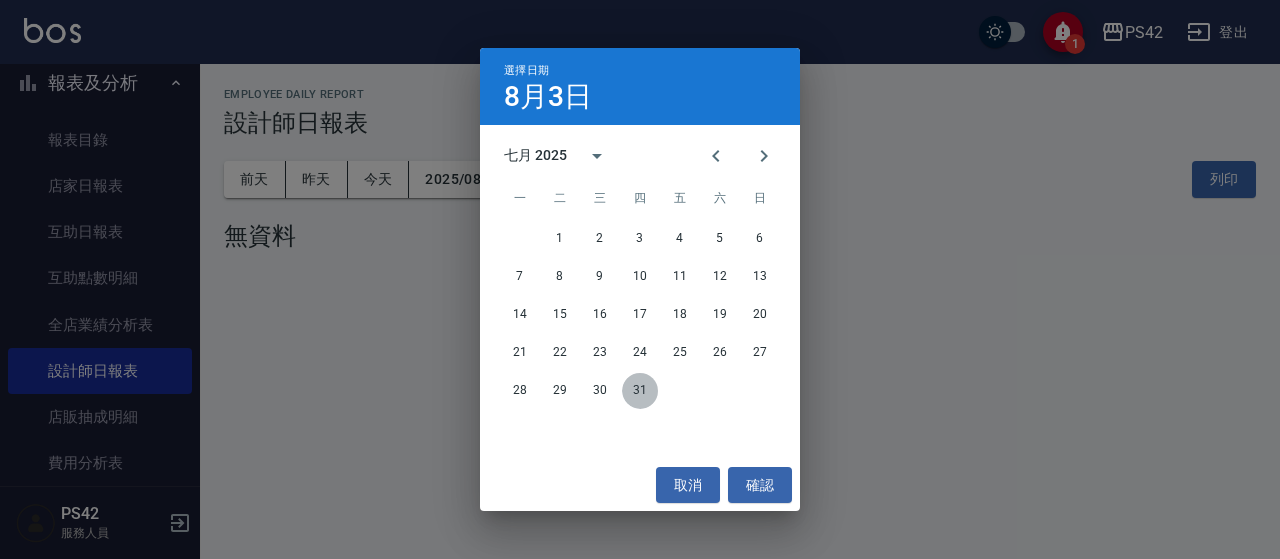click on "31" at bounding box center (640, 391) 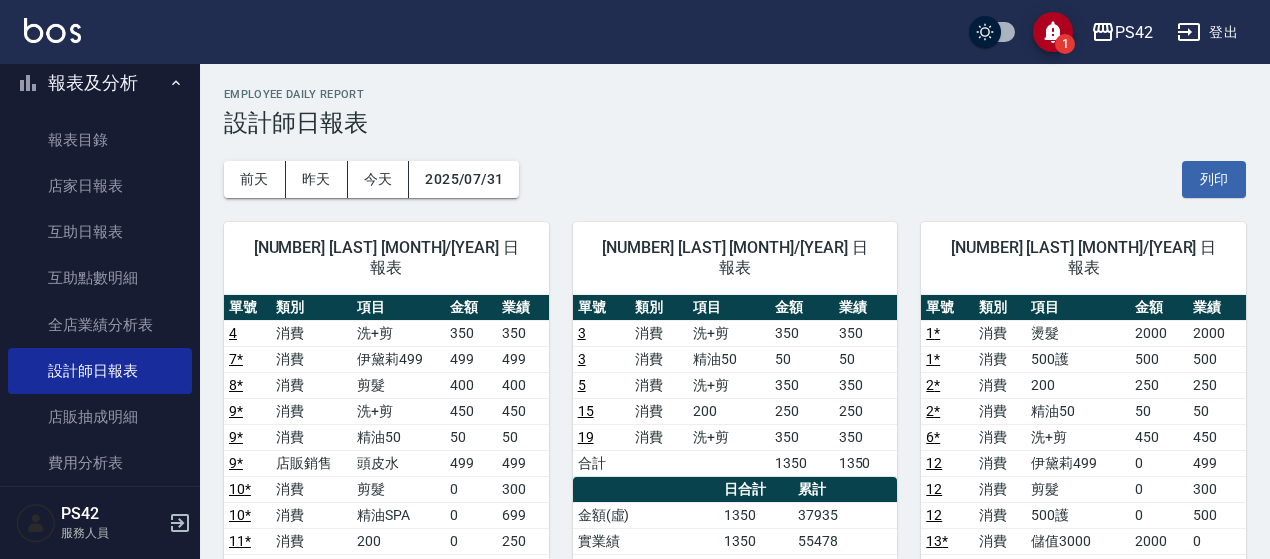 scroll, scrollTop: 0, scrollLeft: 0, axis: both 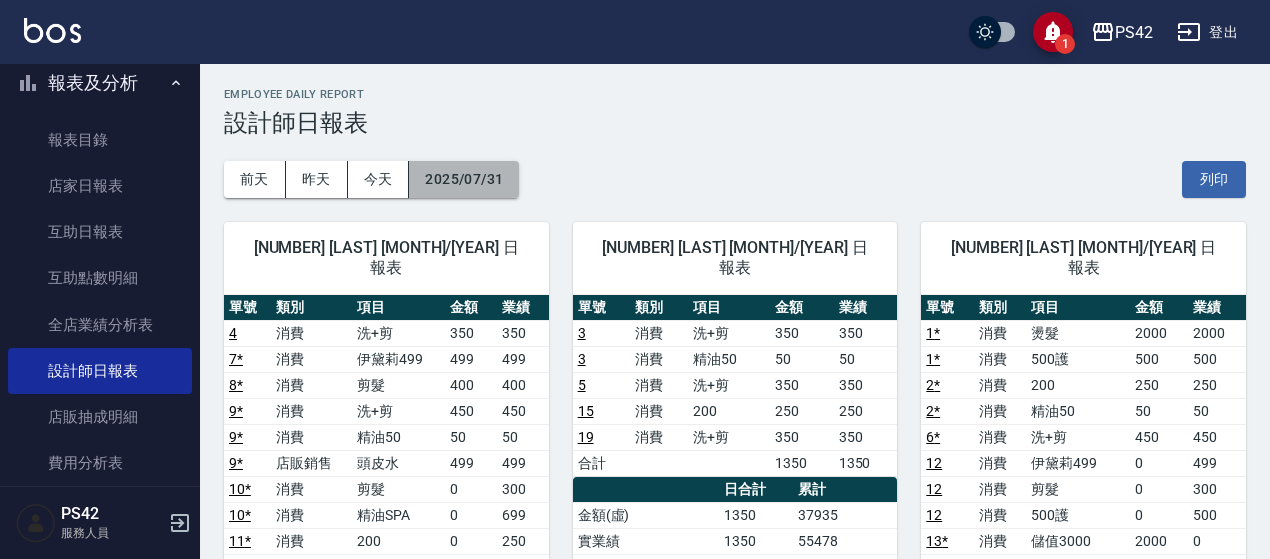click on "2025/07/31" at bounding box center [464, 179] 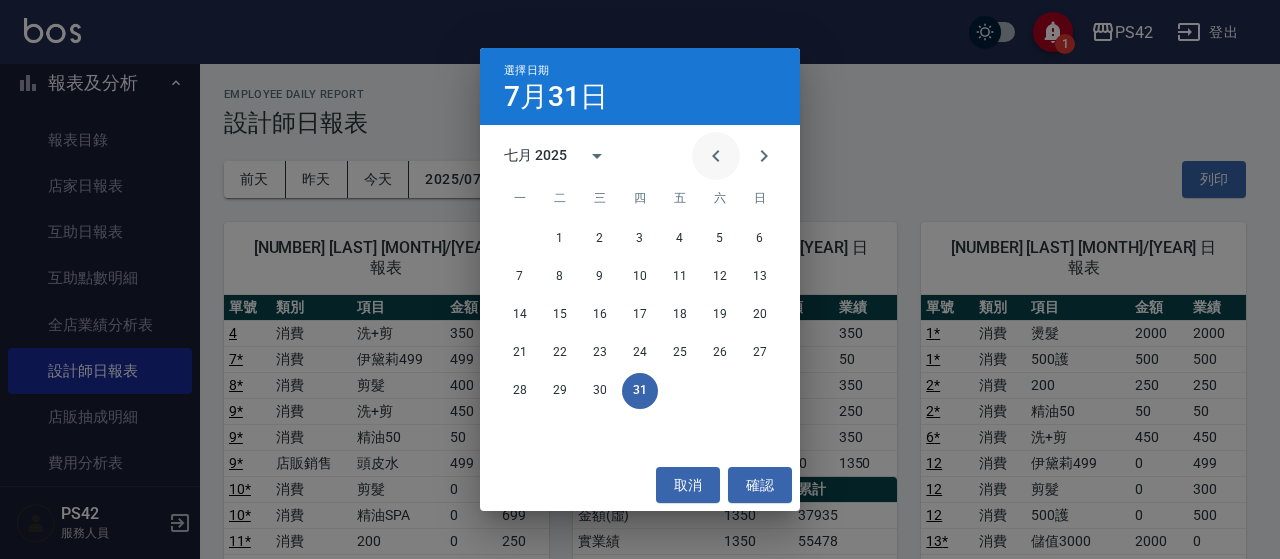 click 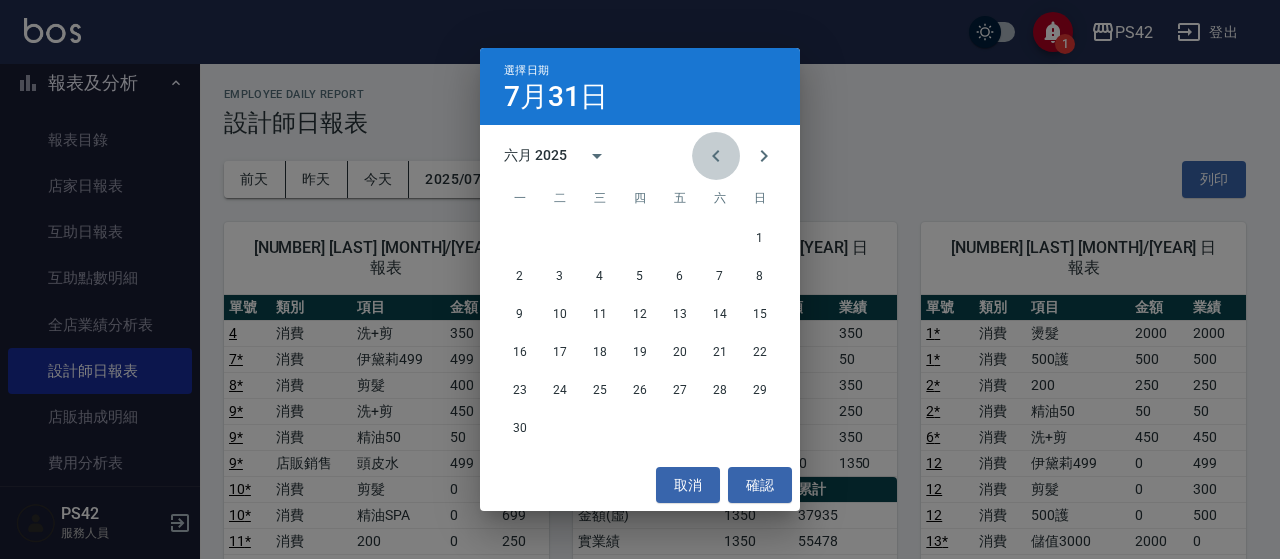 click 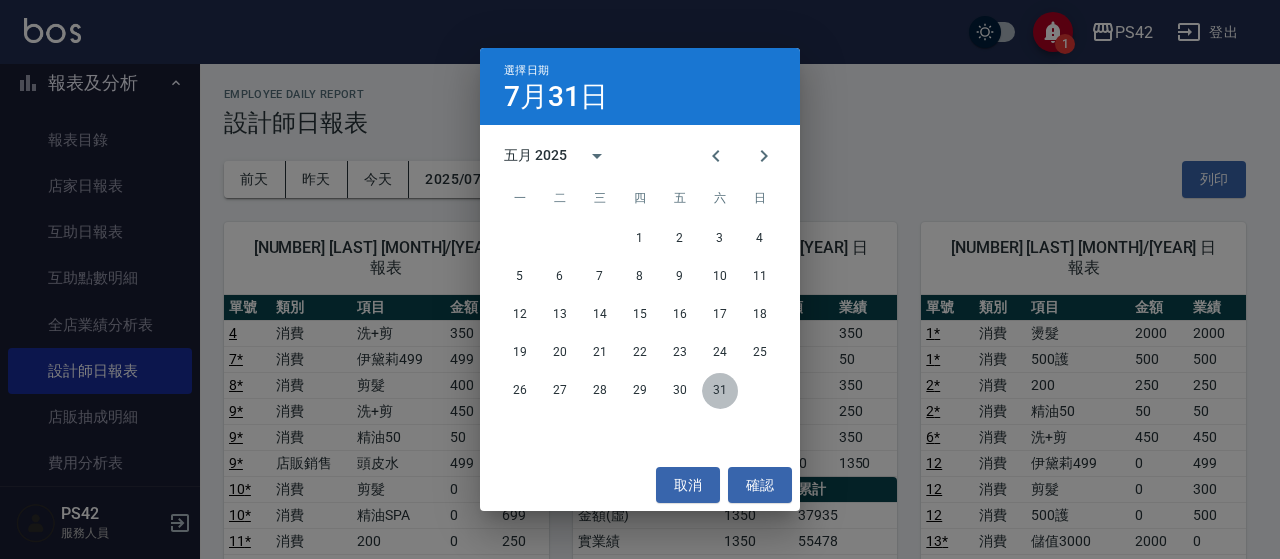 click on "31" at bounding box center (720, 391) 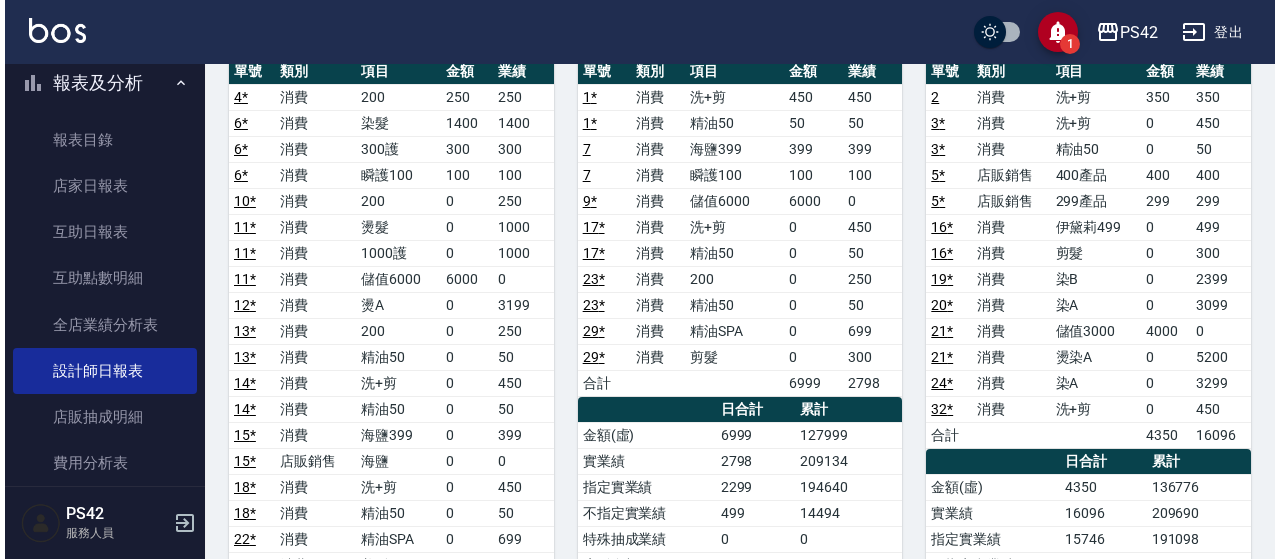 scroll, scrollTop: 108, scrollLeft: 0, axis: vertical 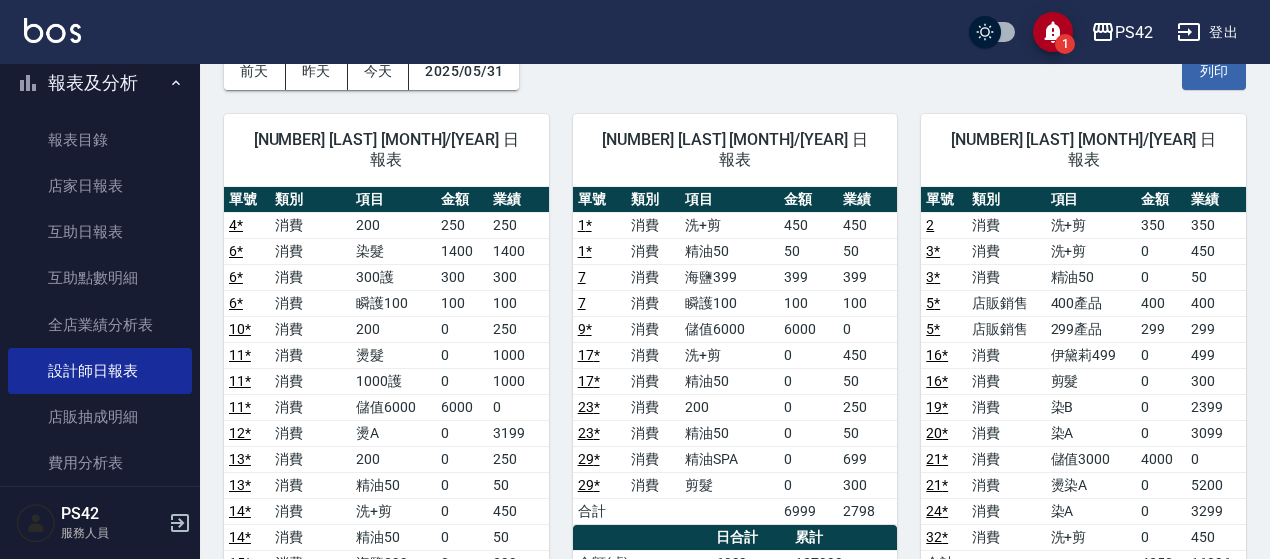 click on "1 PS42 登出" at bounding box center [635, 32] 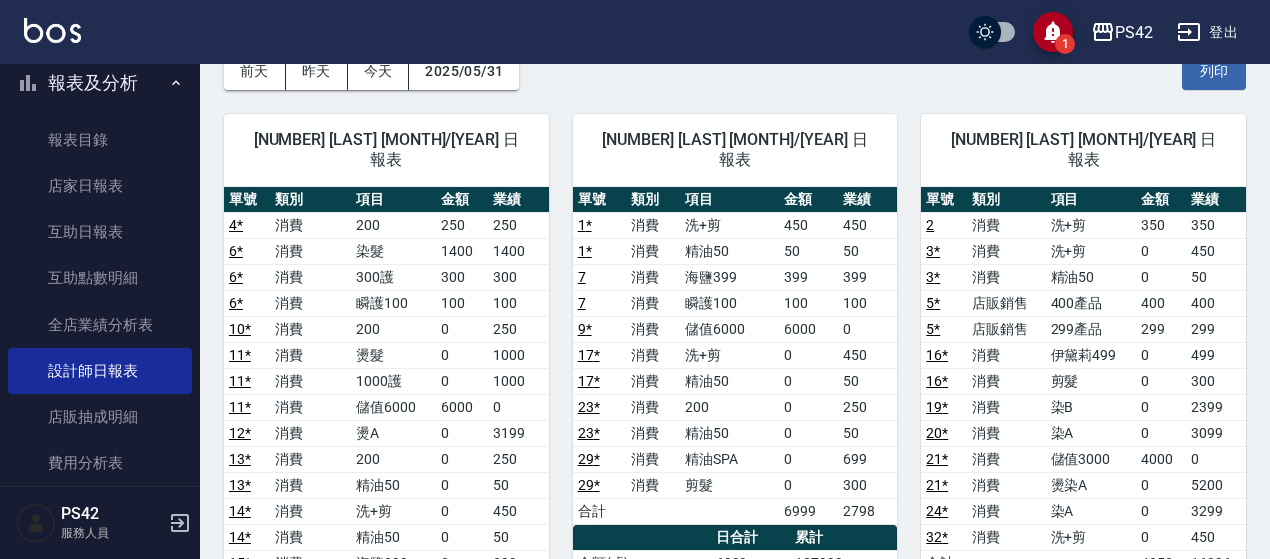 click on "1 PS42 登出" at bounding box center (635, 32) 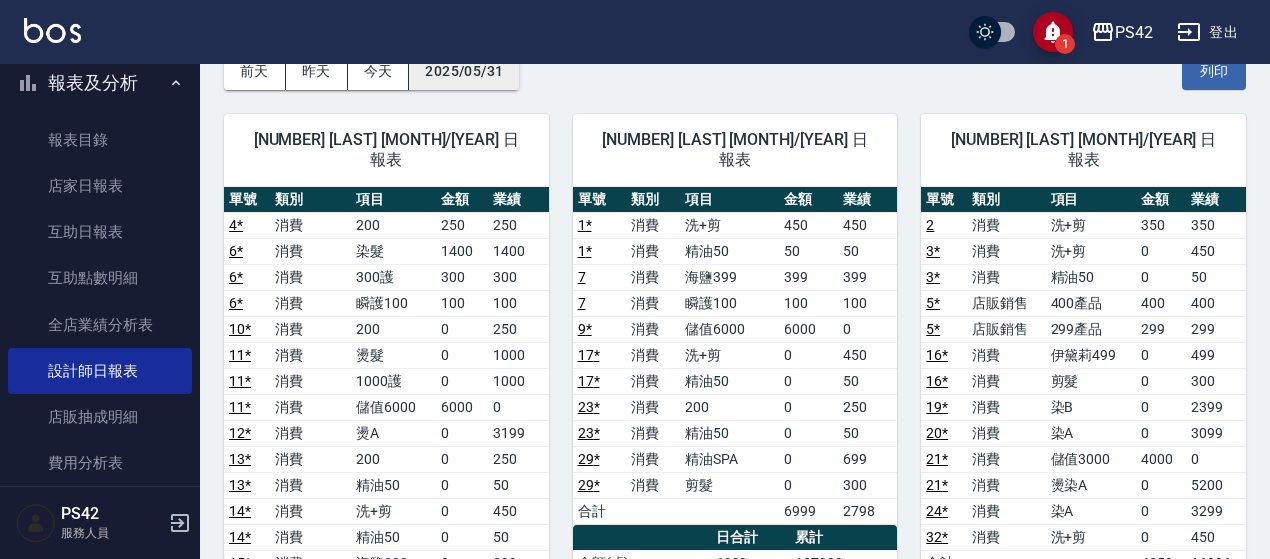 click on "2025/05/31" at bounding box center [464, 71] 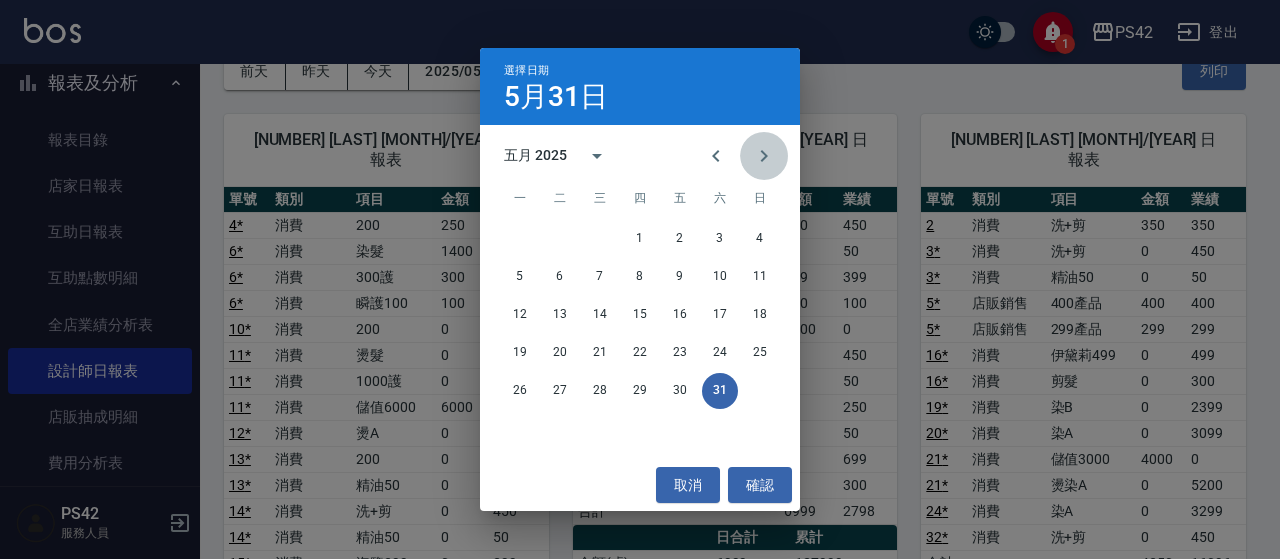 click 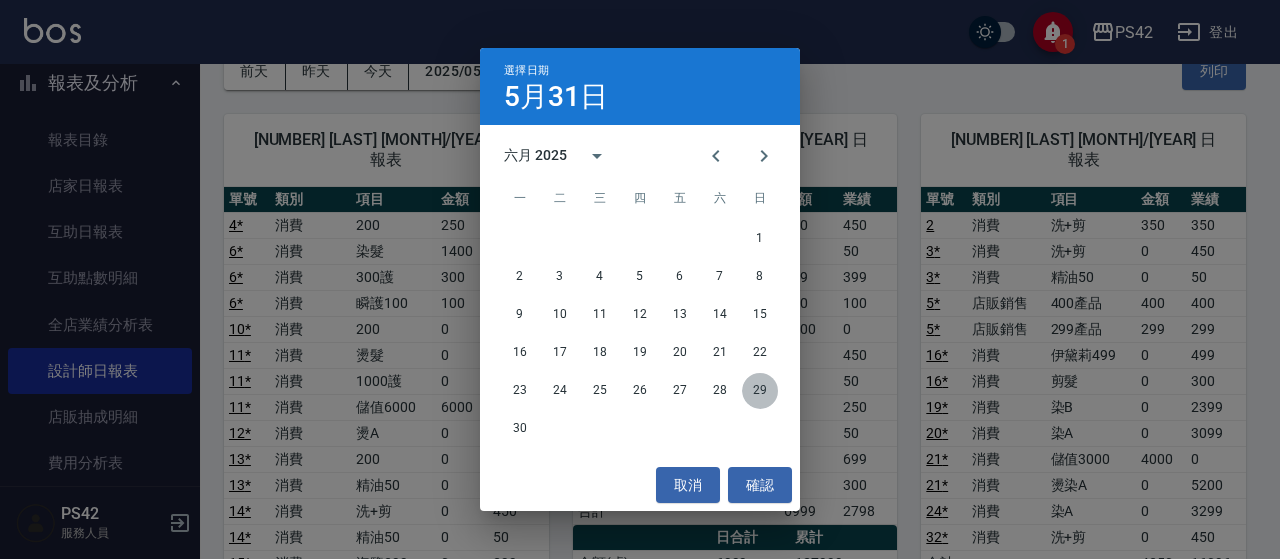 click on "29" at bounding box center [760, 391] 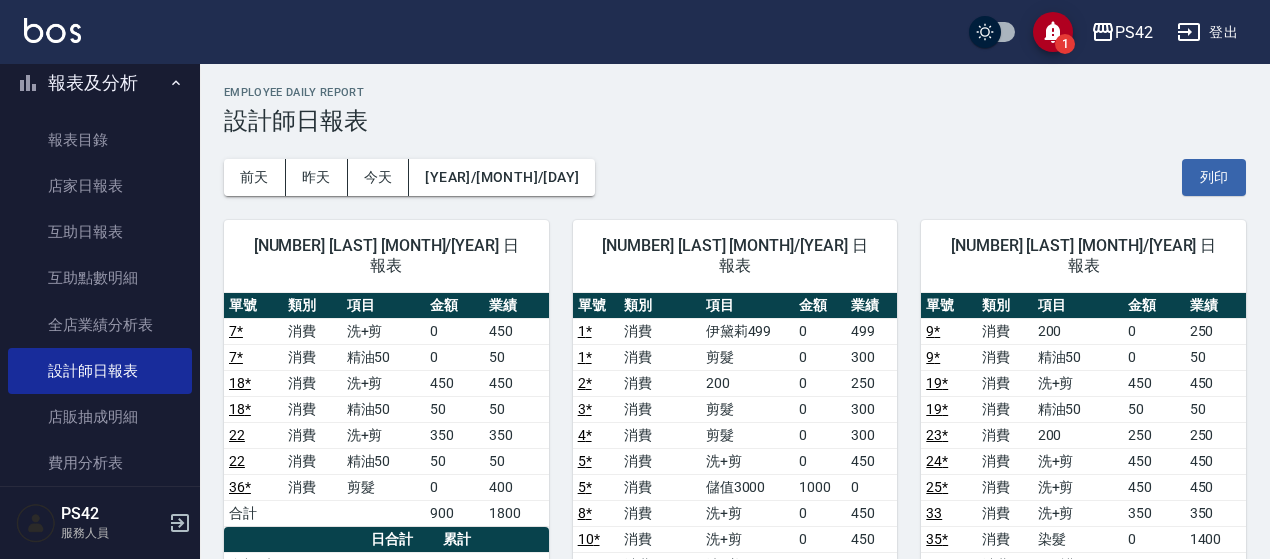 scroll, scrollTop: 0, scrollLeft: 0, axis: both 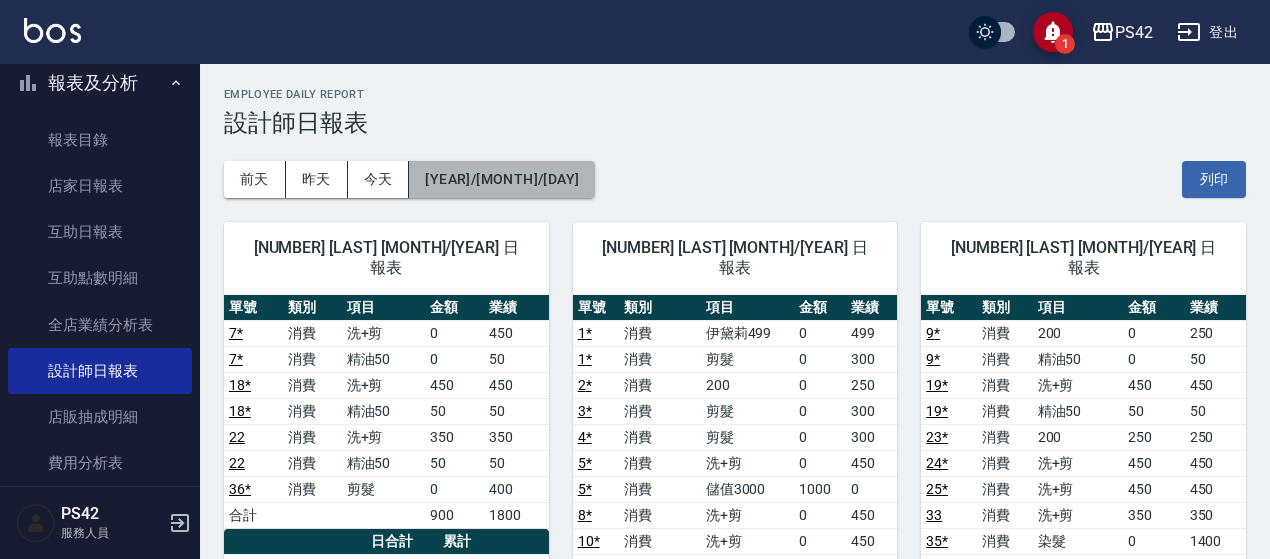 click on "[YEAR]/[MONTH]/[DAY]" at bounding box center (502, 179) 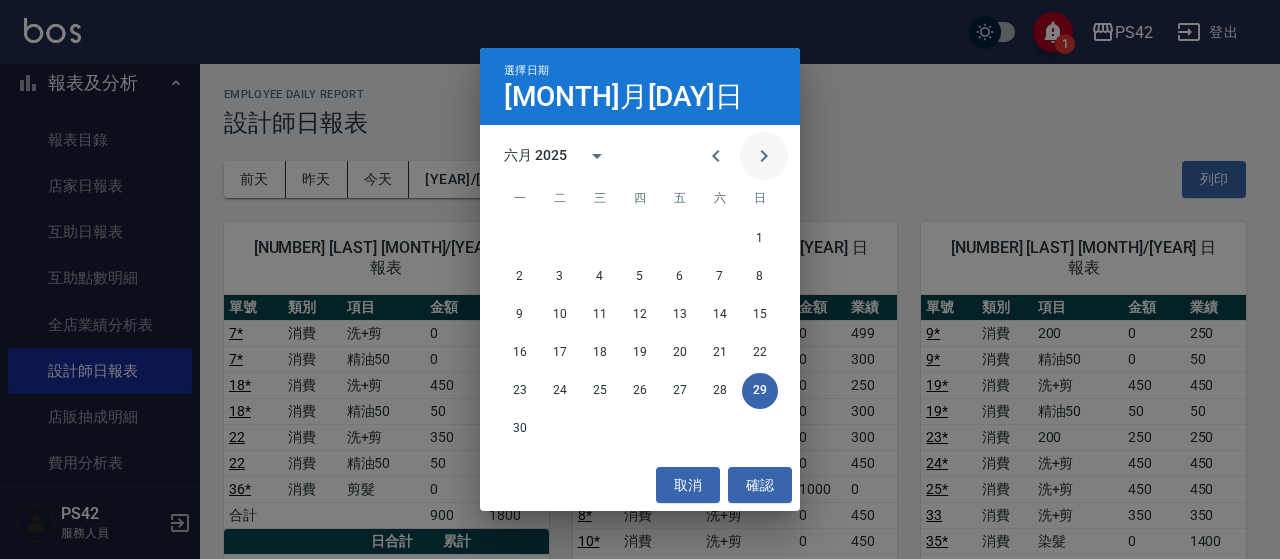 click 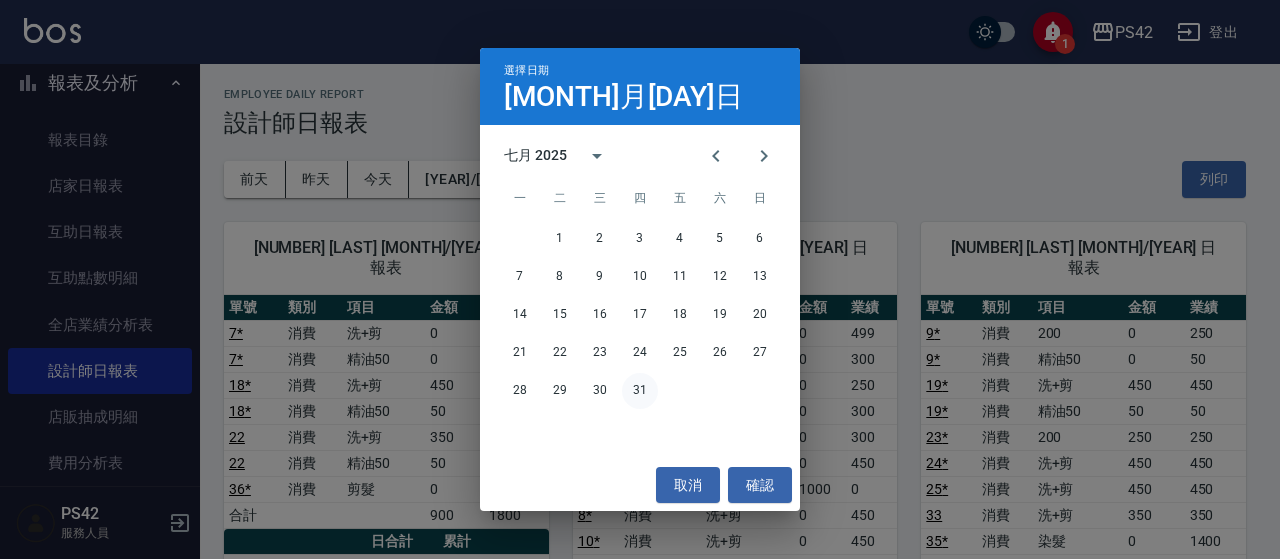 click on "31" at bounding box center (640, 391) 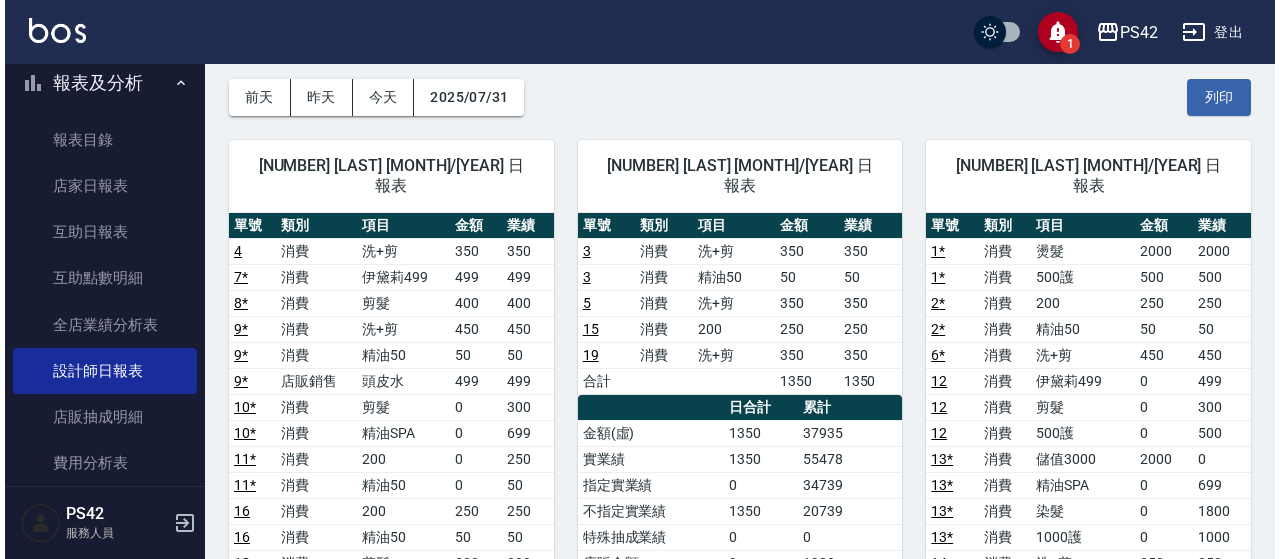 scroll, scrollTop: 0, scrollLeft: 0, axis: both 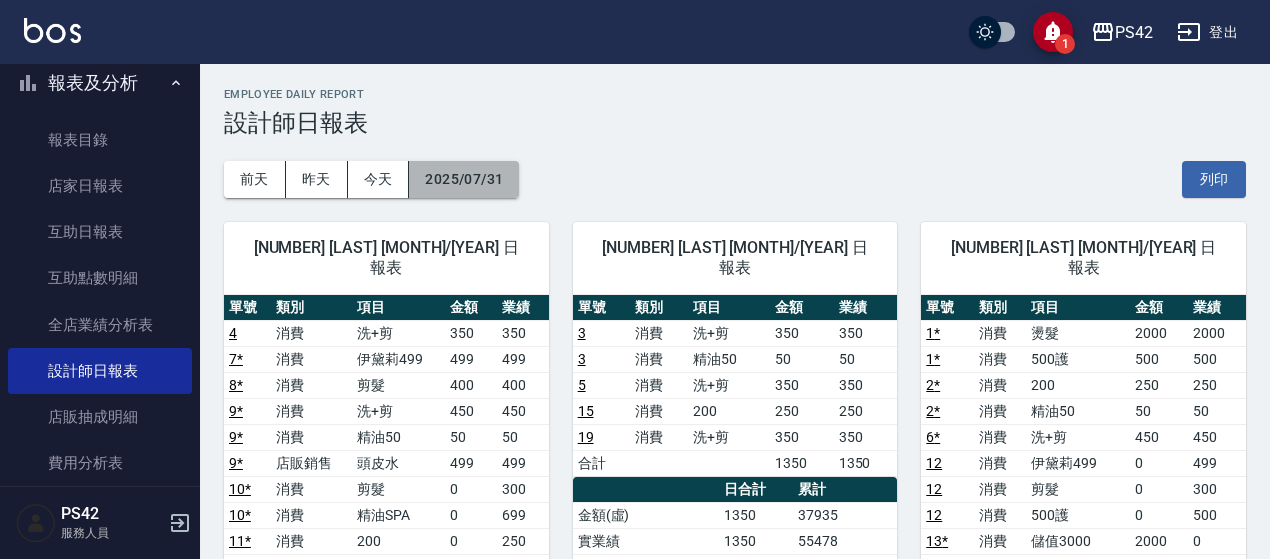 click on "2025/07/31" at bounding box center (464, 179) 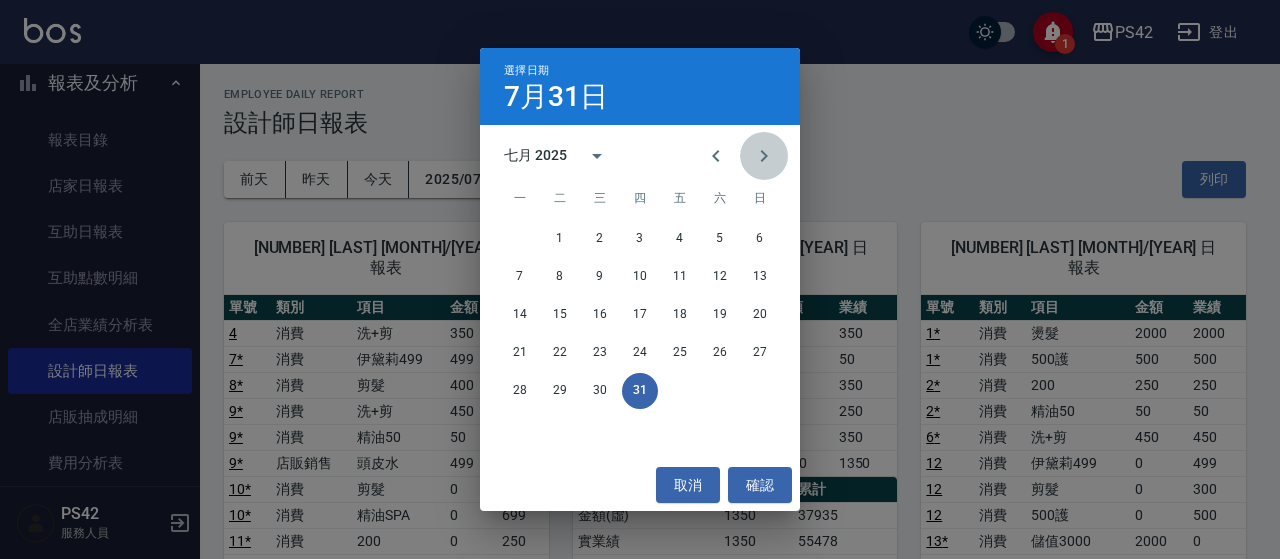 click 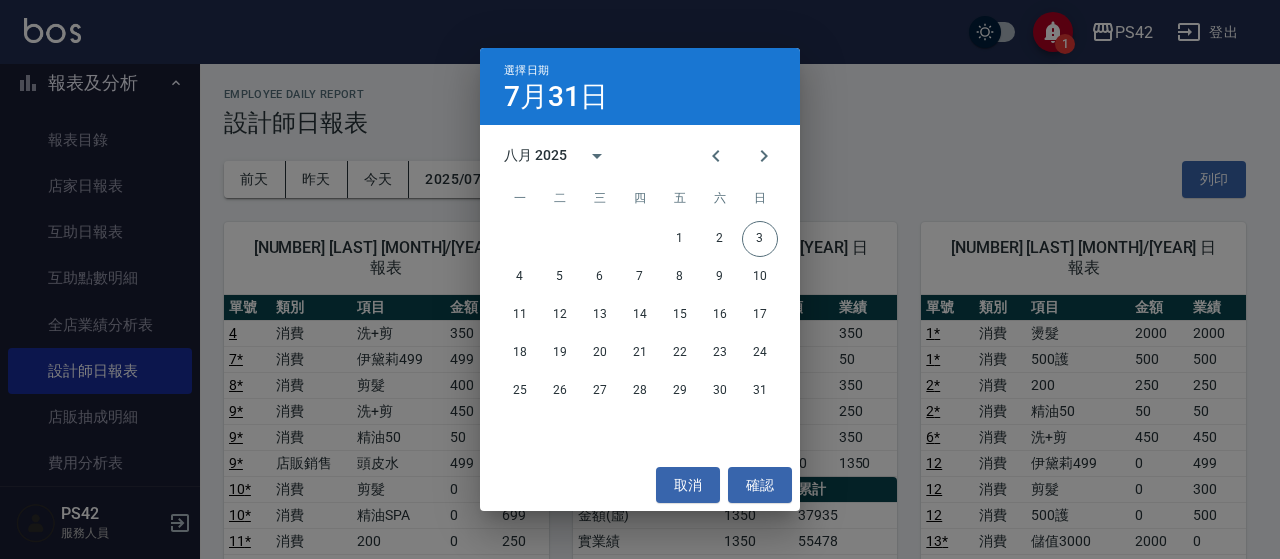 click on "選擇日期 [MONTH] [DAY] [MONTH] [YEAR] 一 二 三 四 五 六 日 1 2 3 4 5 6 7 8 9 10 11 12 13 14 15 16 17 18 19 20 21 22 23 24 25 26 27 28 29 30 31 取消 確認" at bounding box center [640, 279] 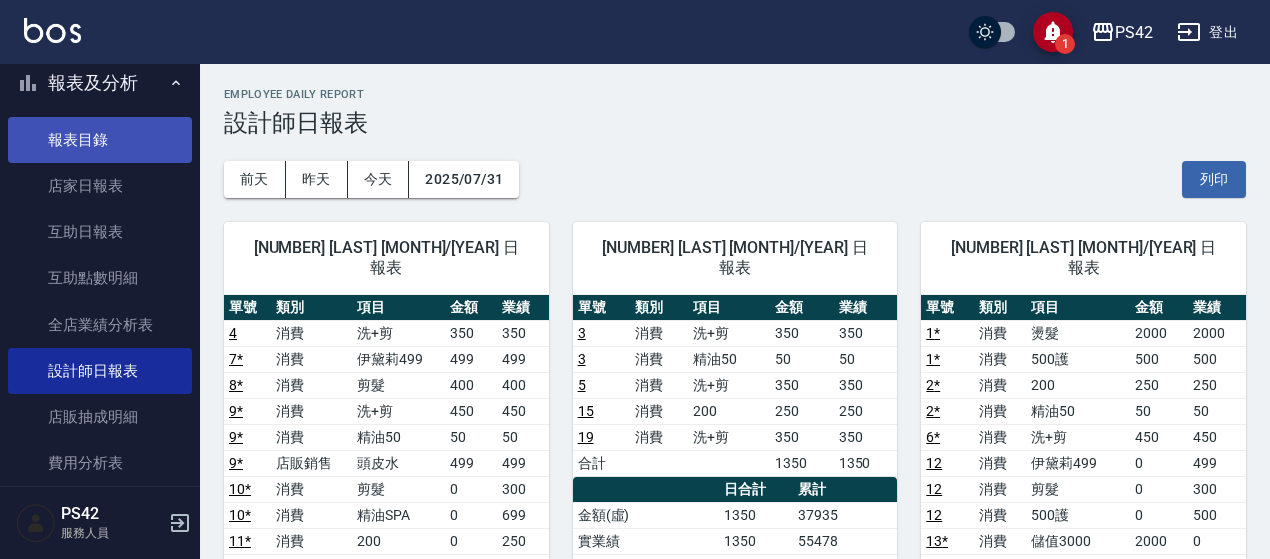 click on "報表目錄" at bounding box center (100, 140) 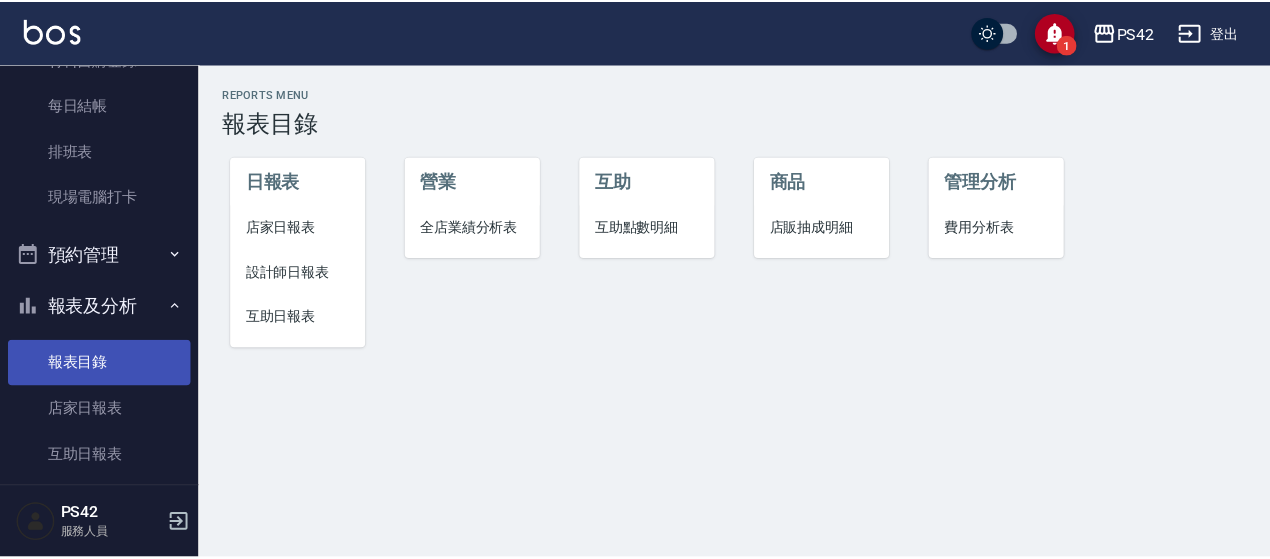 scroll, scrollTop: 0, scrollLeft: 0, axis: both 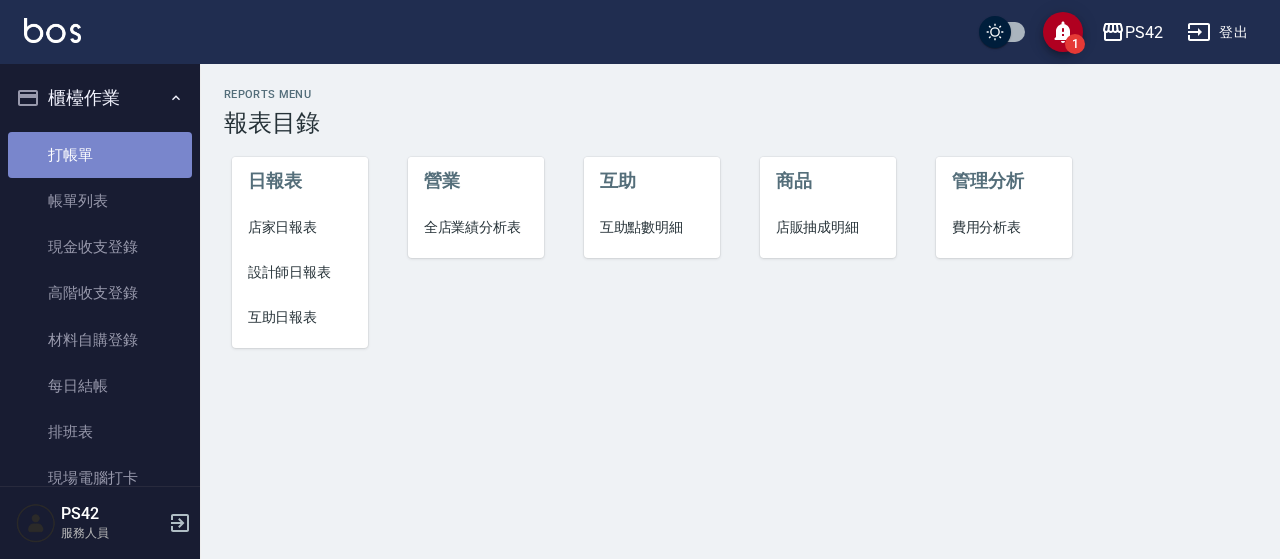 click on "打帳單" at bounding box center (100, 155) 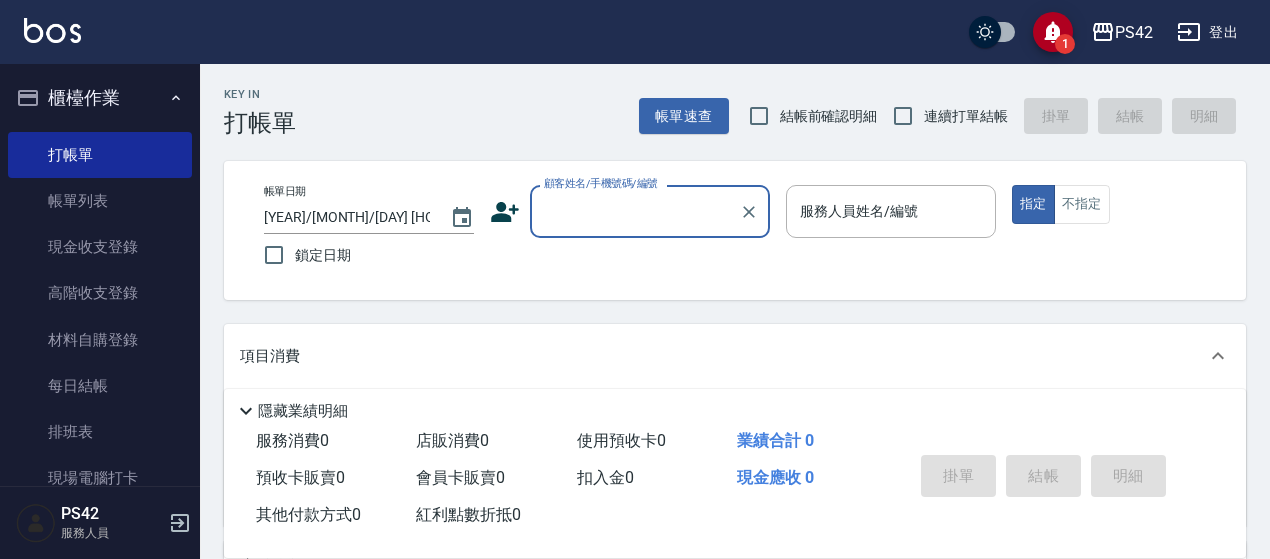click on "連續打單結帳" at bounding box center [966, 116] 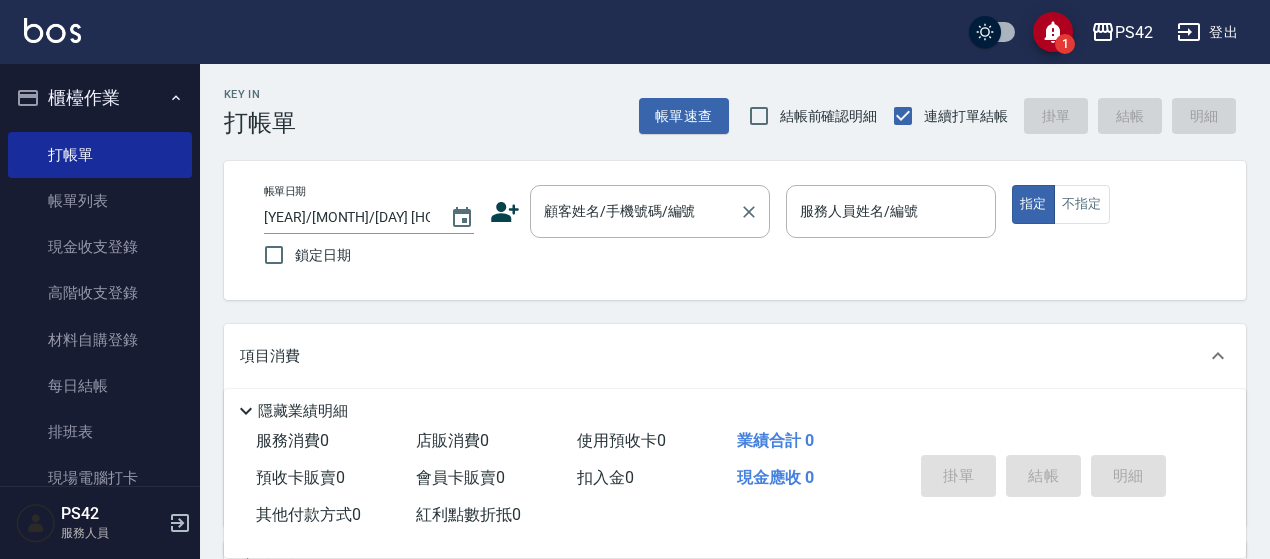 click on "顧客姓名/手機號碼/編號" at bounding box center [635, 211] 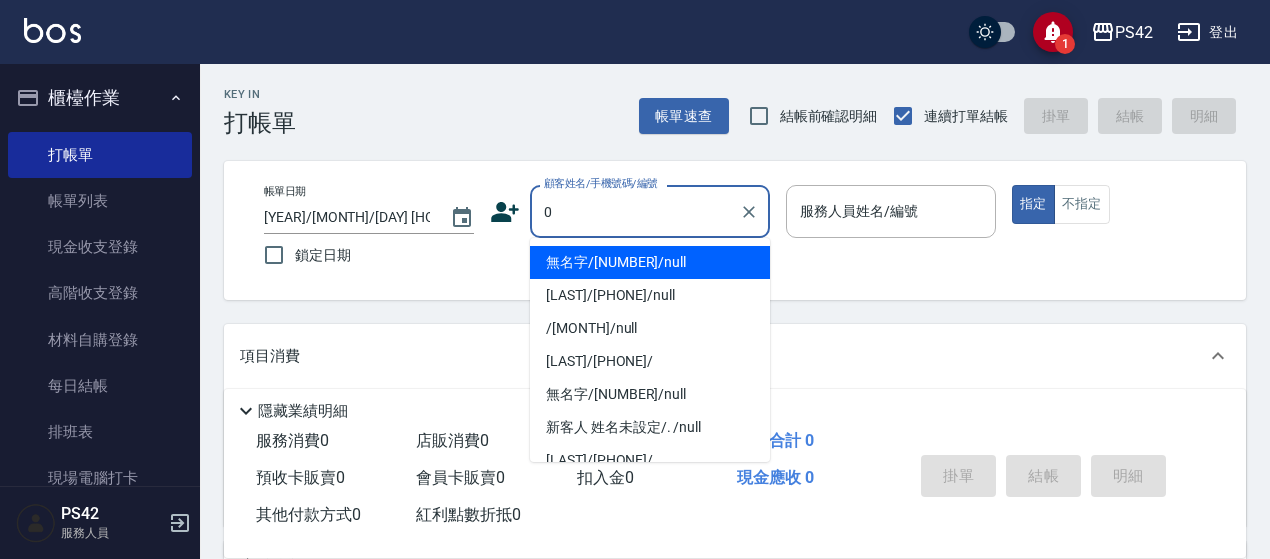 type on "無名字/[NUMBER]/null" 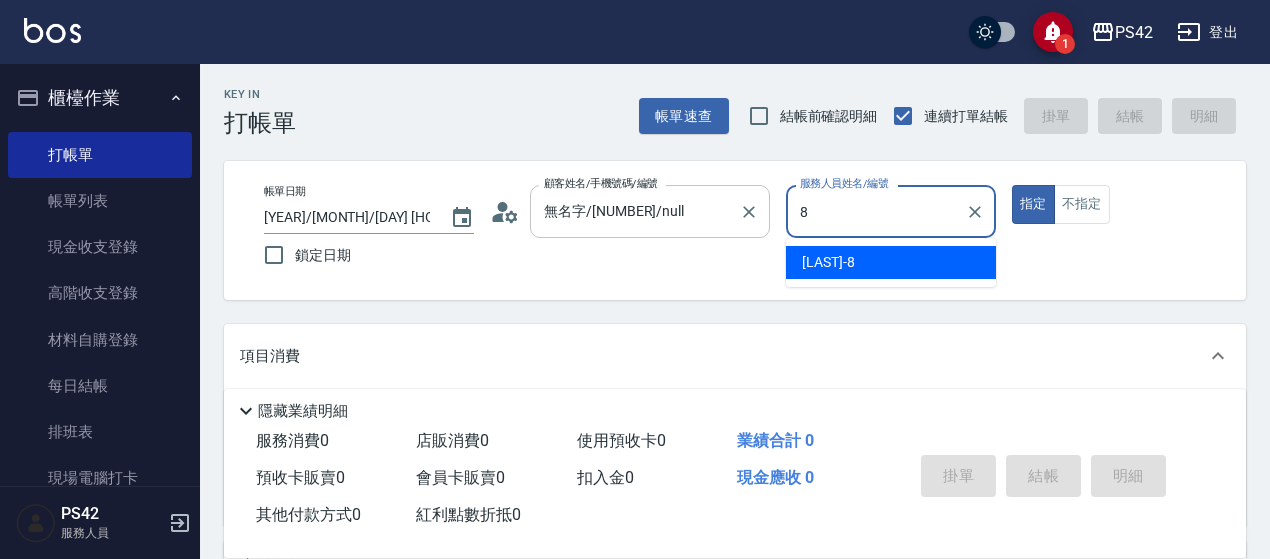 type on "8" 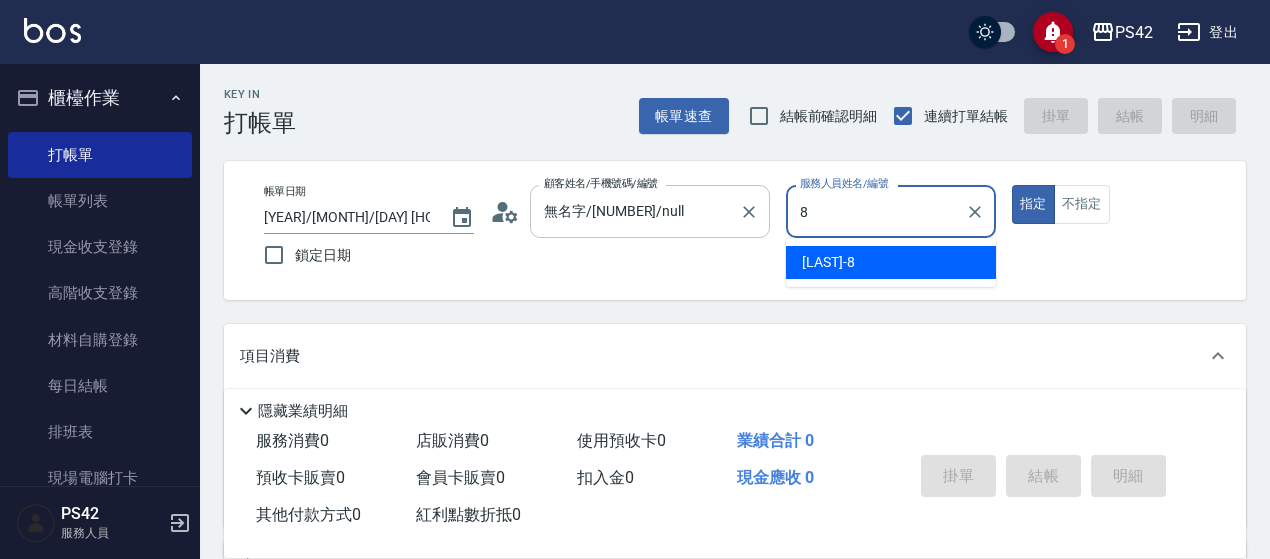 type on "[LAST]-8" 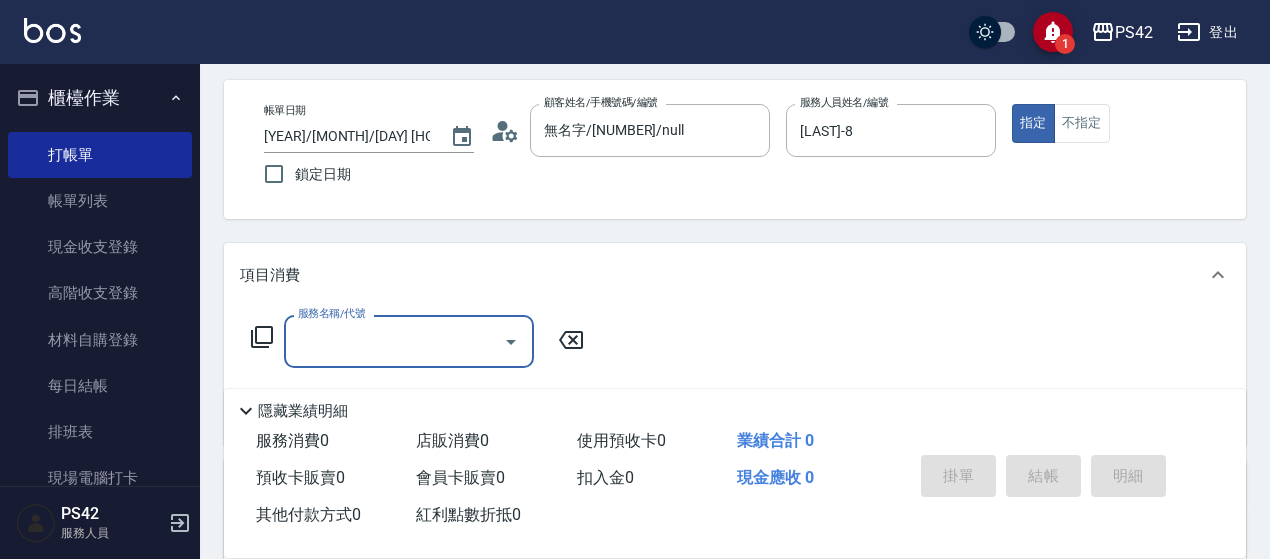 scroll, scrollTop: 100, scrollLeft: 0, axis: vertical 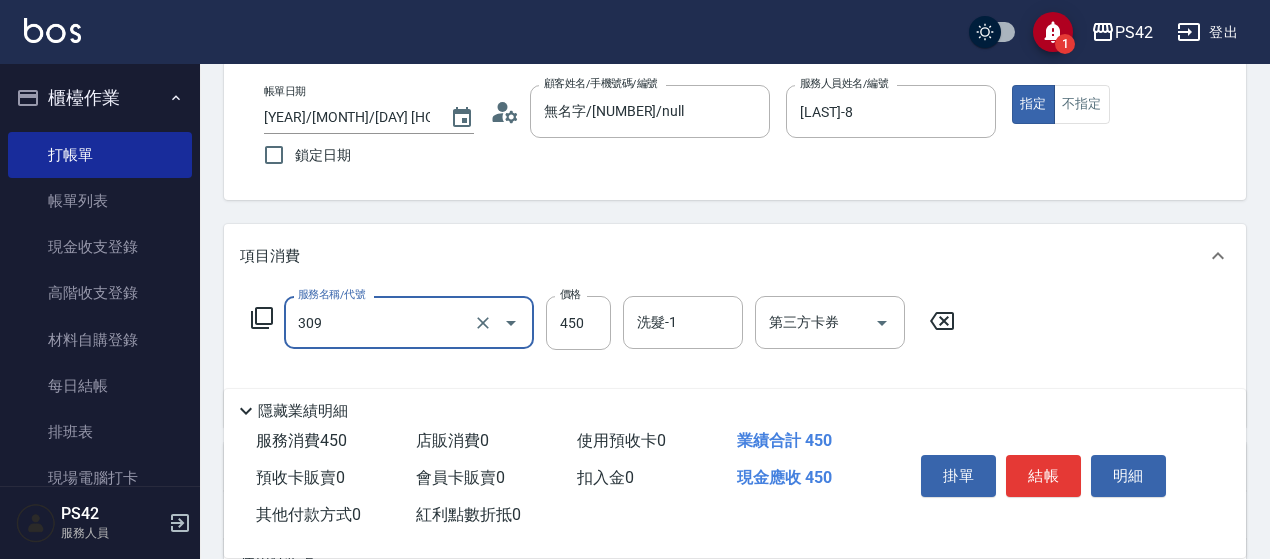 type on "洗+剪(309)" 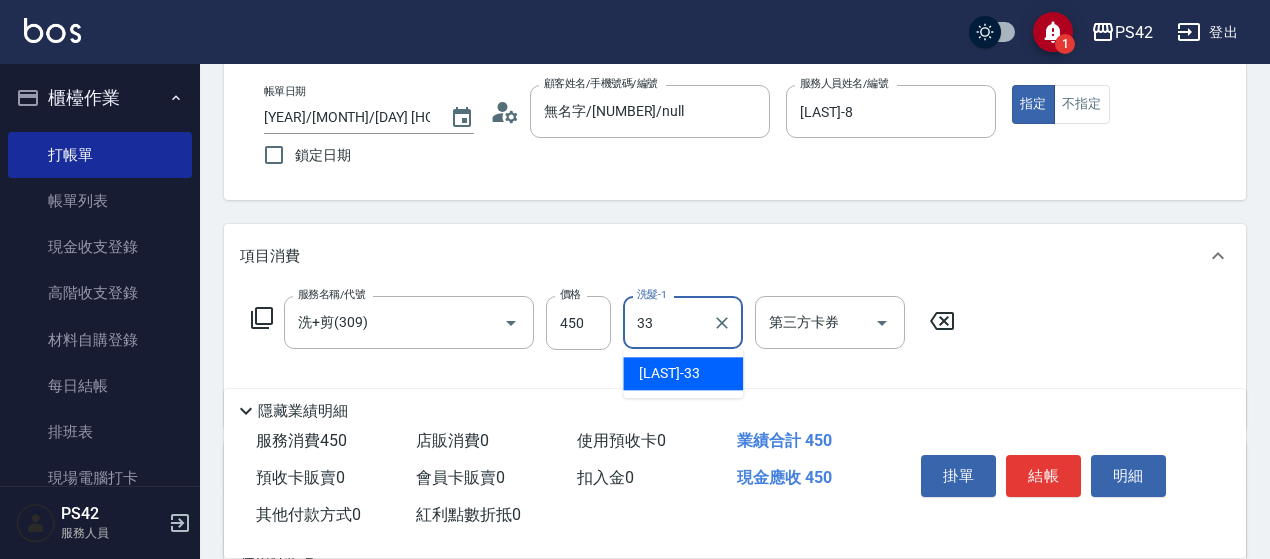 type on "[LAST]-33" 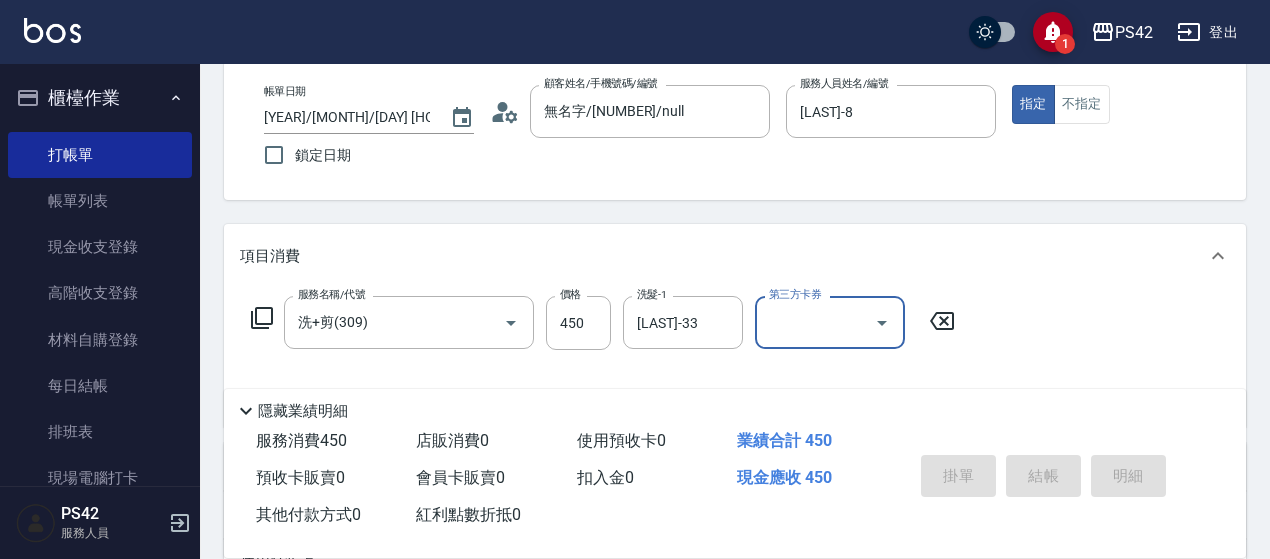 type on "[YEAR]/[MONTH]/[DAY] [HOUR]:[MINUTE]" 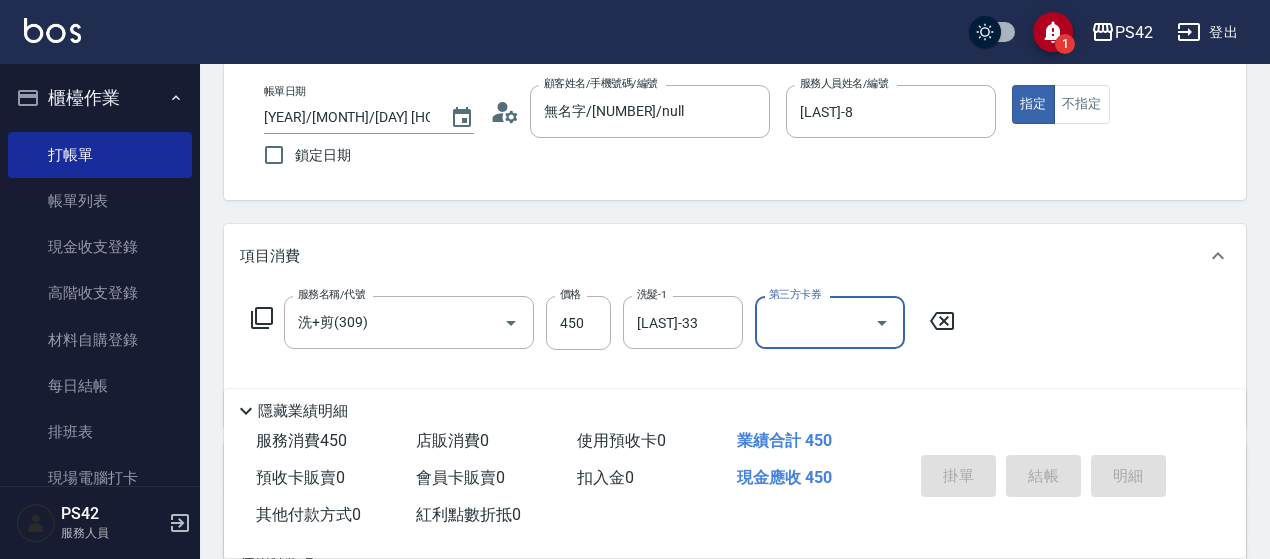 type 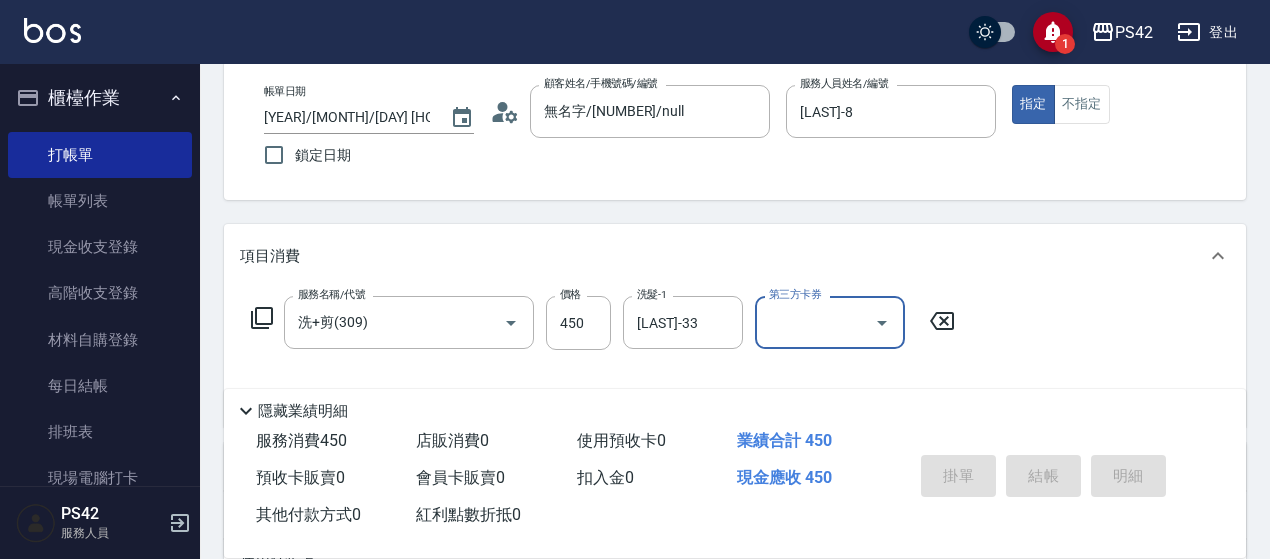 type 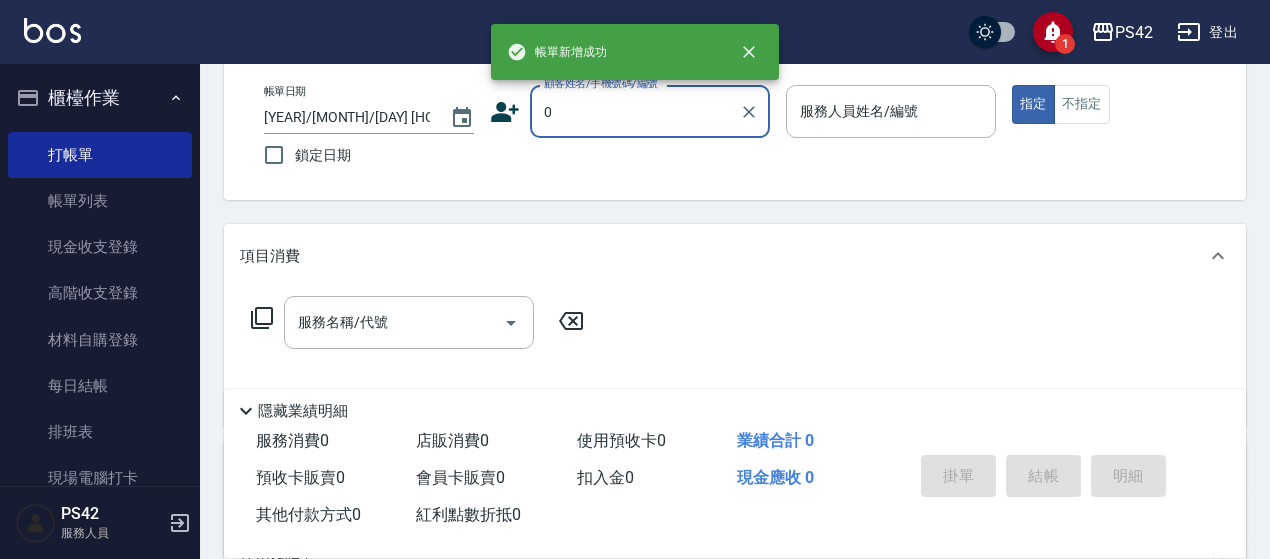 type on "無名字/[NUMBER]/null" 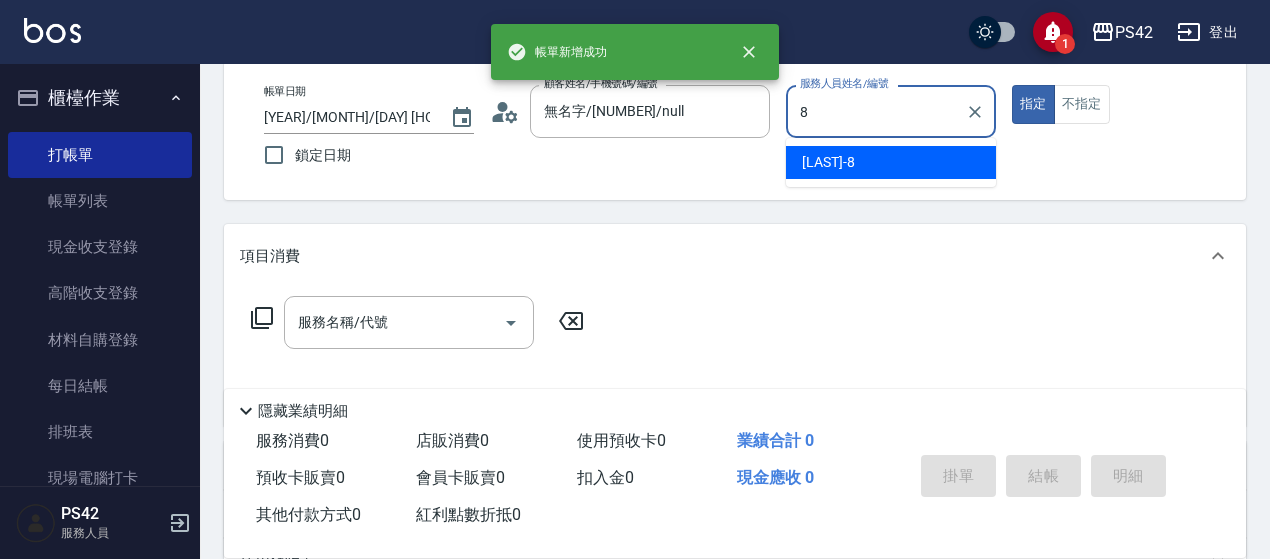 type on "[LAST]-8" 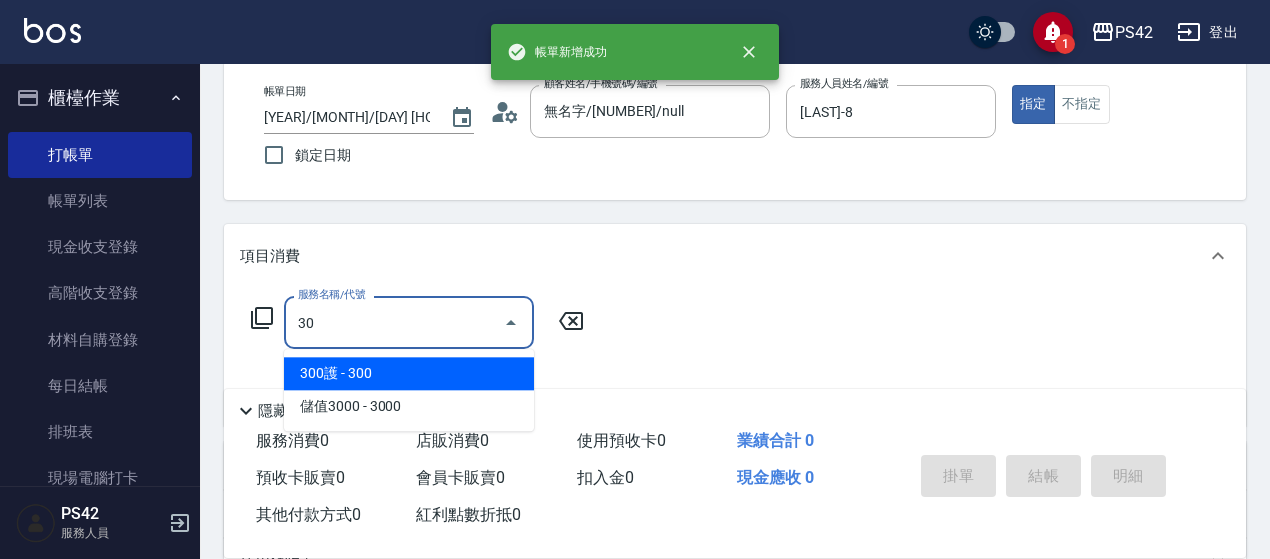 type on "3" 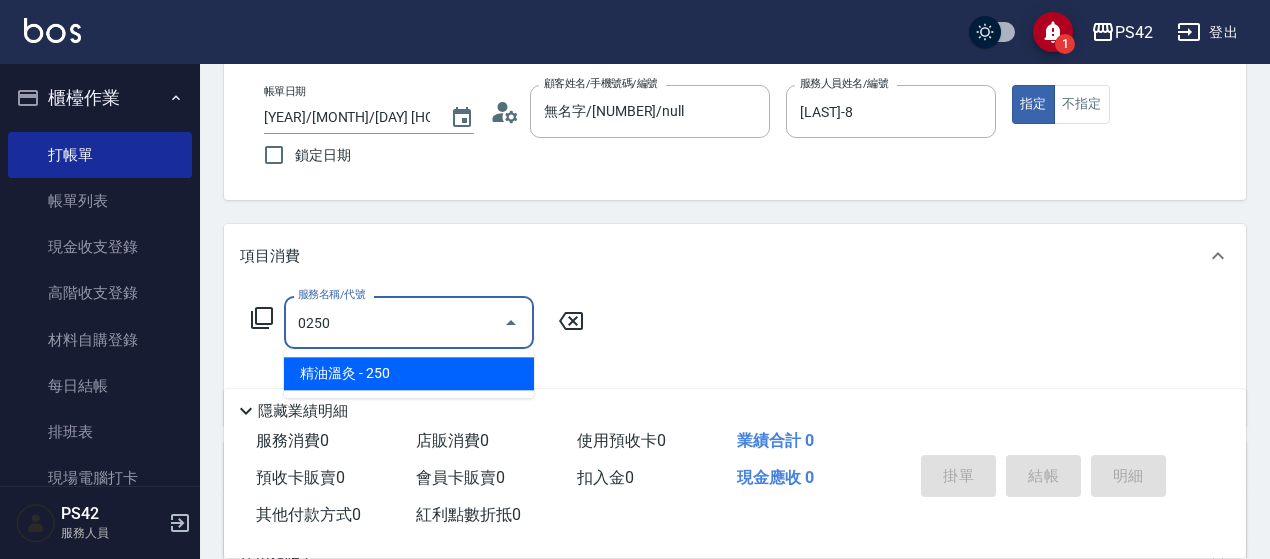 type on "精油溫灸(0250)" 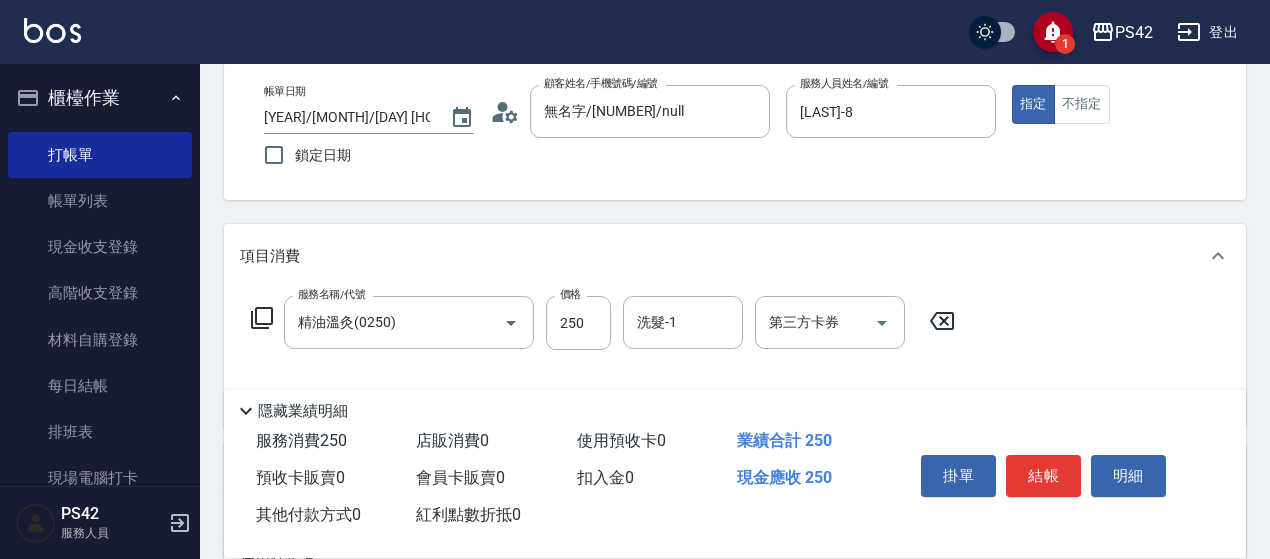 drag, startPoint x: 944, startPoint y: 310, endPoint x: 944, endPoint y: 321, distance: 11 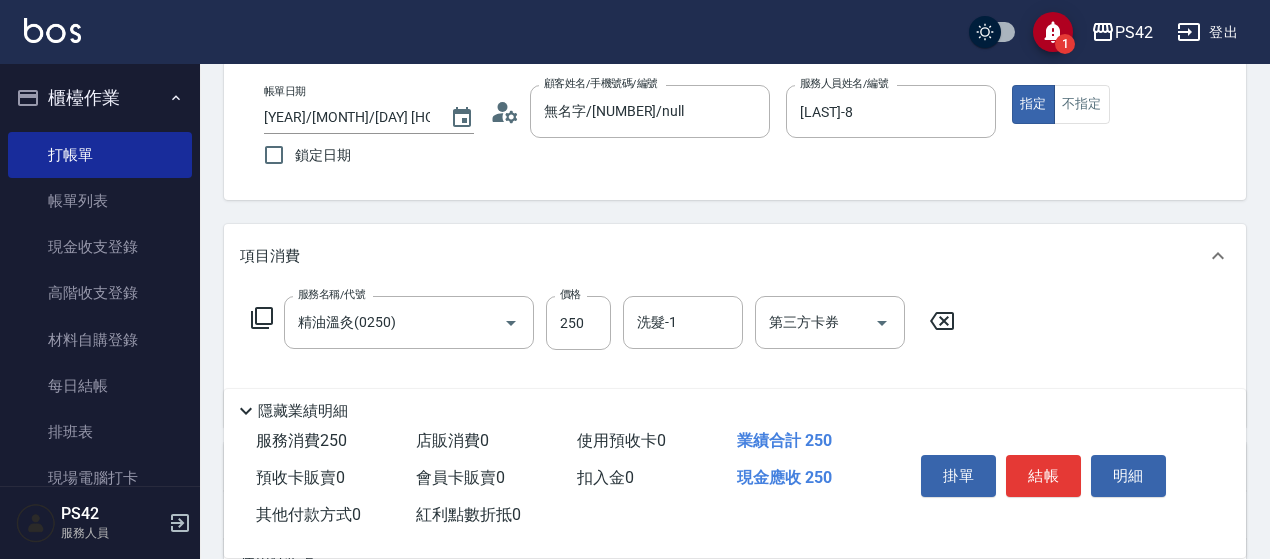 click 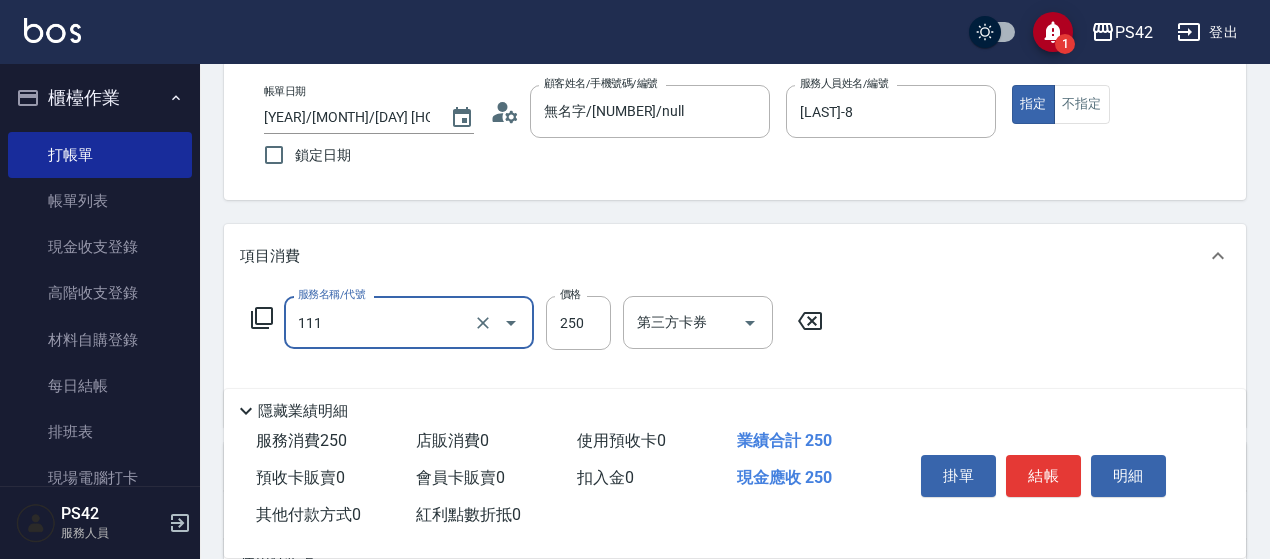 type on "200(111)" 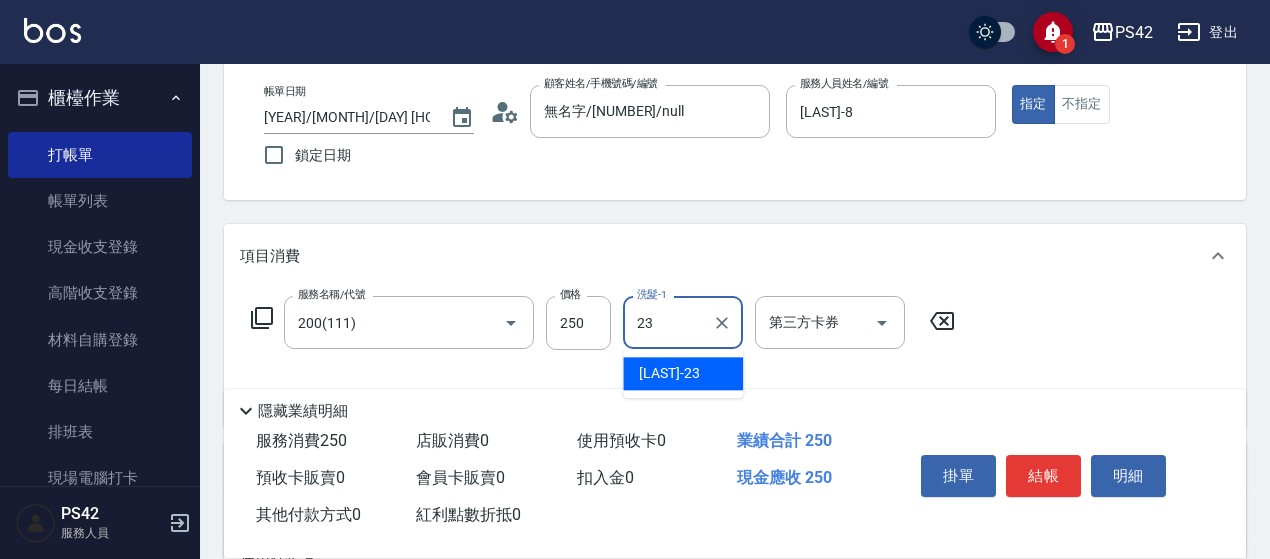 type on "[LAST]-23" 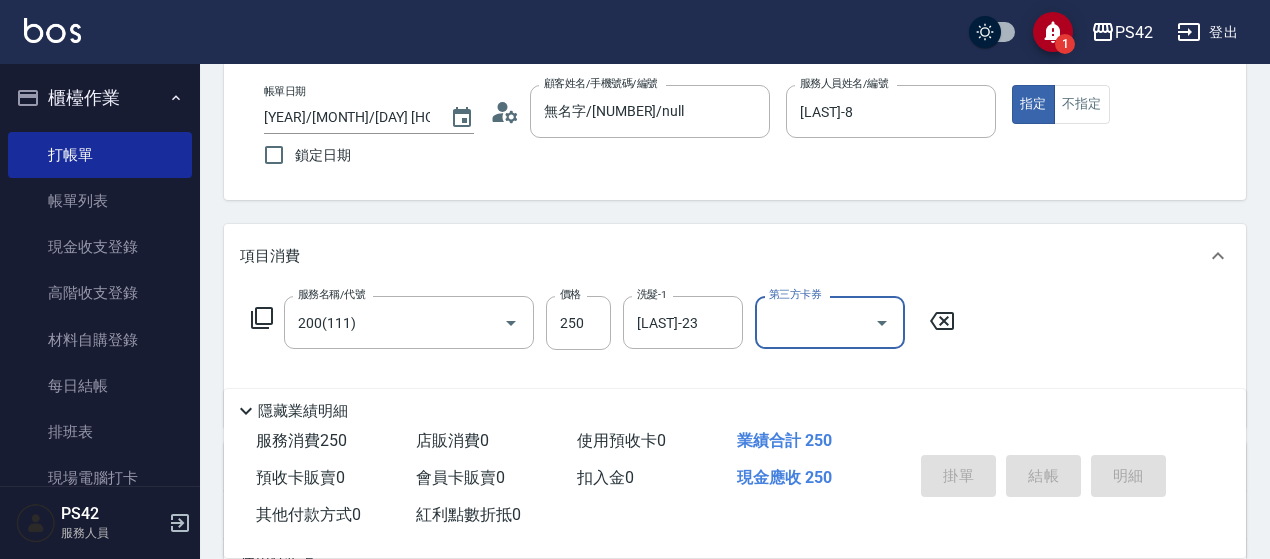 type 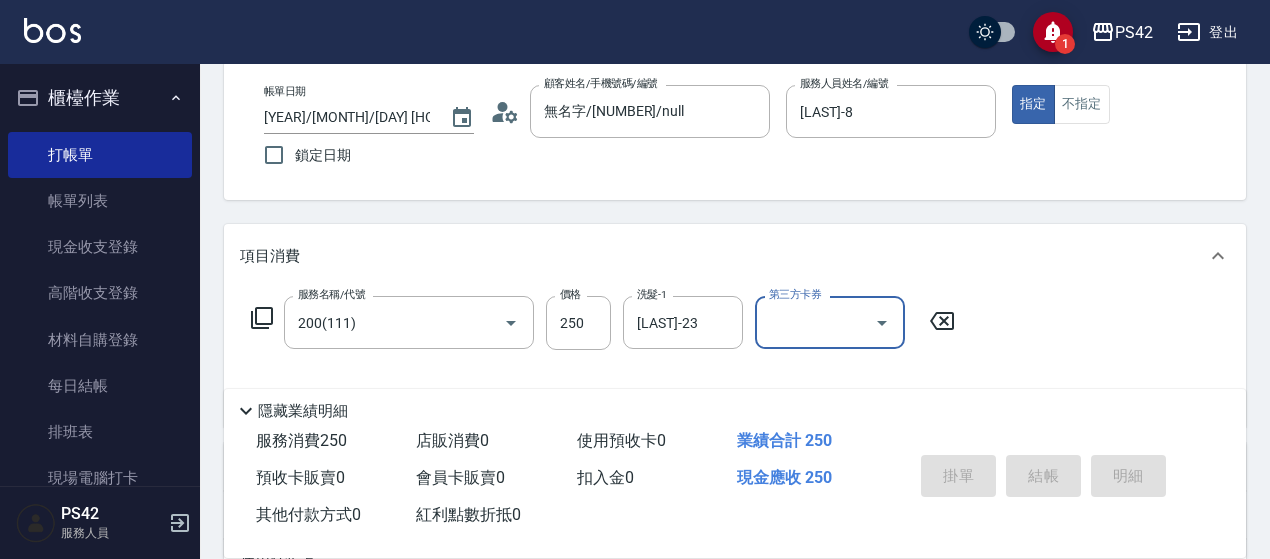 type 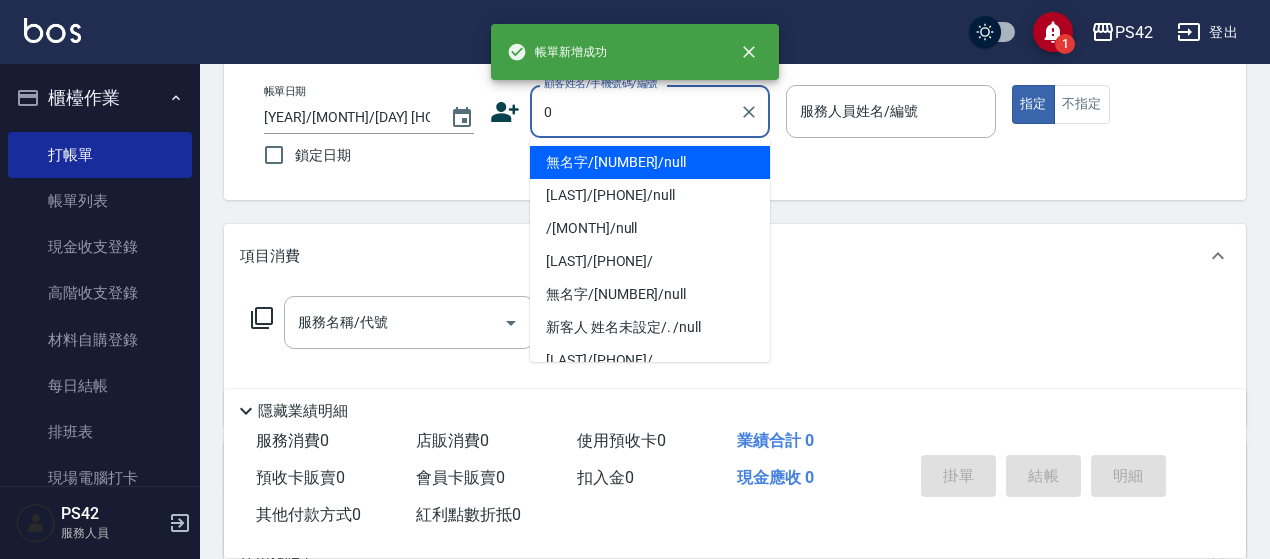 type on "無名字/[NUMBER]/null" 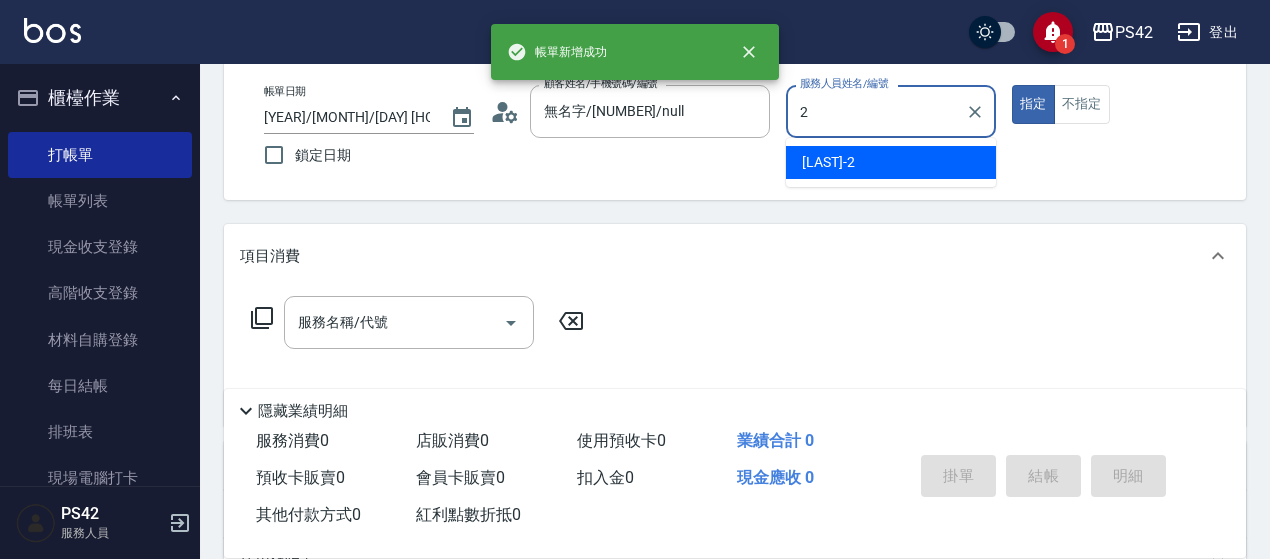 type on "[LAST]-2" 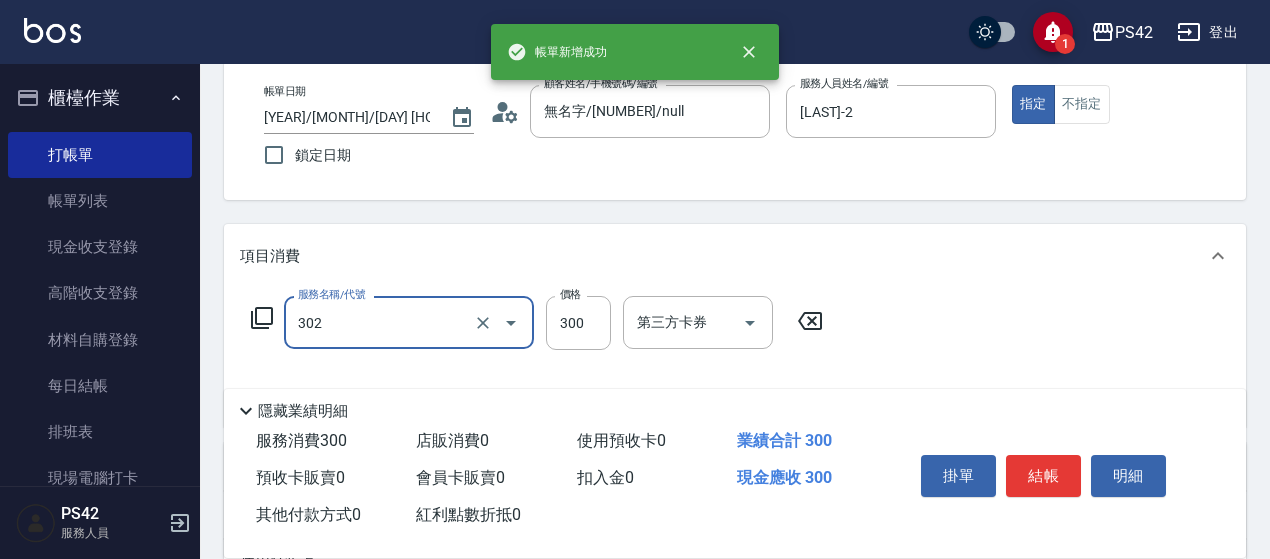 type on "剪髮(302)" 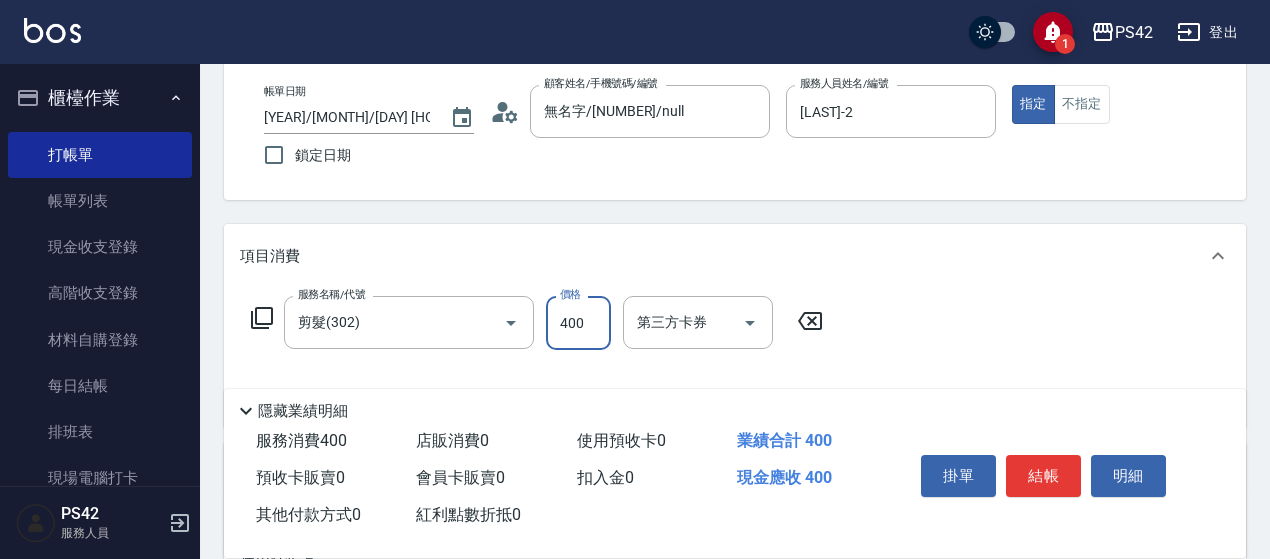 type on "400" 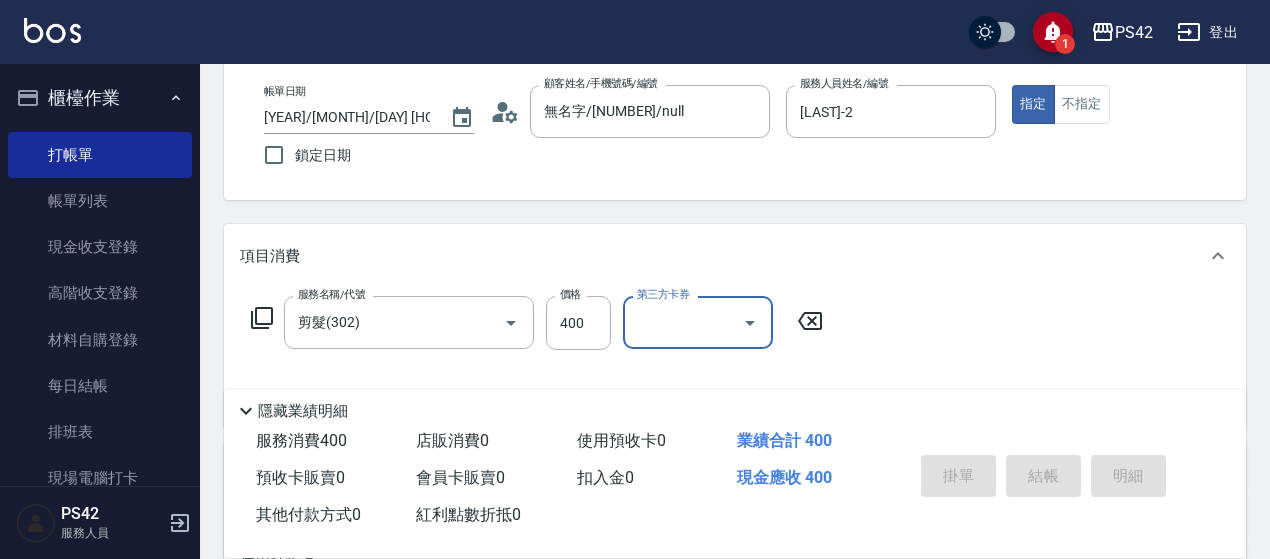 type on "[YEAR]/[MONTH]/[DAY] [HOUR]:[MINUTE]" 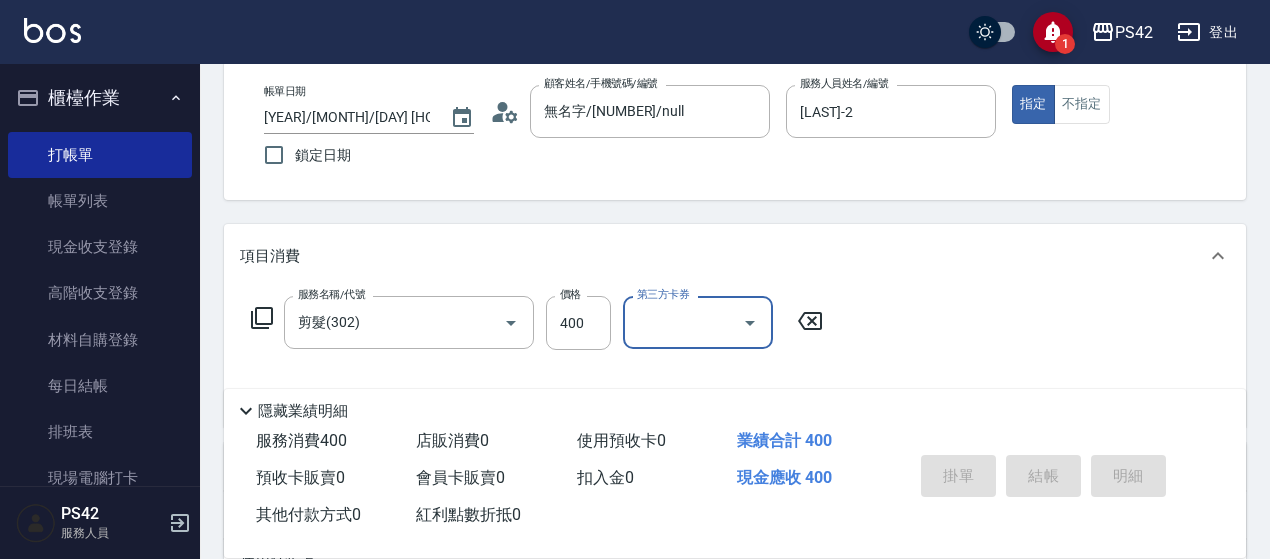 type 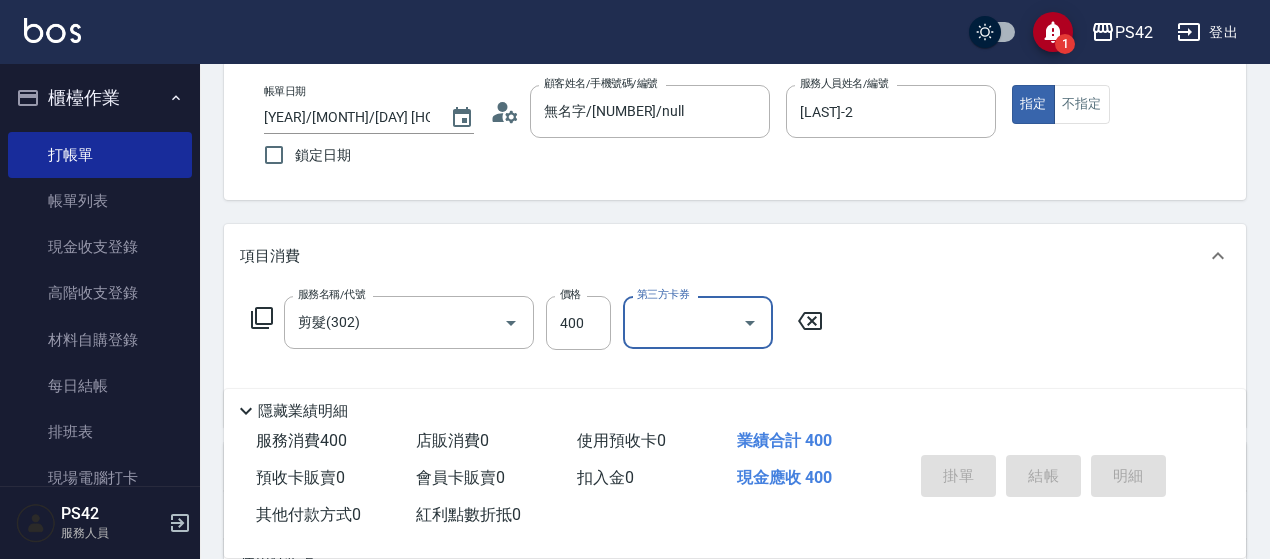 type 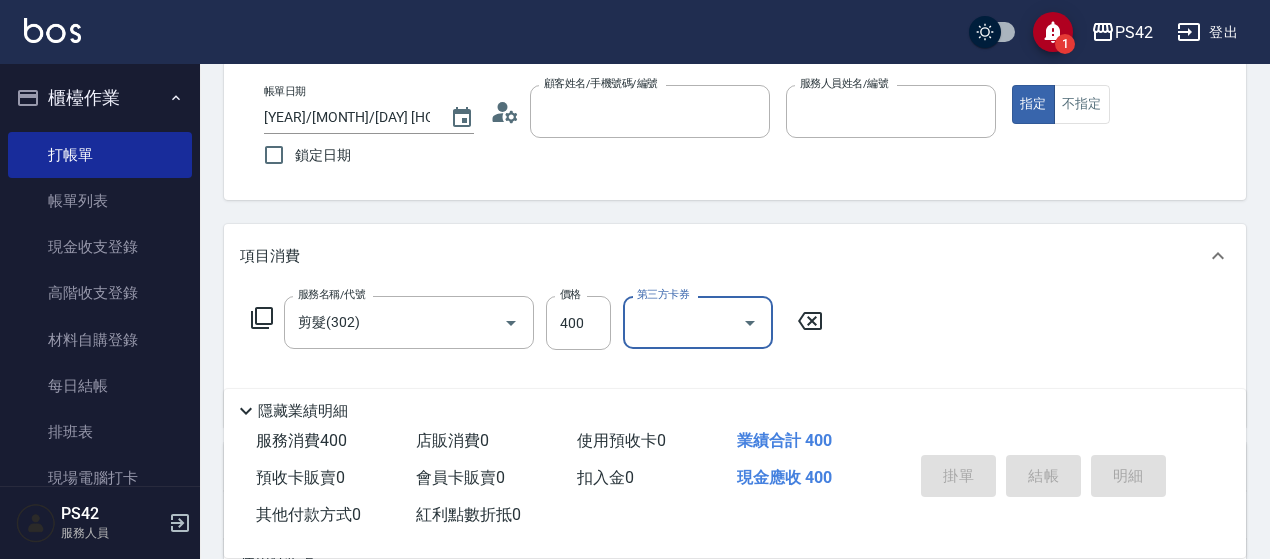 type 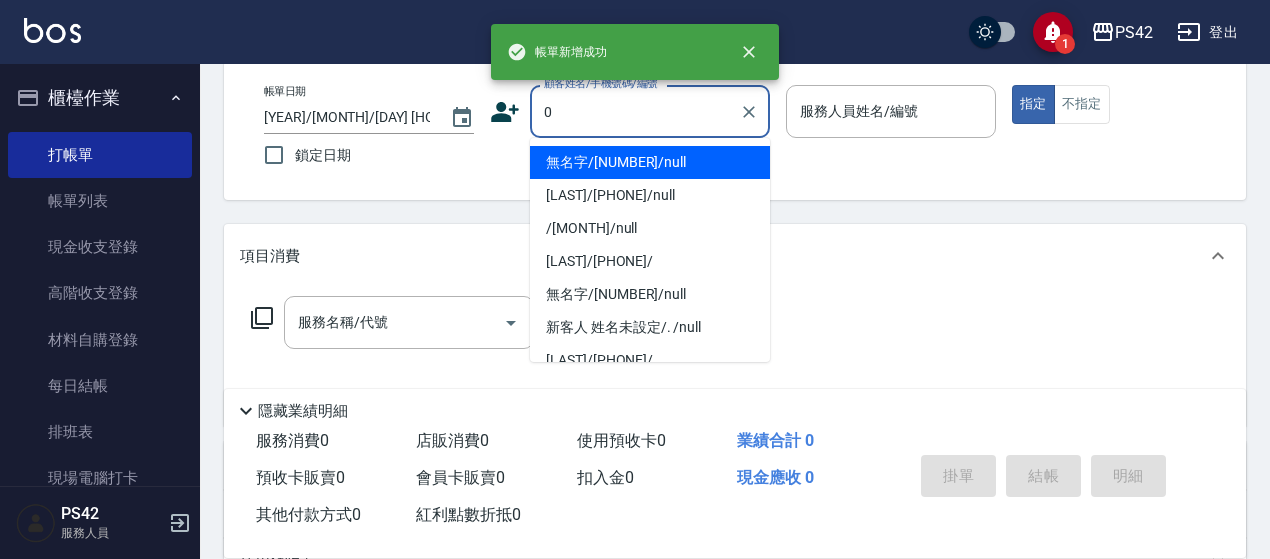type on "無名字/[NUMBER]/null" 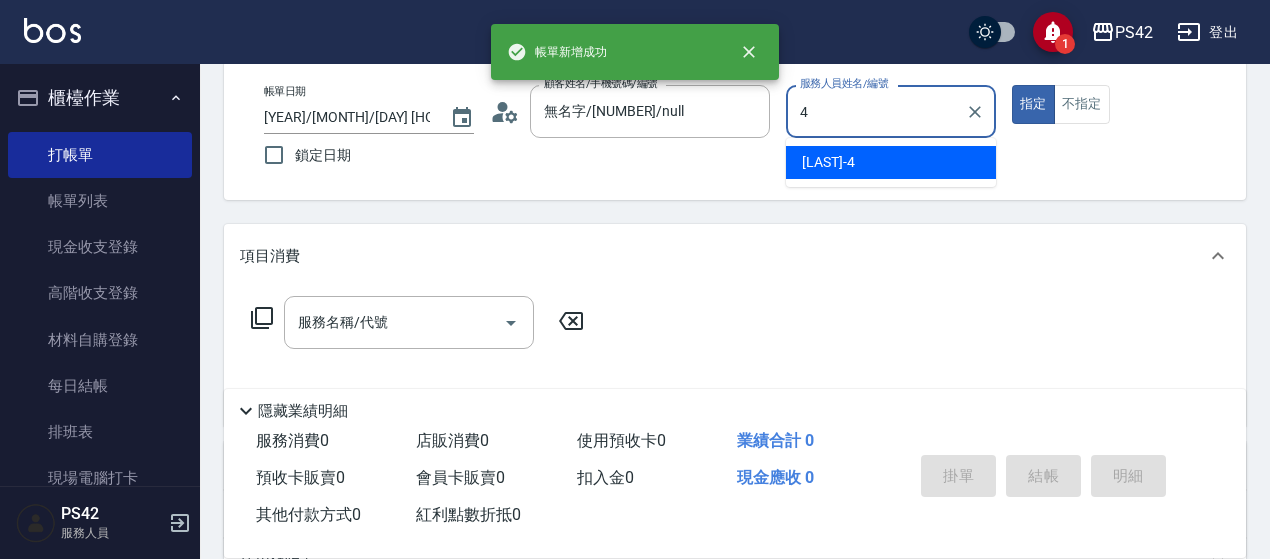 type on "[LAST]-4" 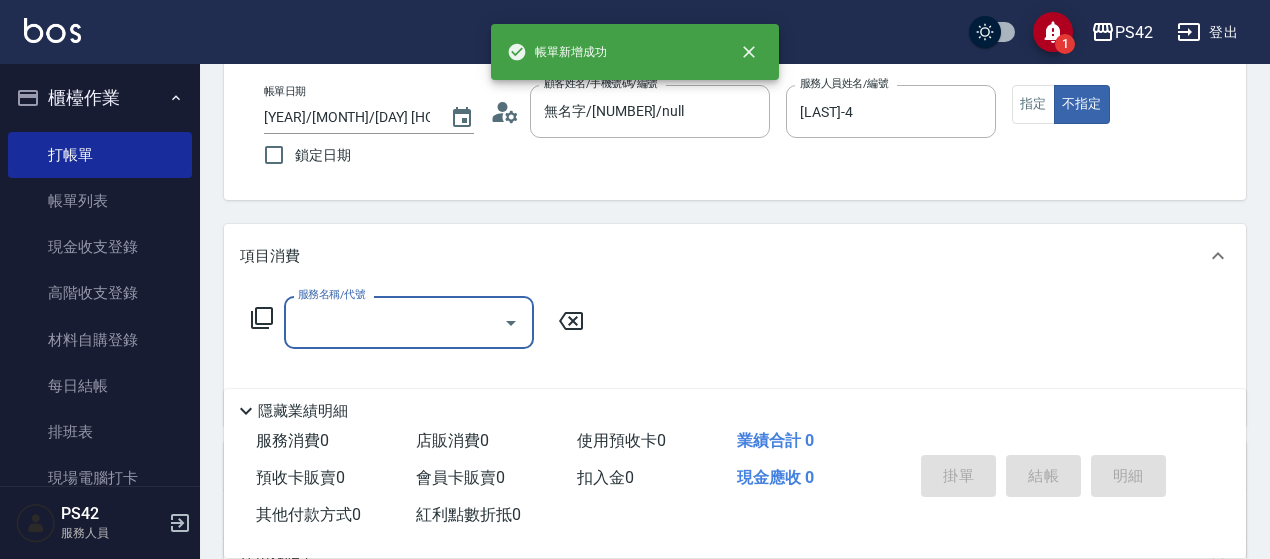 type on "3" 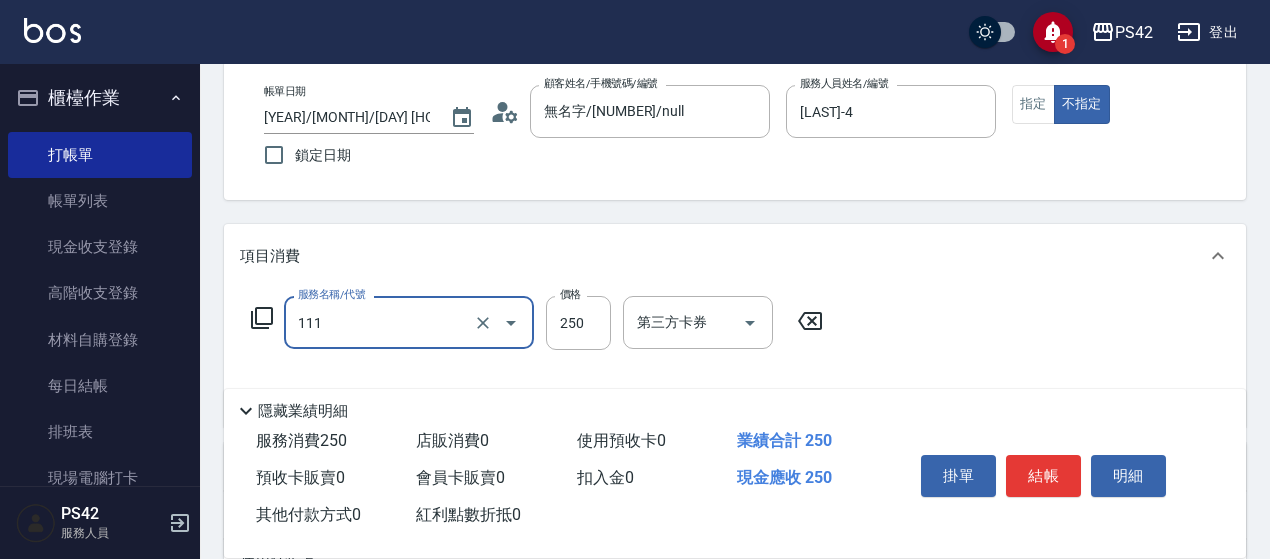 type on "200(111)" 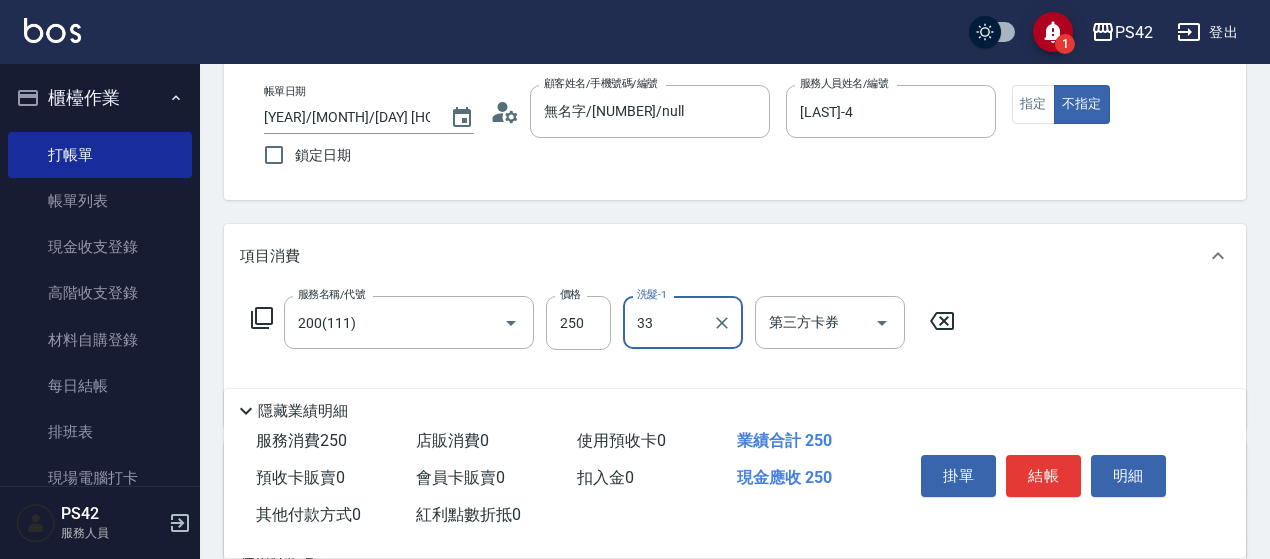 type on "[LAST]-33" 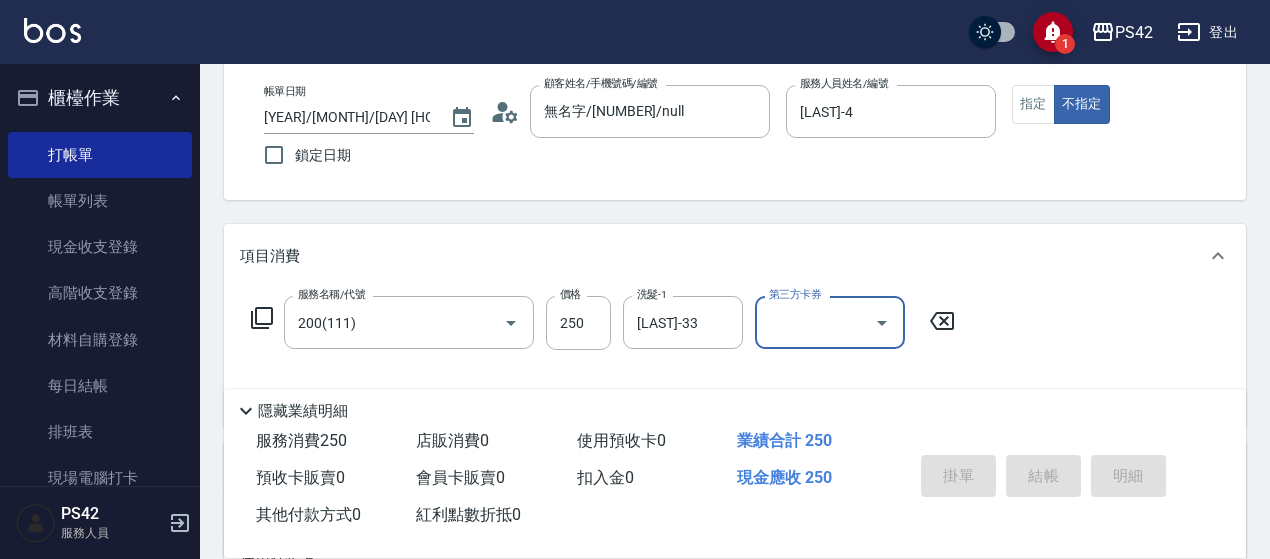 type 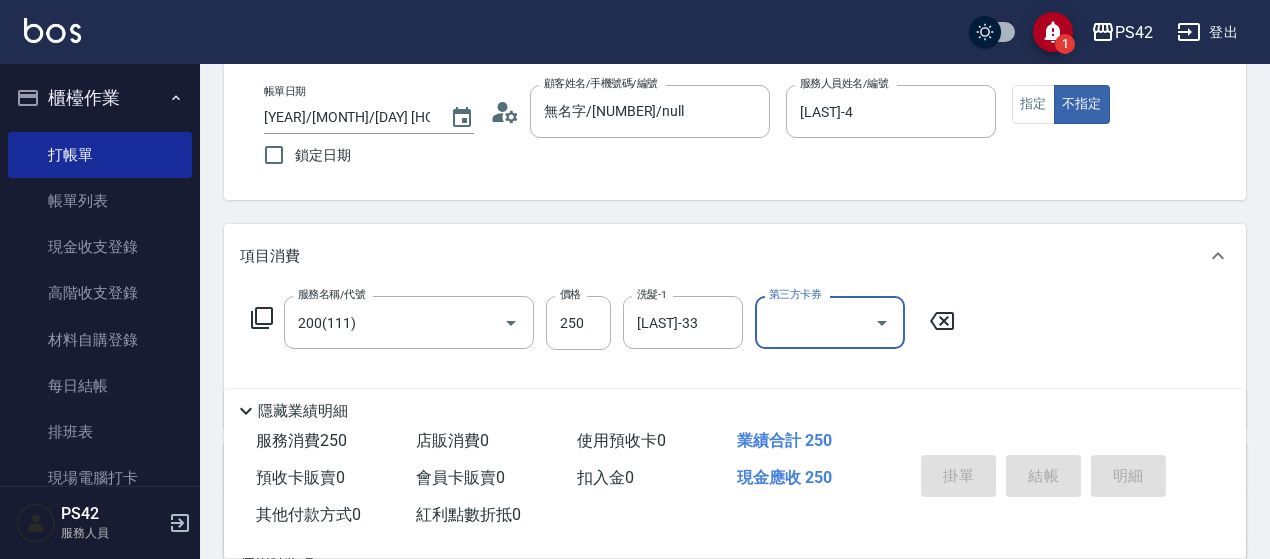 type 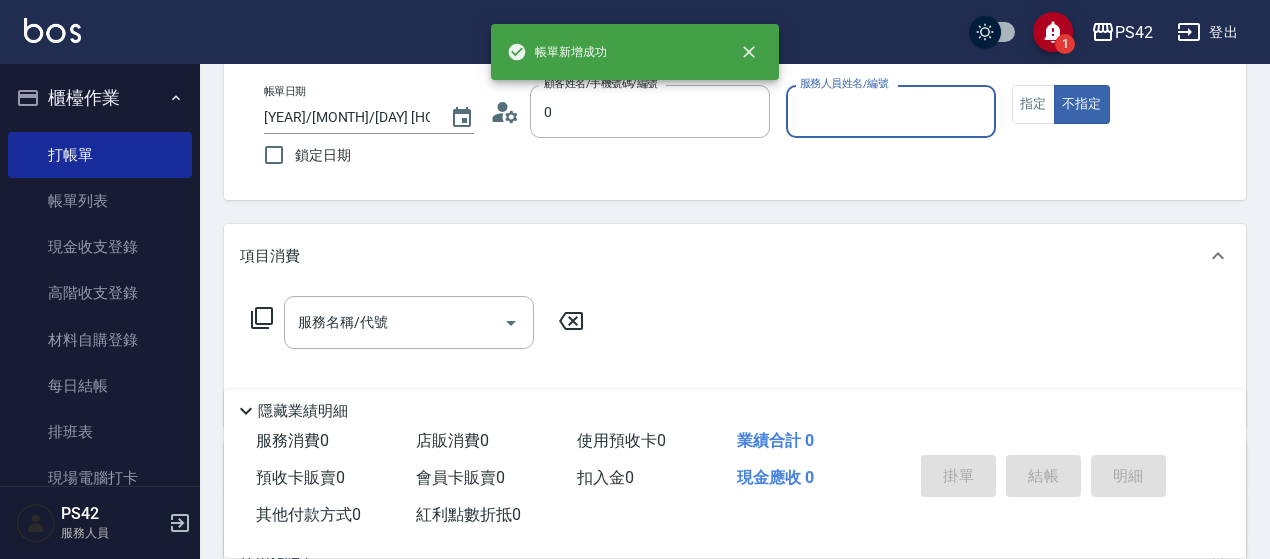 type on "無名字/[NUMBER]/null" 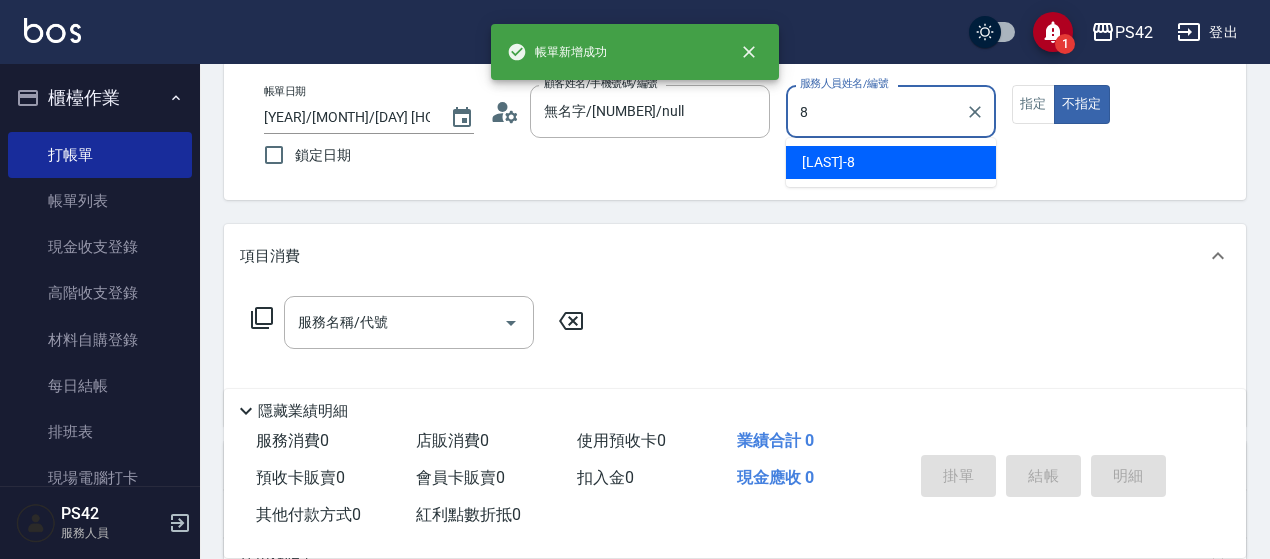 type on "8" 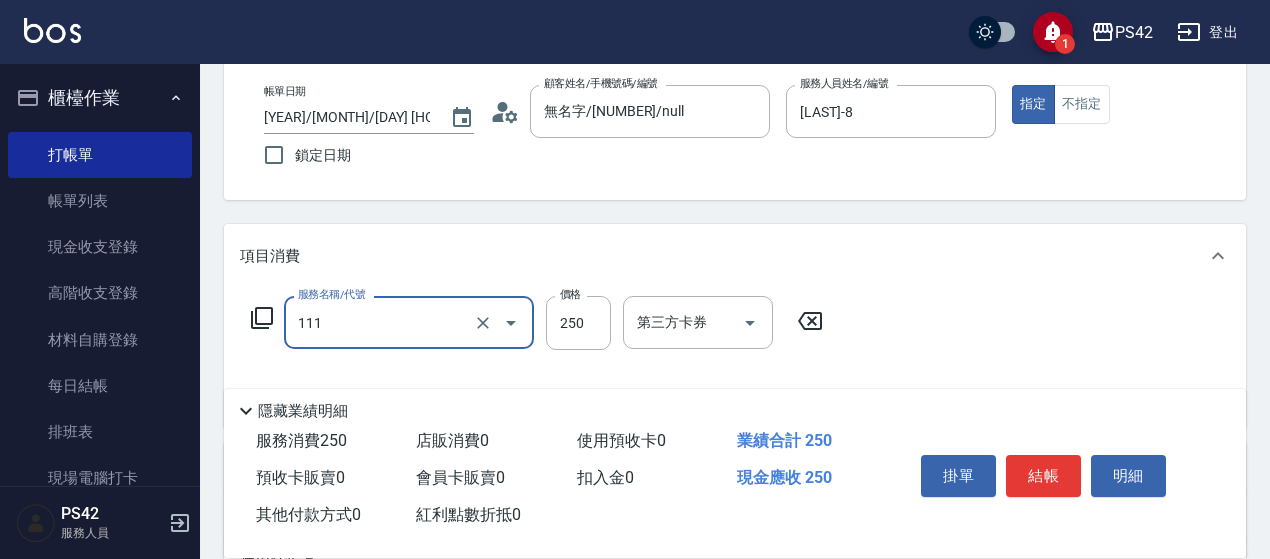 type on "200(111)" 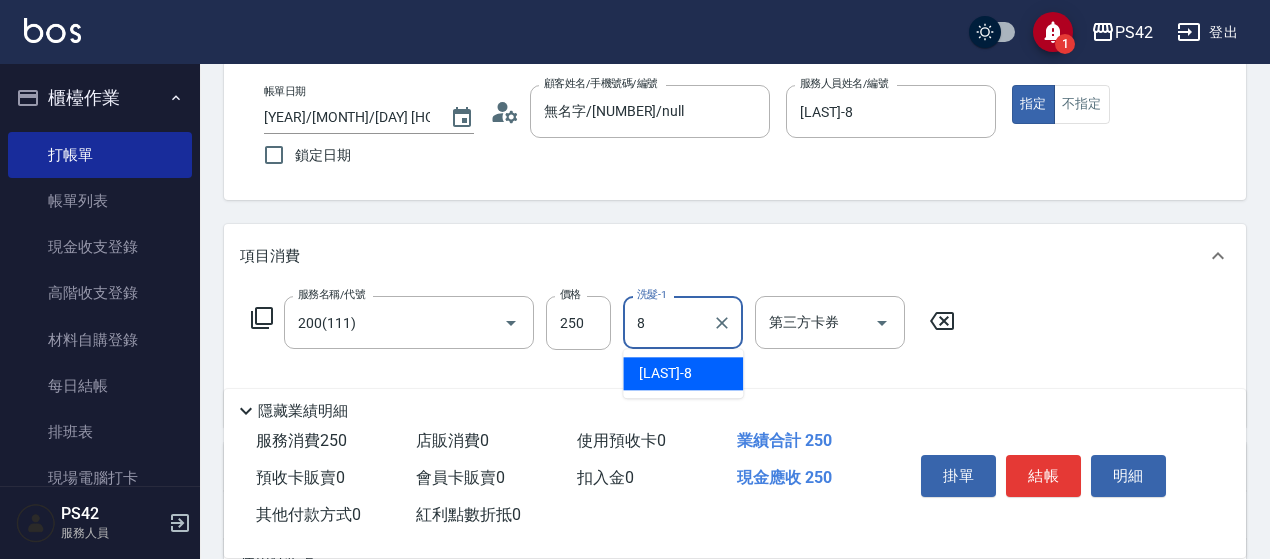 type on "[LAST]-8" 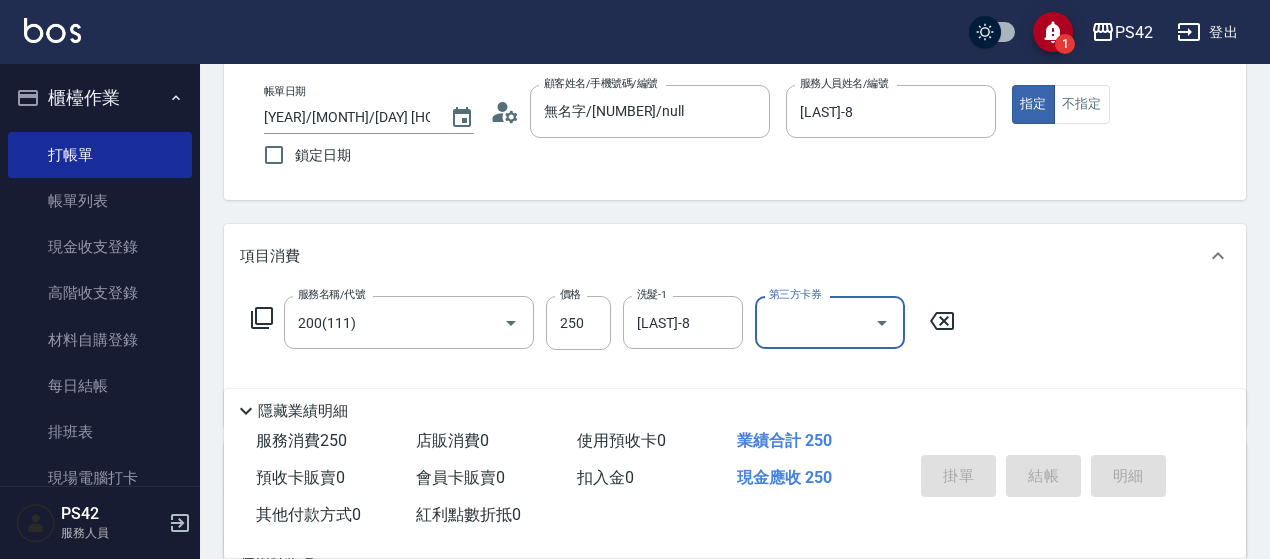 type 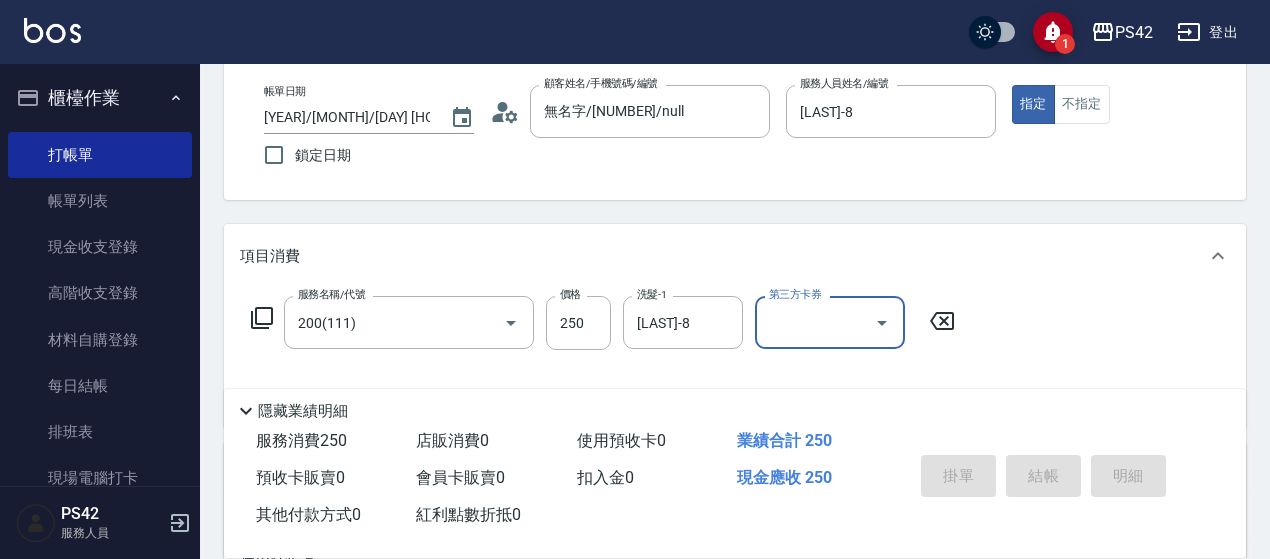type 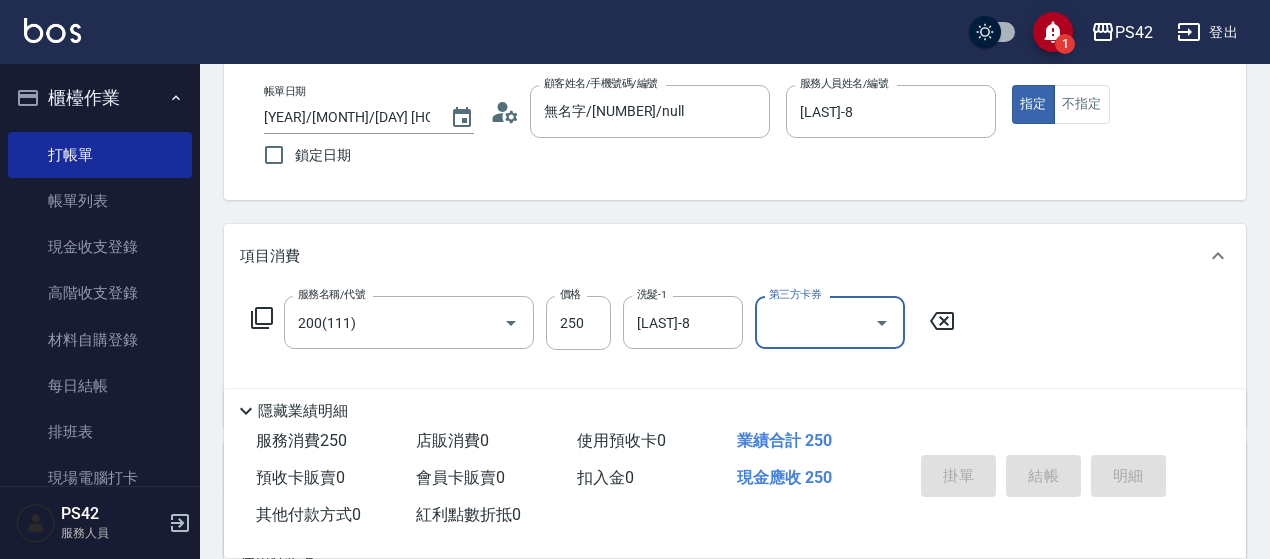 type 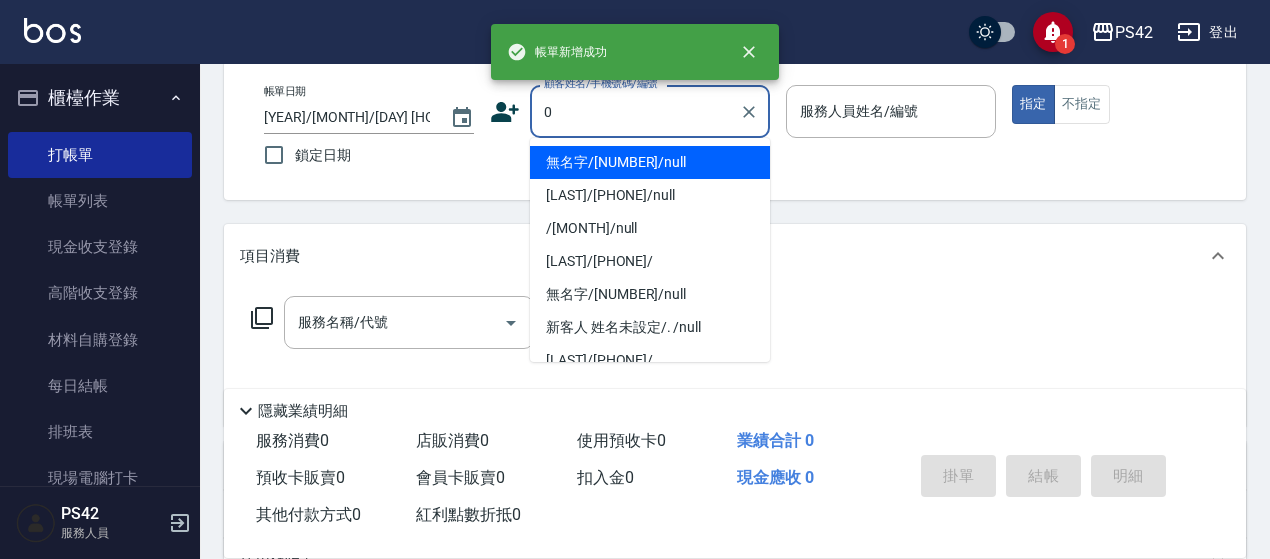 type on "無名字/[NUMBER]/null" 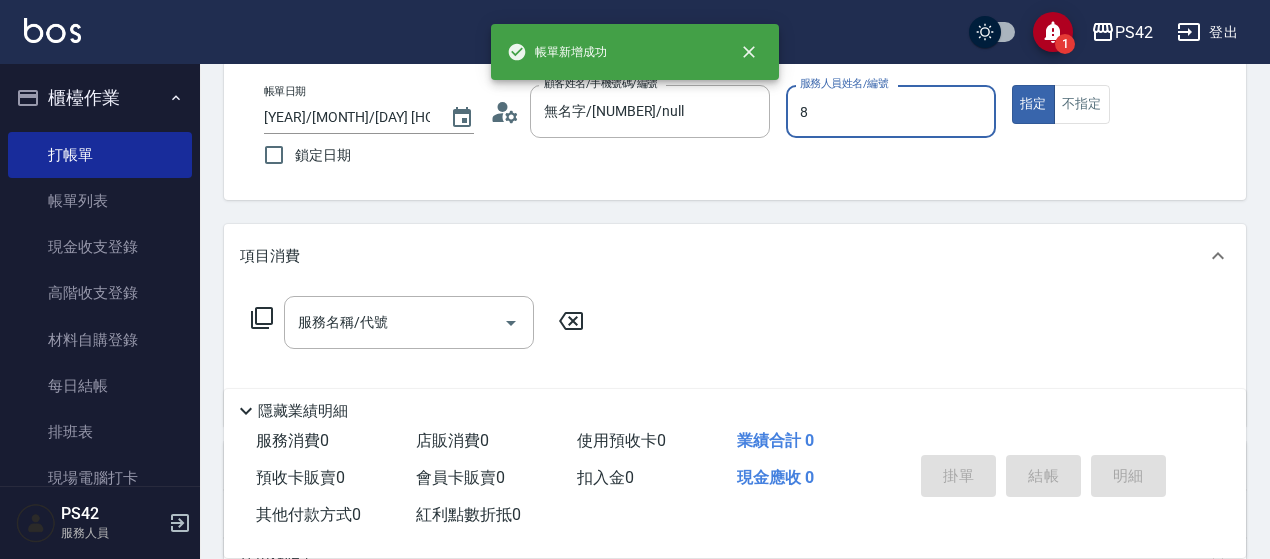 type on "[LAST]-8" 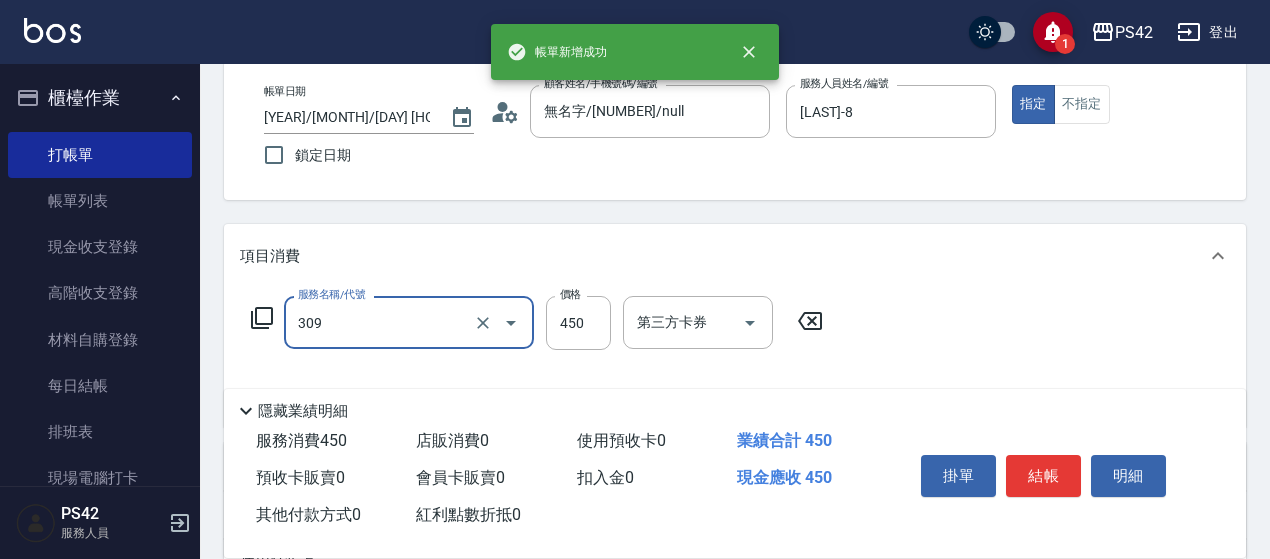 type on "洗+剪(309)" 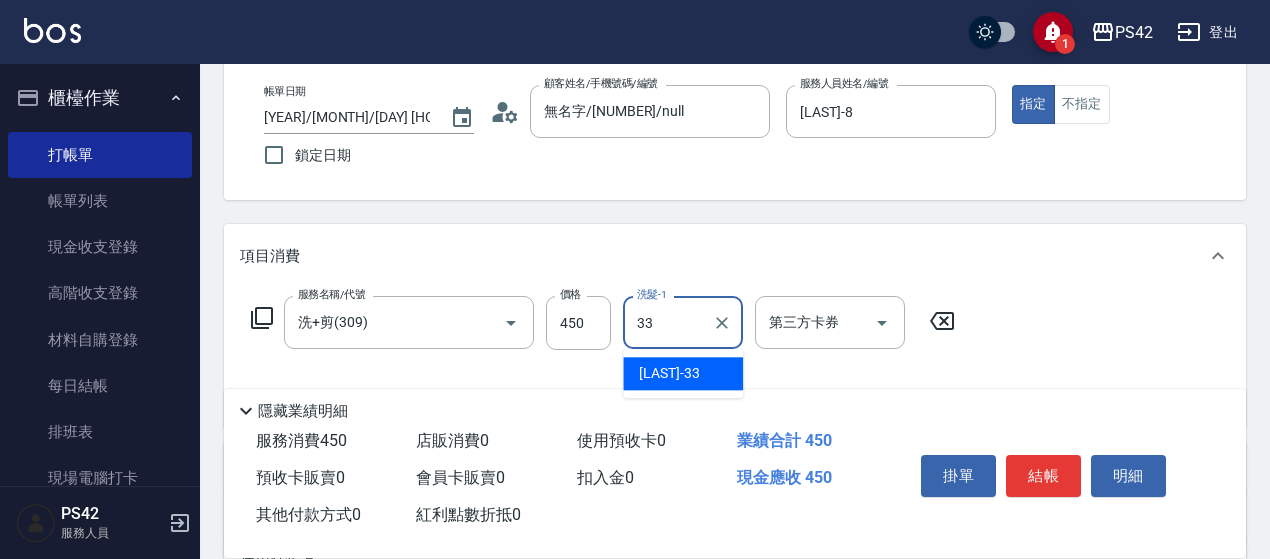 type on "[LAST]-33" 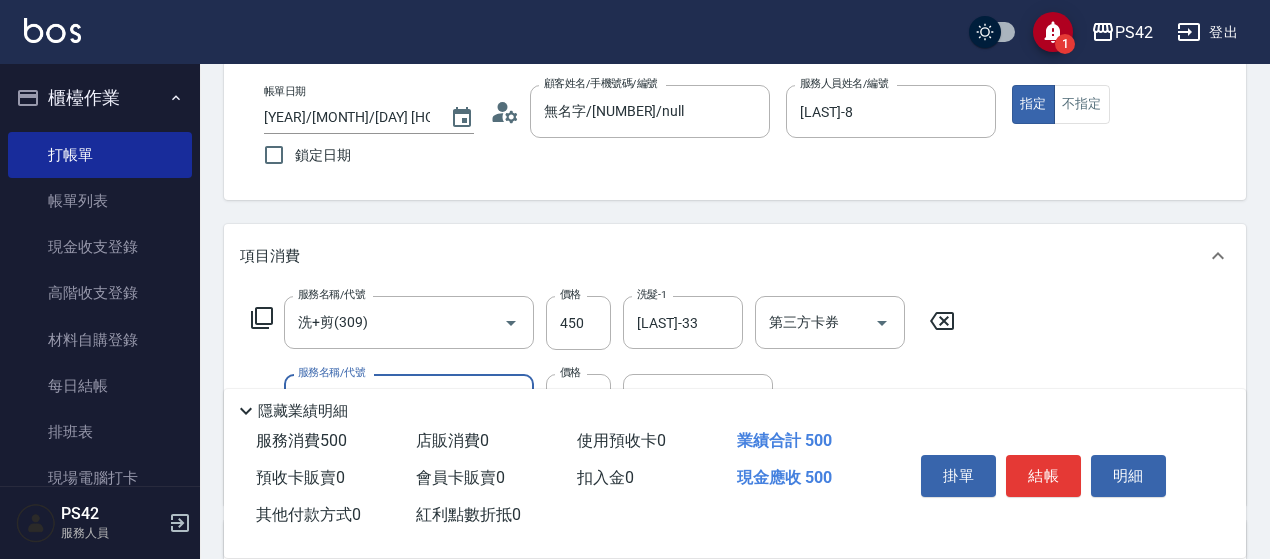 type on "精油50(112)" 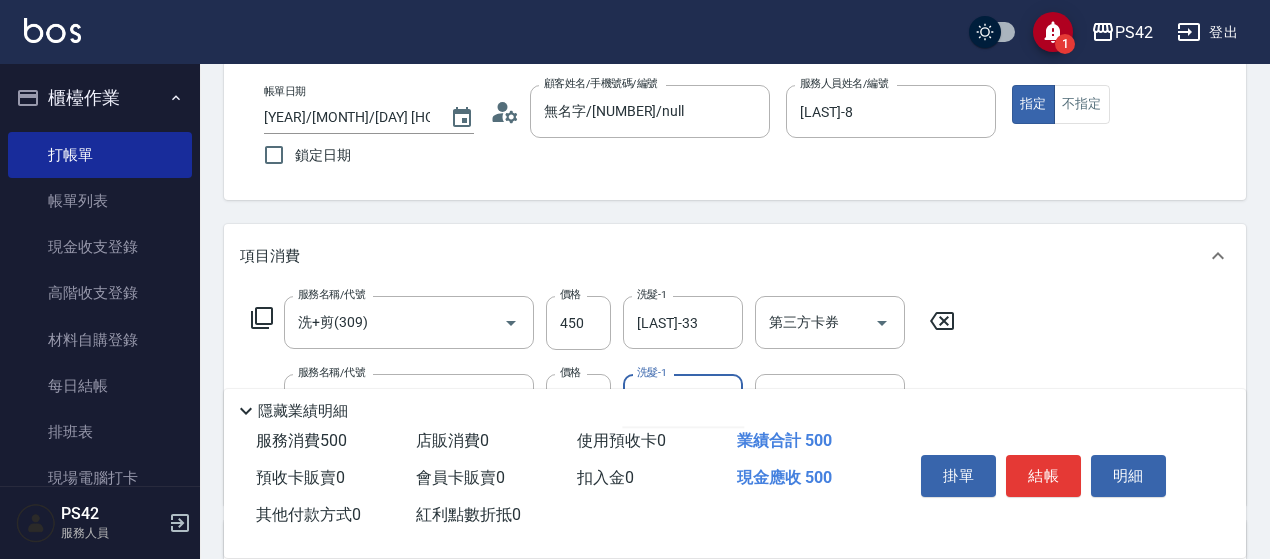 type on "[LAST]-33" 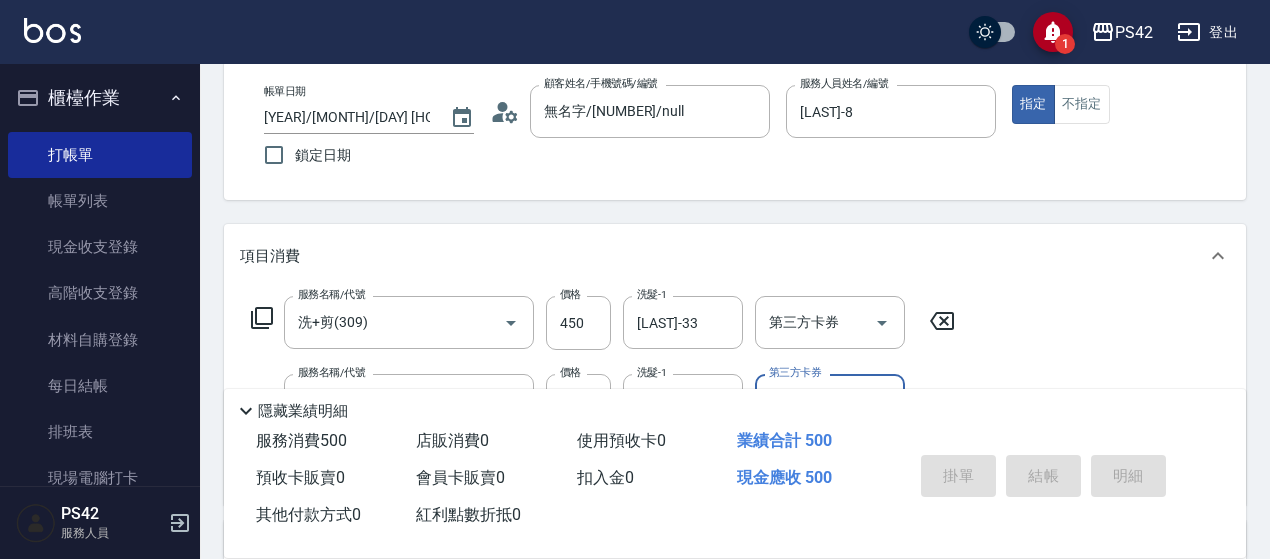 type 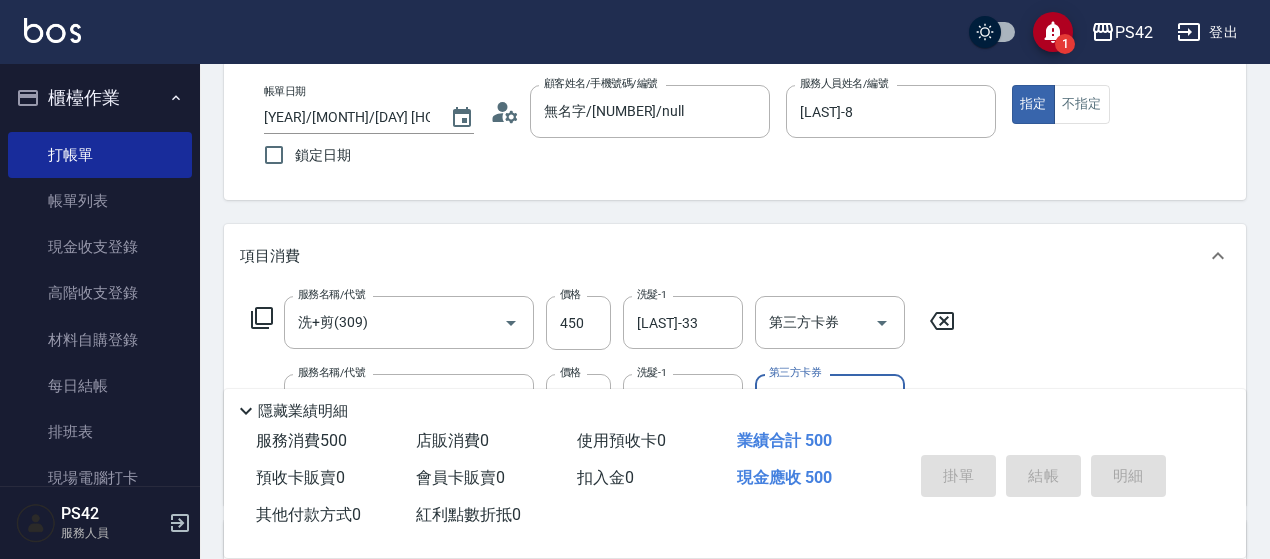 type 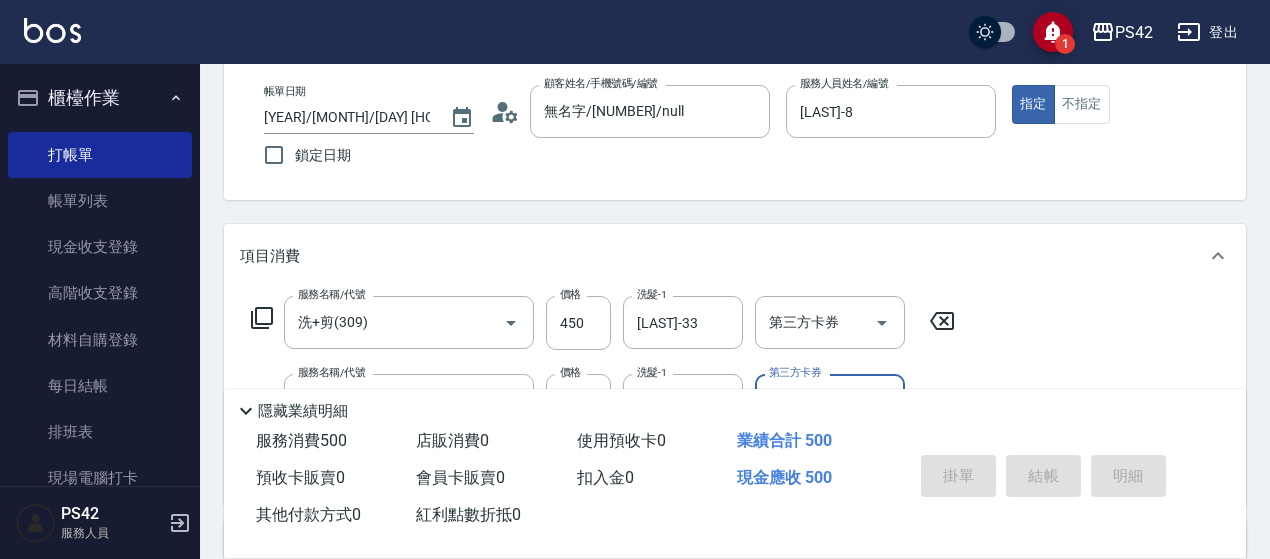 type 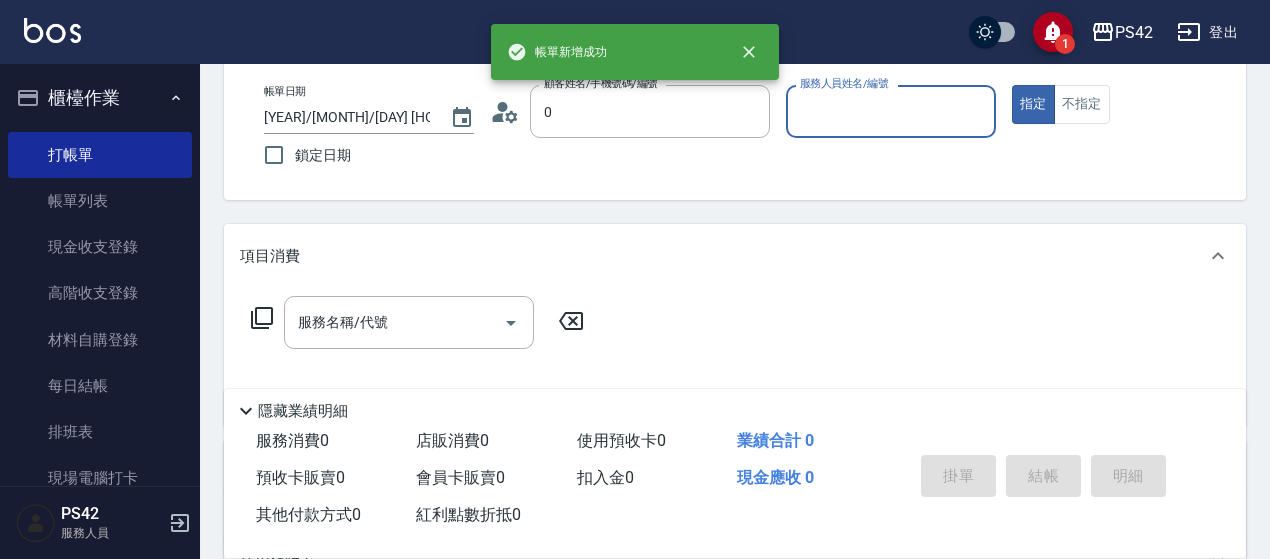 type on "無名字/[NUMBER]/null" 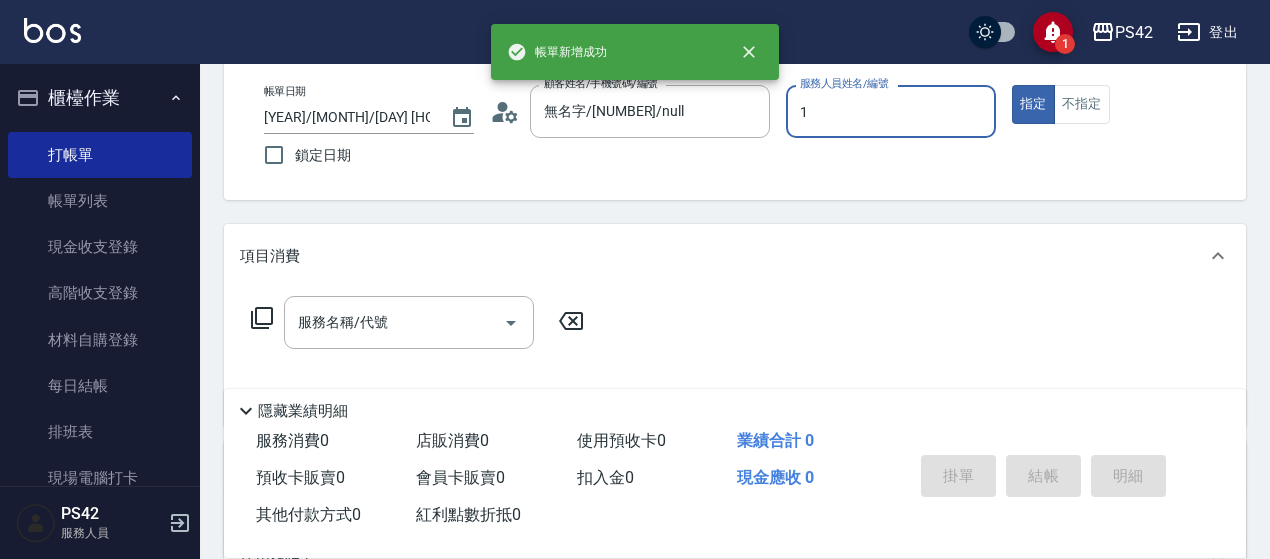 type on "[LAST]-1" 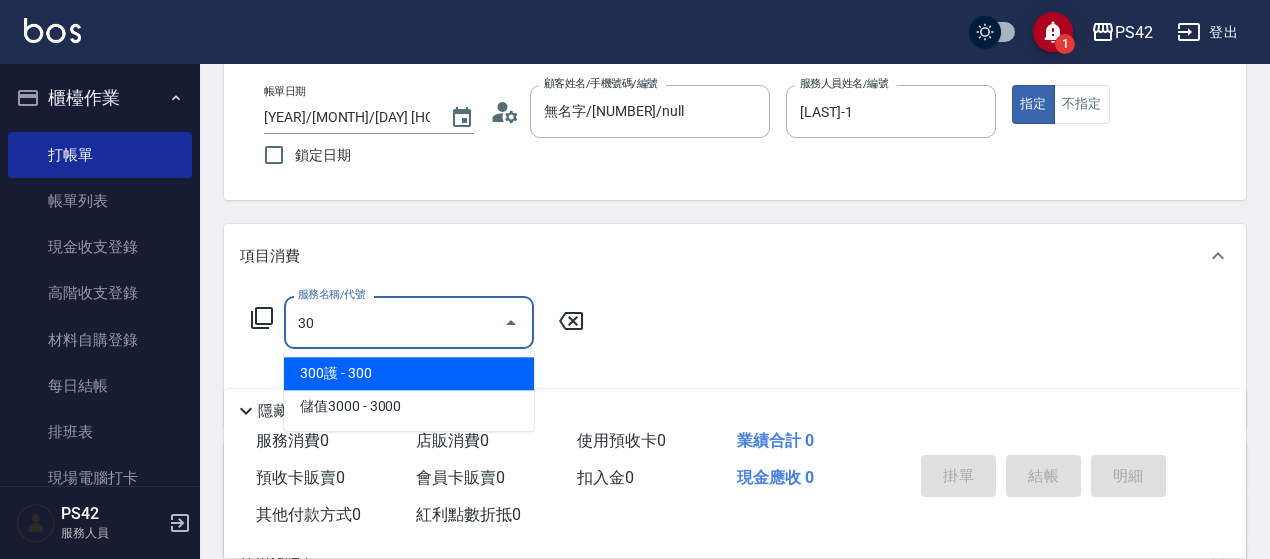 type on "3" 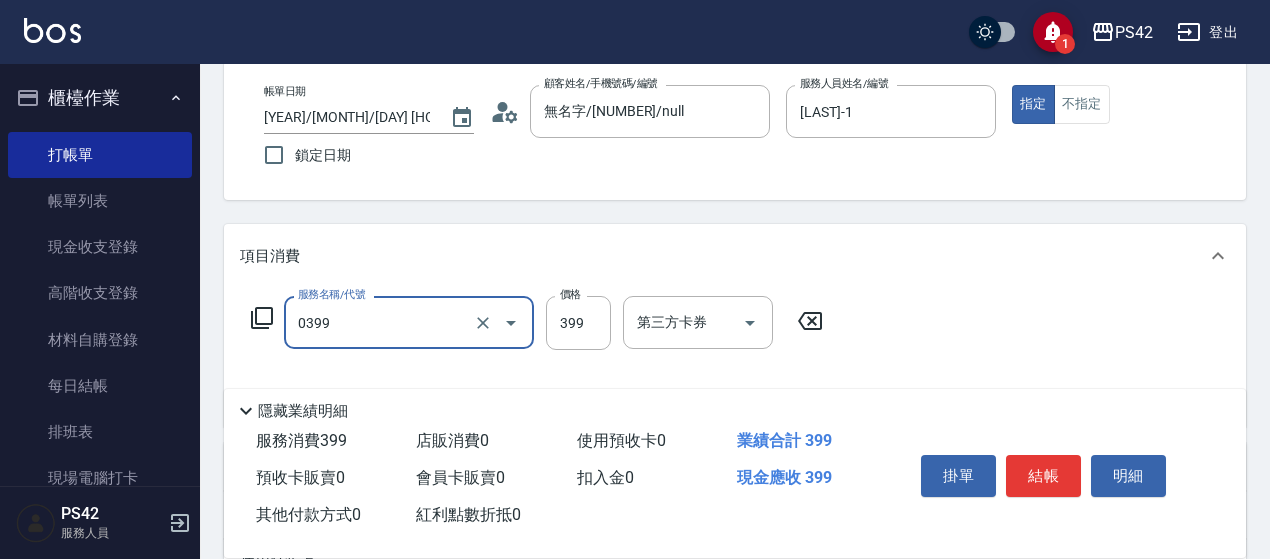 type on "海鹽399(0399)" 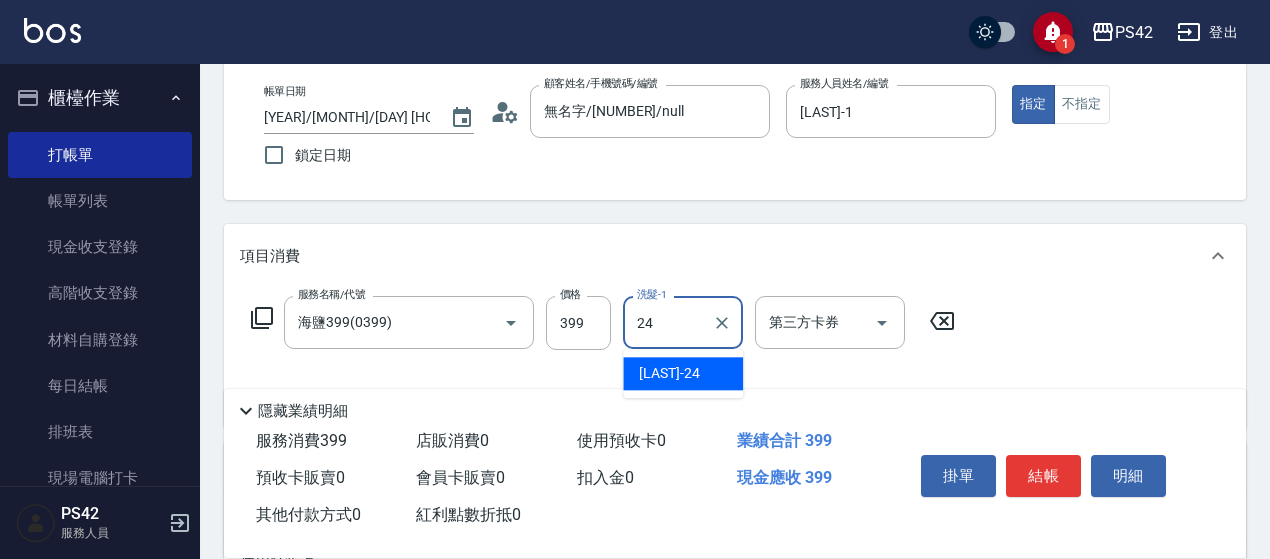 type on "[LAST]-24" 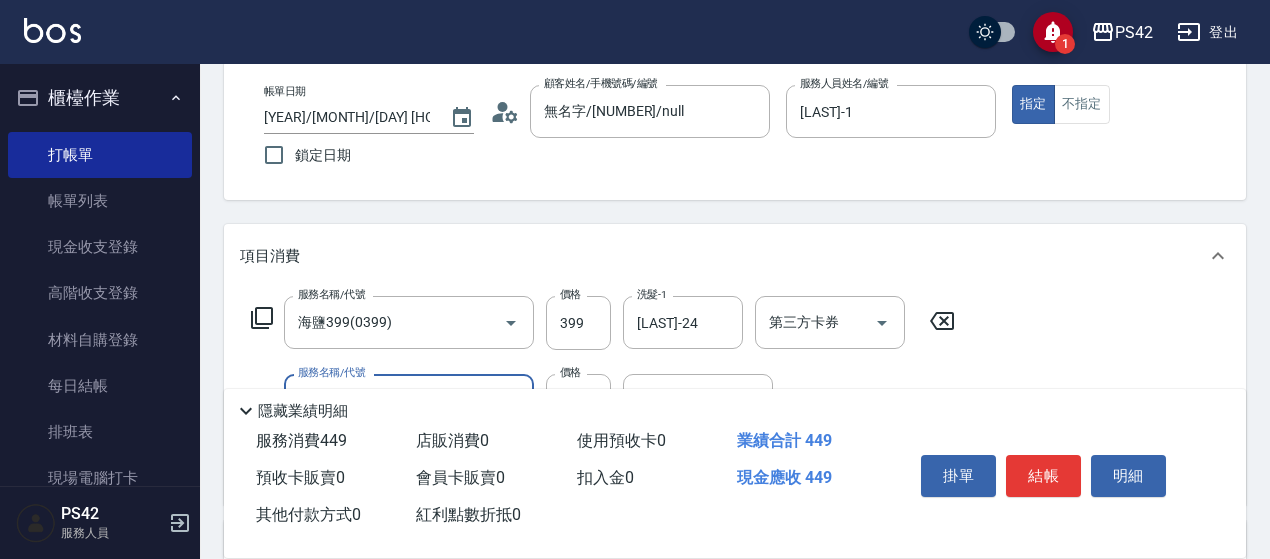 type on "精油50(112)" 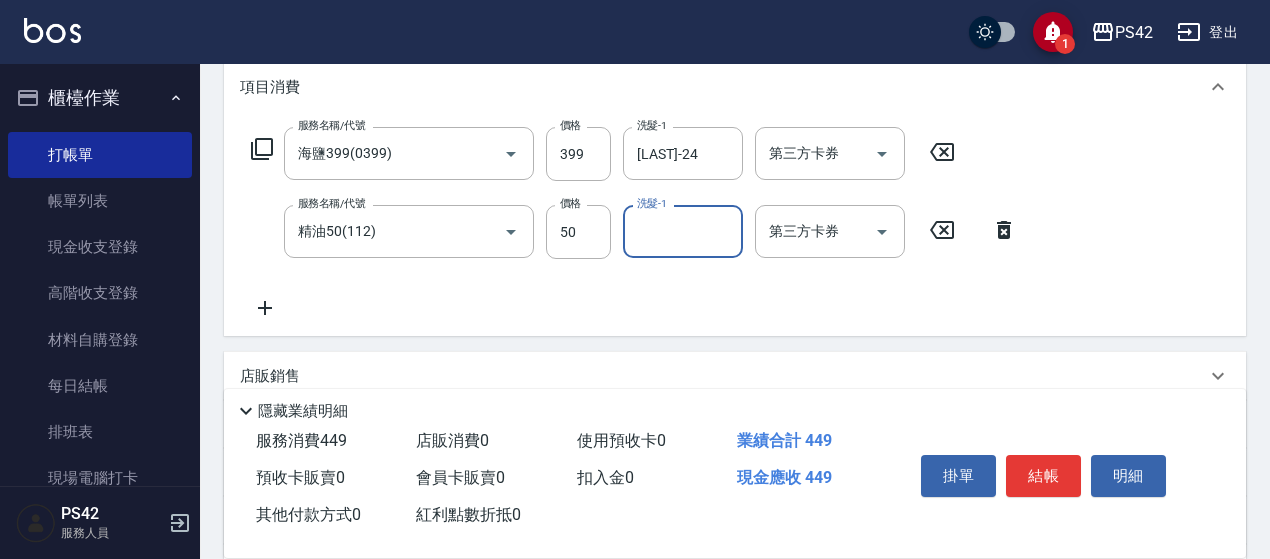 scroll, scrollTop: 300, scrollLeft: 0, axis: vertical 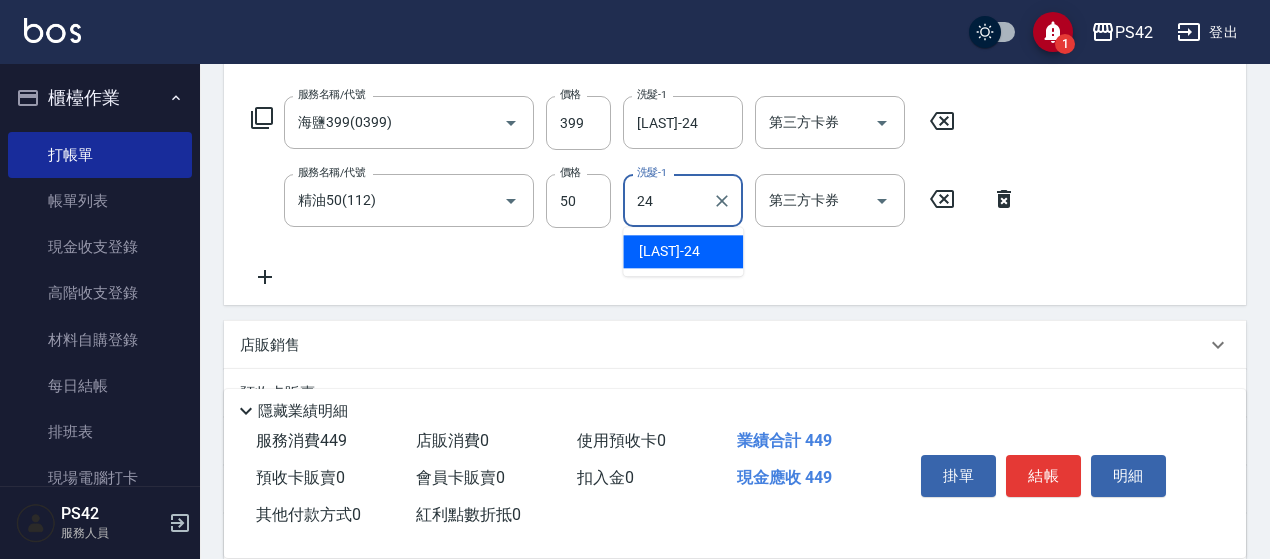 type on "[LAST]-24" 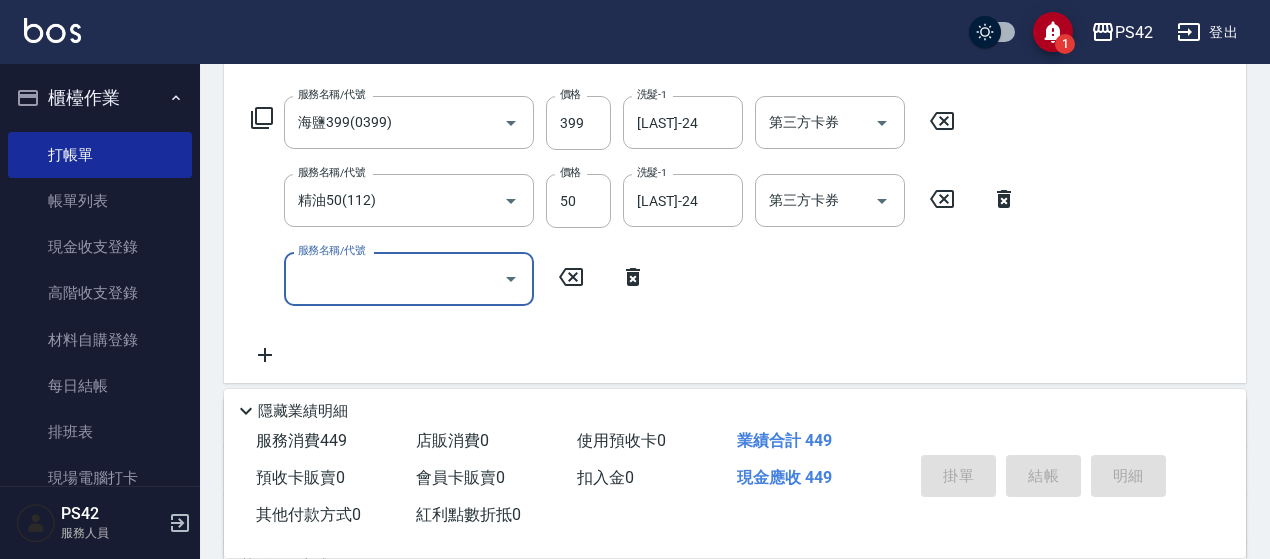 type 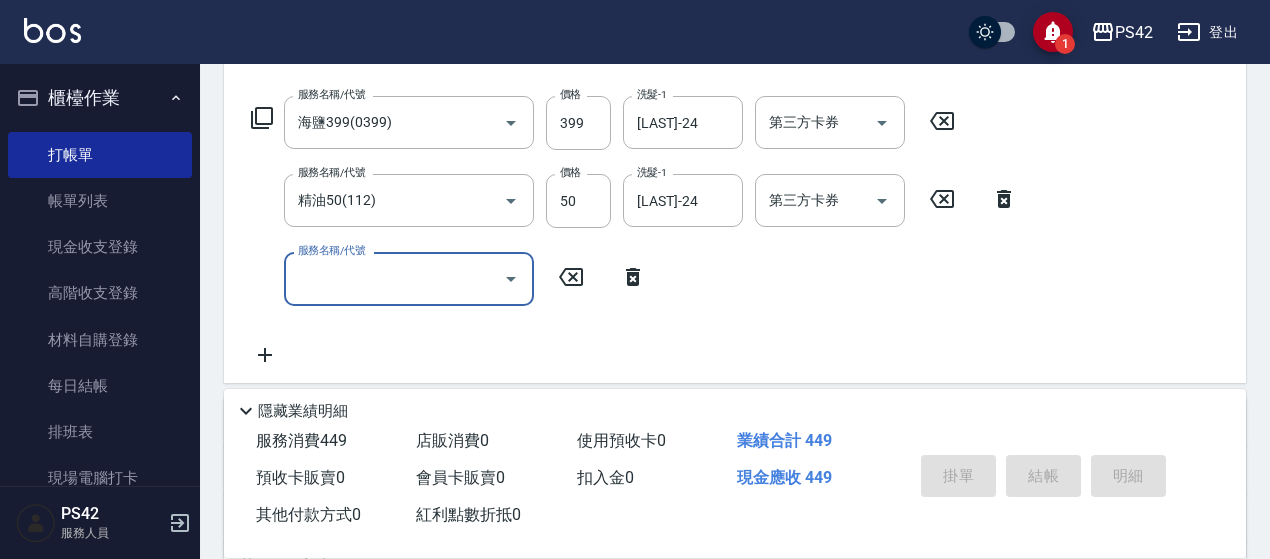 type 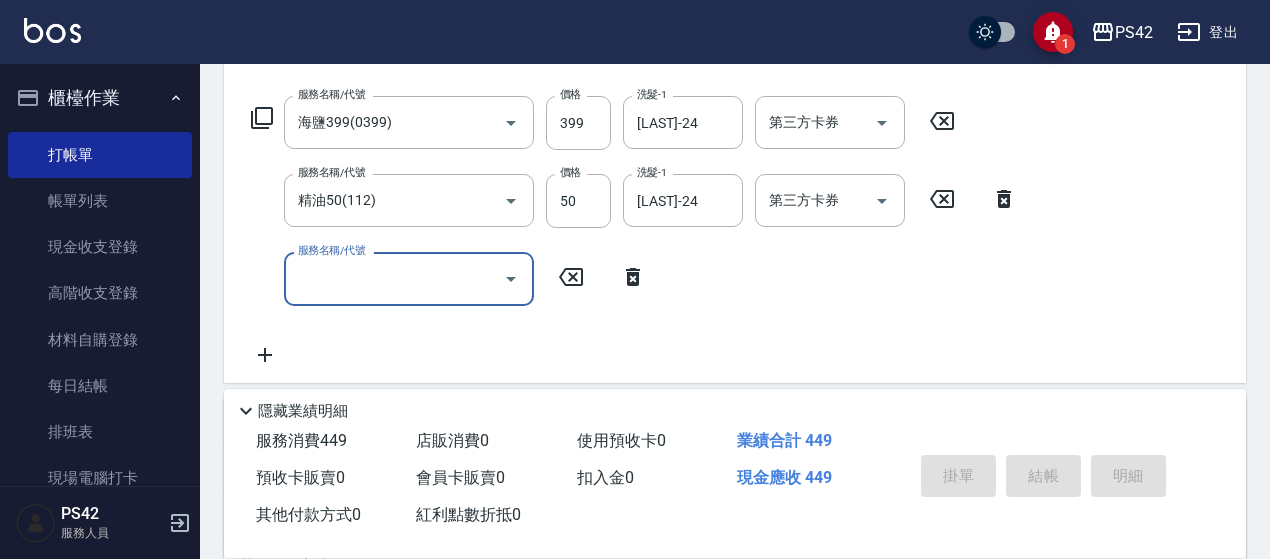 type 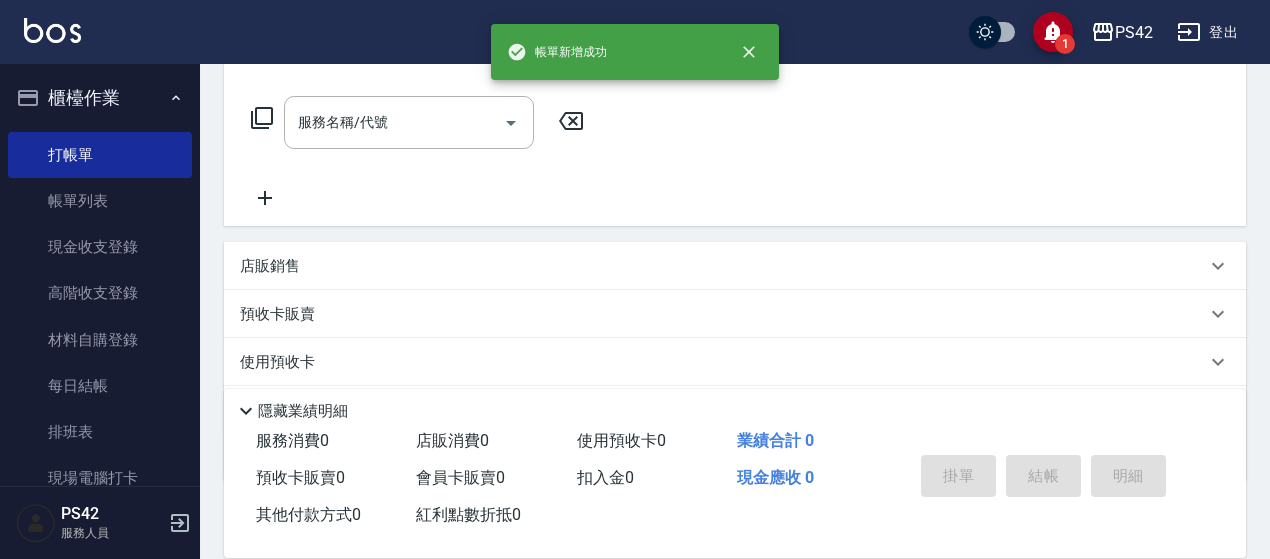 scroll, scrollTop: 0, scrollLeft: 0, axis: both 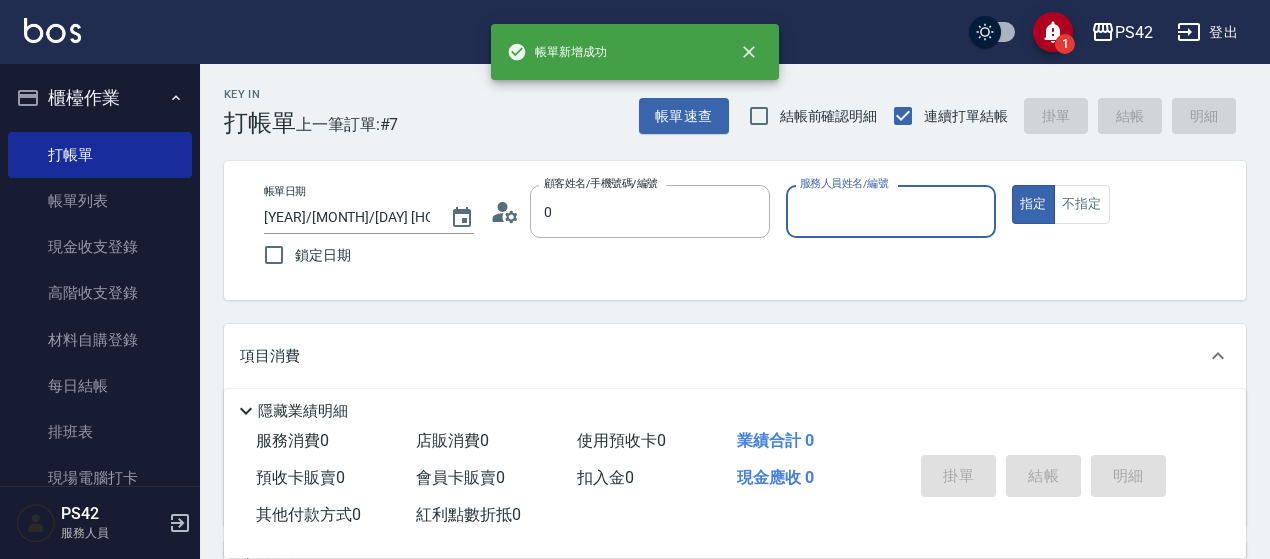 type on "無名字/[NUMBER]/null" 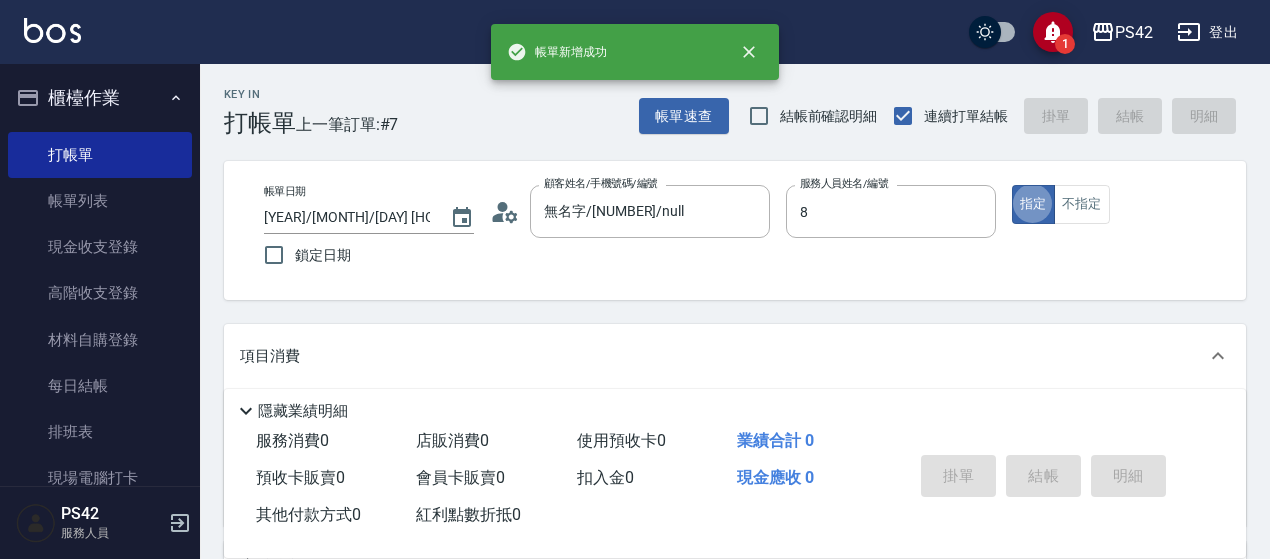 type on "[LAST]-8" 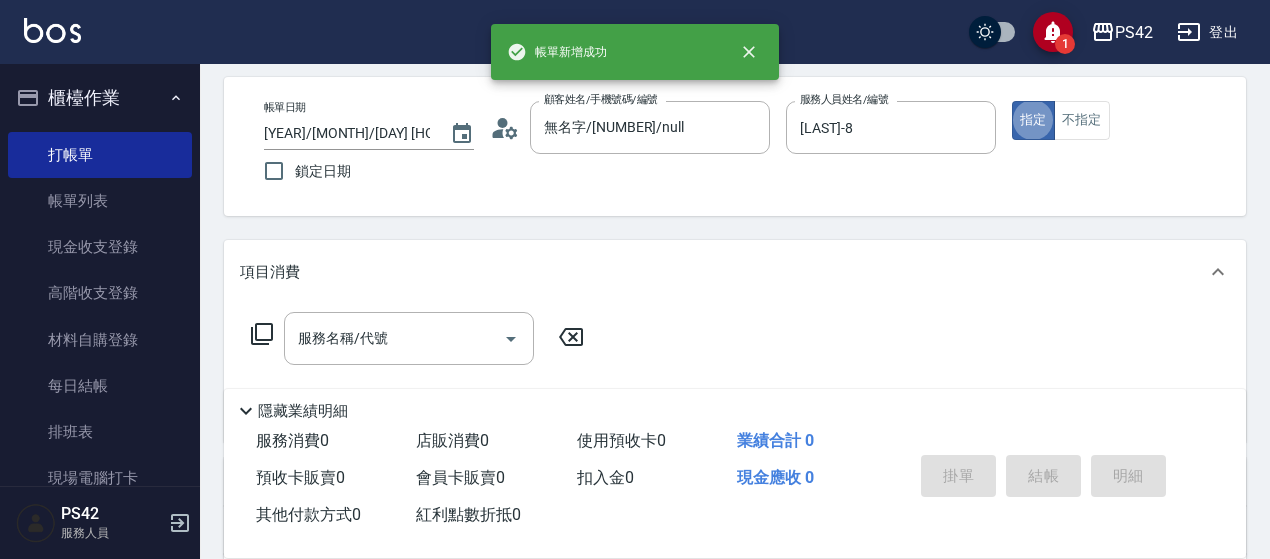 scroll, scrollTop: 200, scrollLeft: 0, axis: vertical 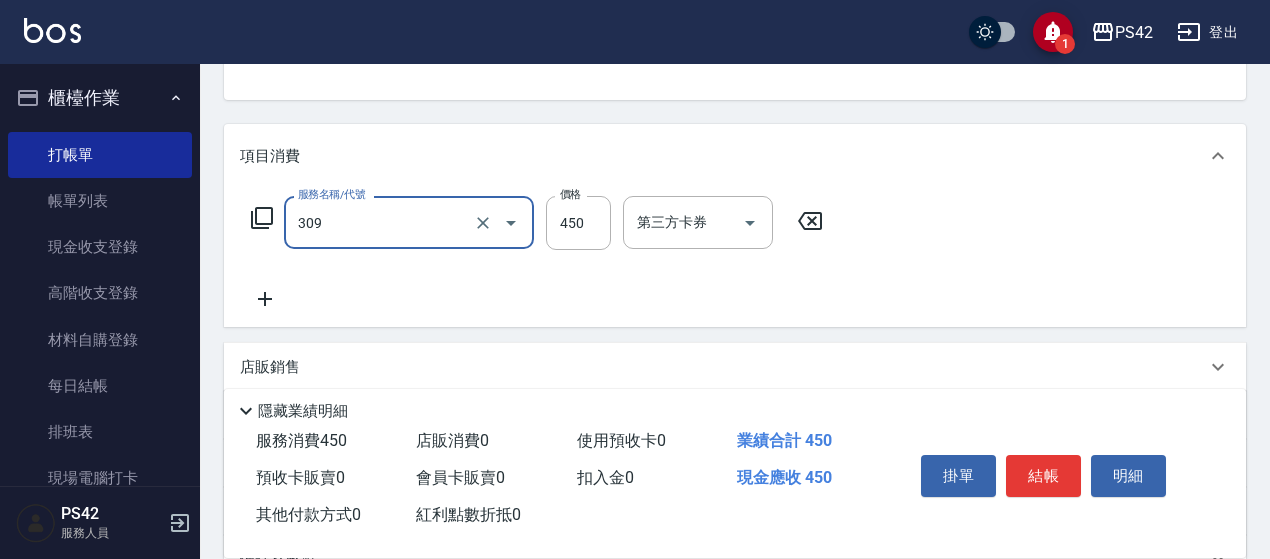 type on "洗+剪(309)" 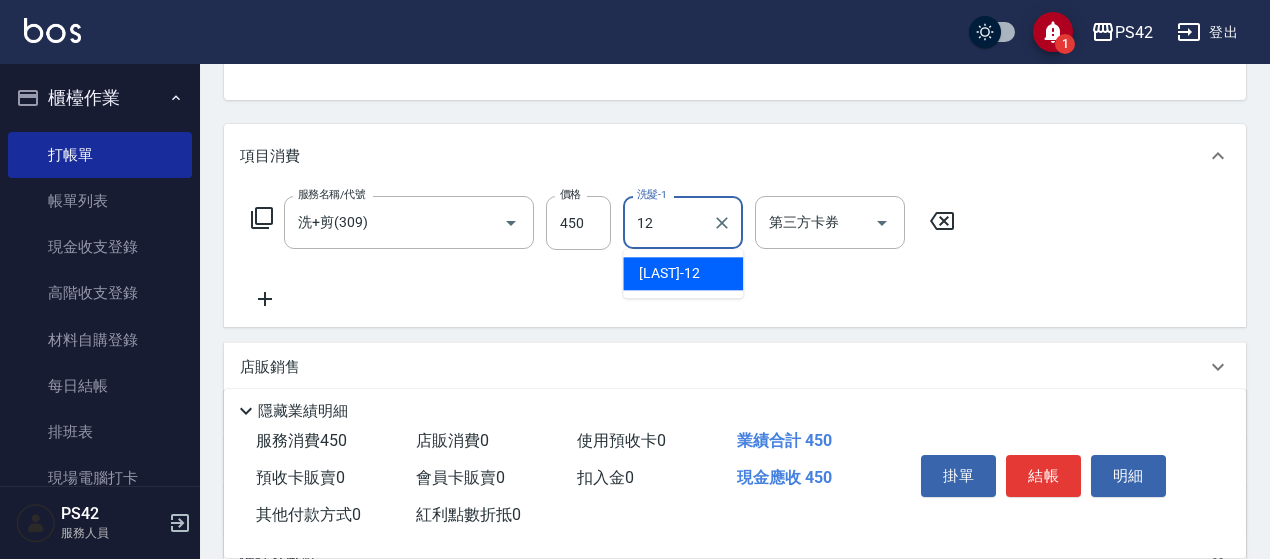 type on "[LAST]-12" 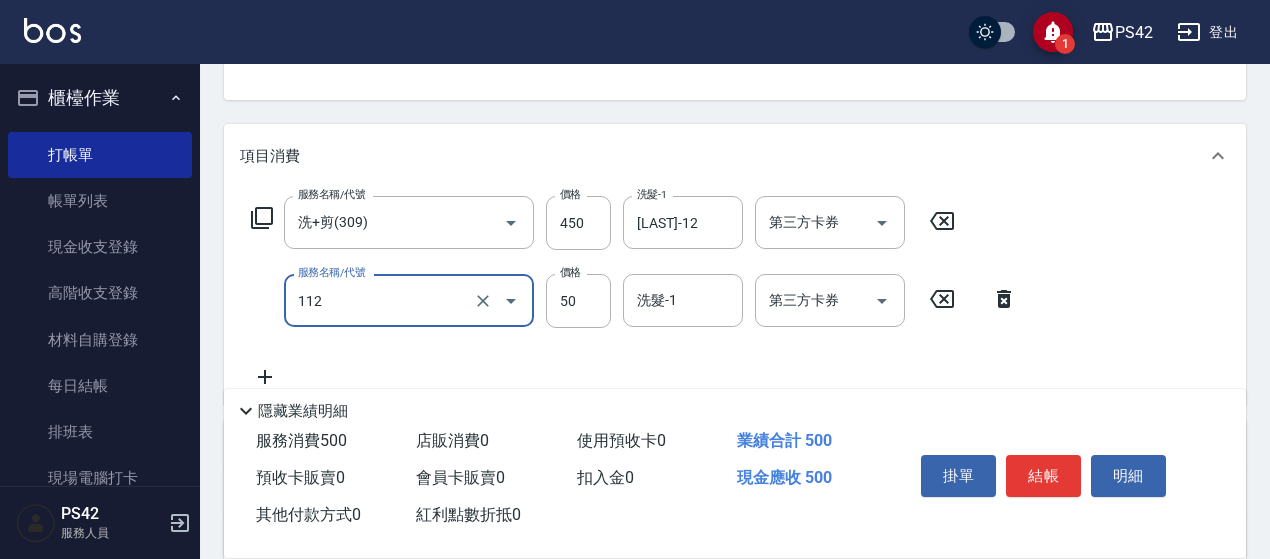 type on "精油50(112)" 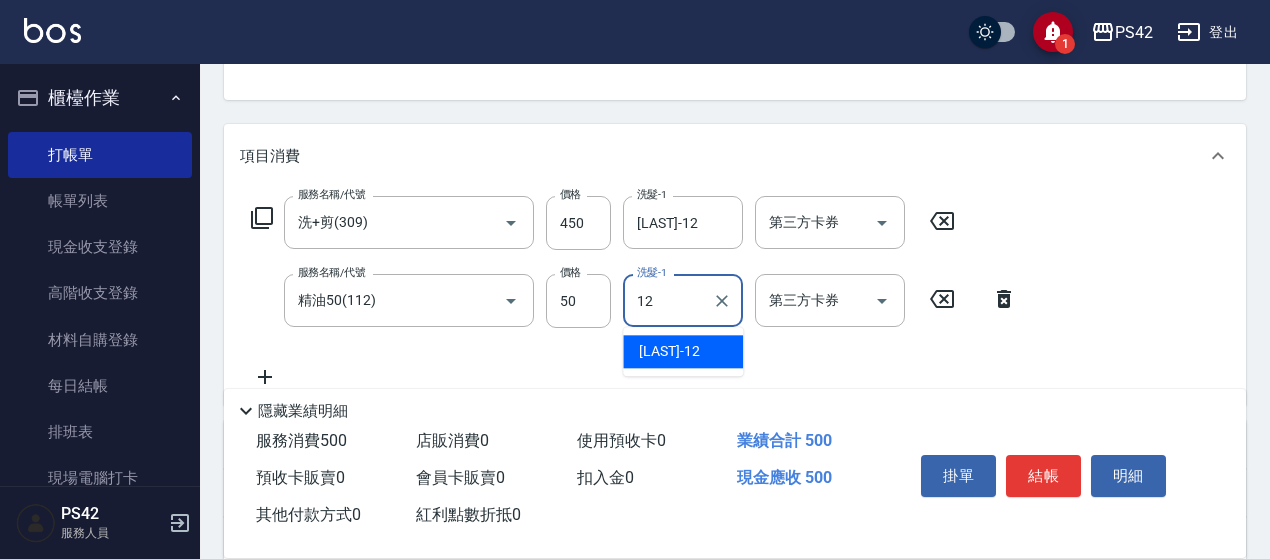 type on "[LAST]-12" 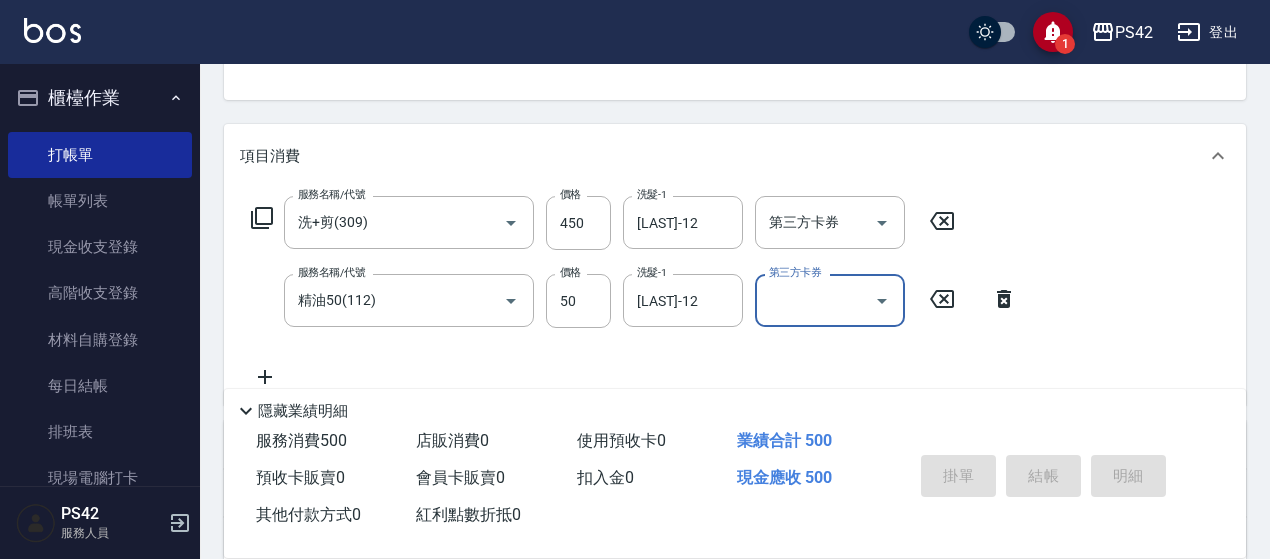 type 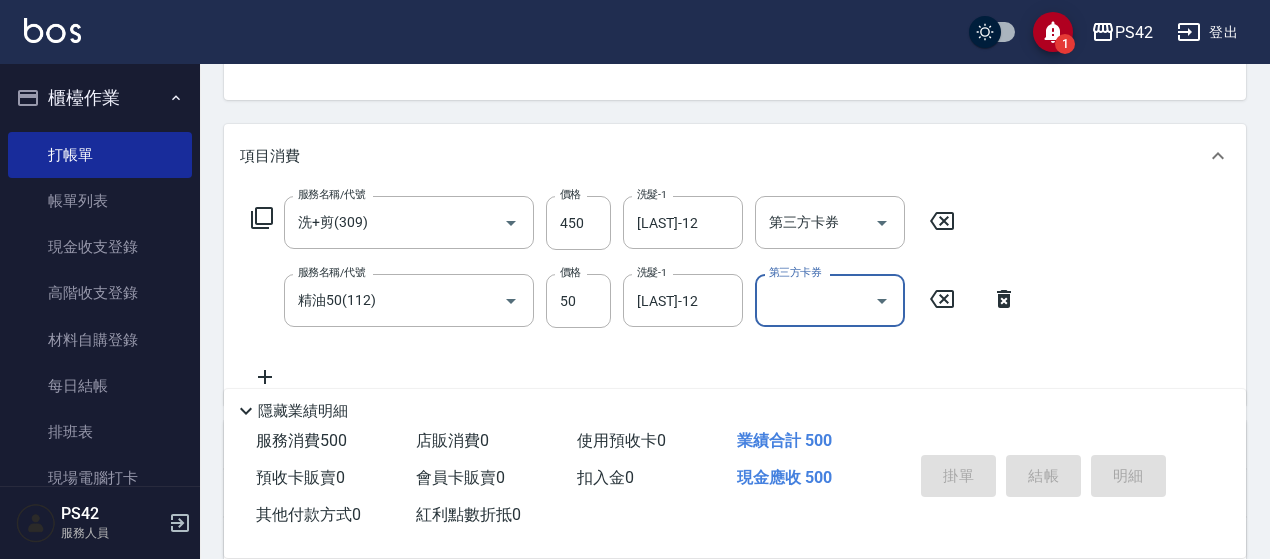 type 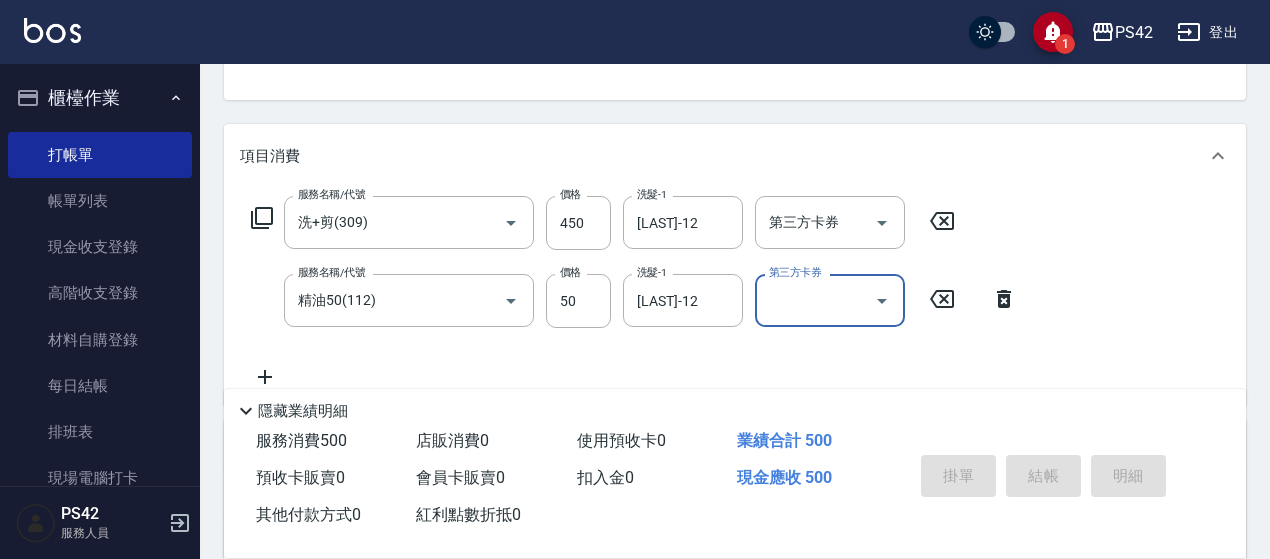 type 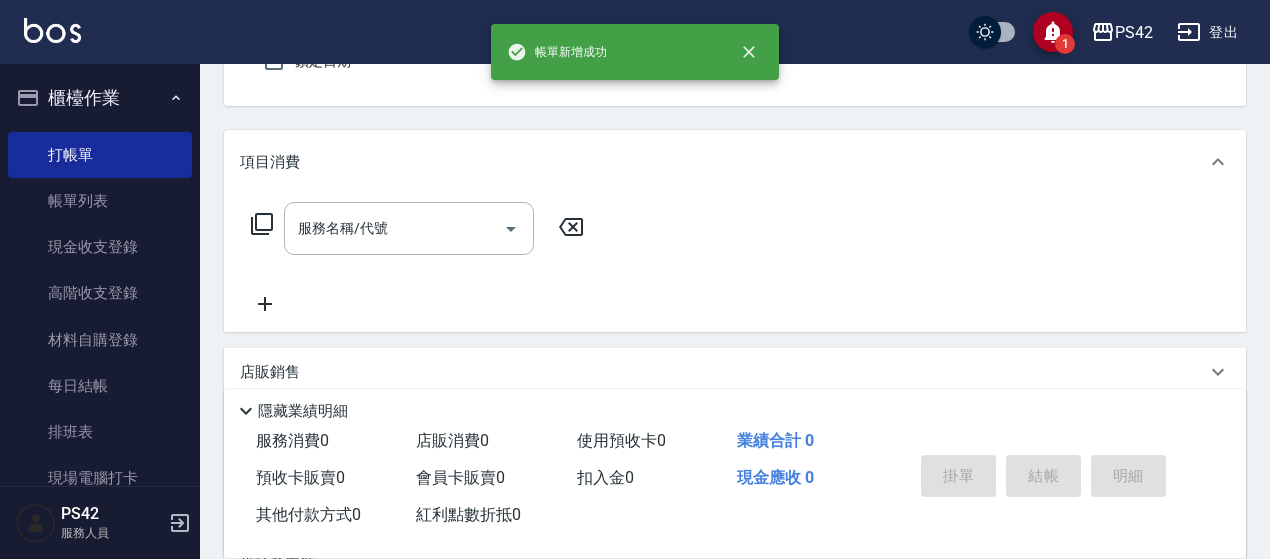 type on "無名字/[NUMBER]/null" 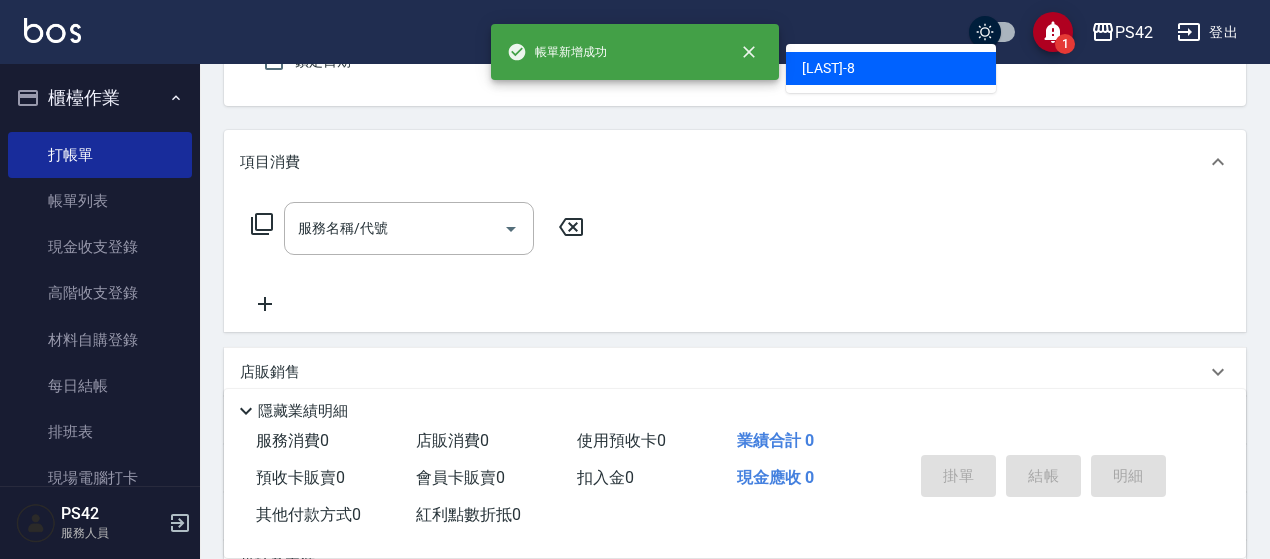 type on "[LAST]-8" 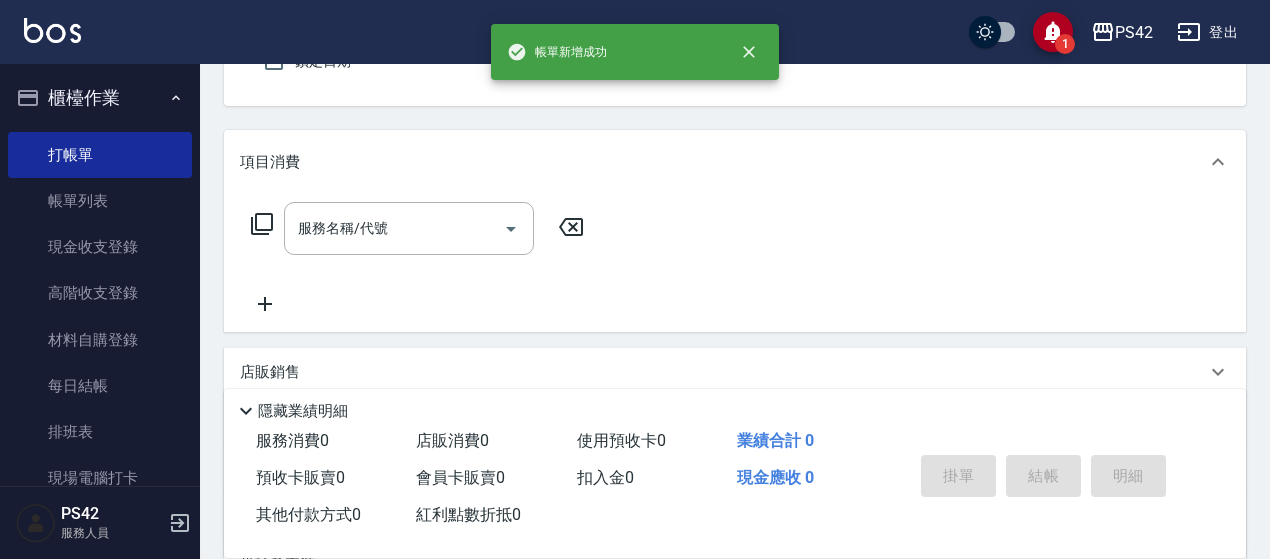 scroll, scrollTop: 185, scrollLeft: 0, axis: vertical 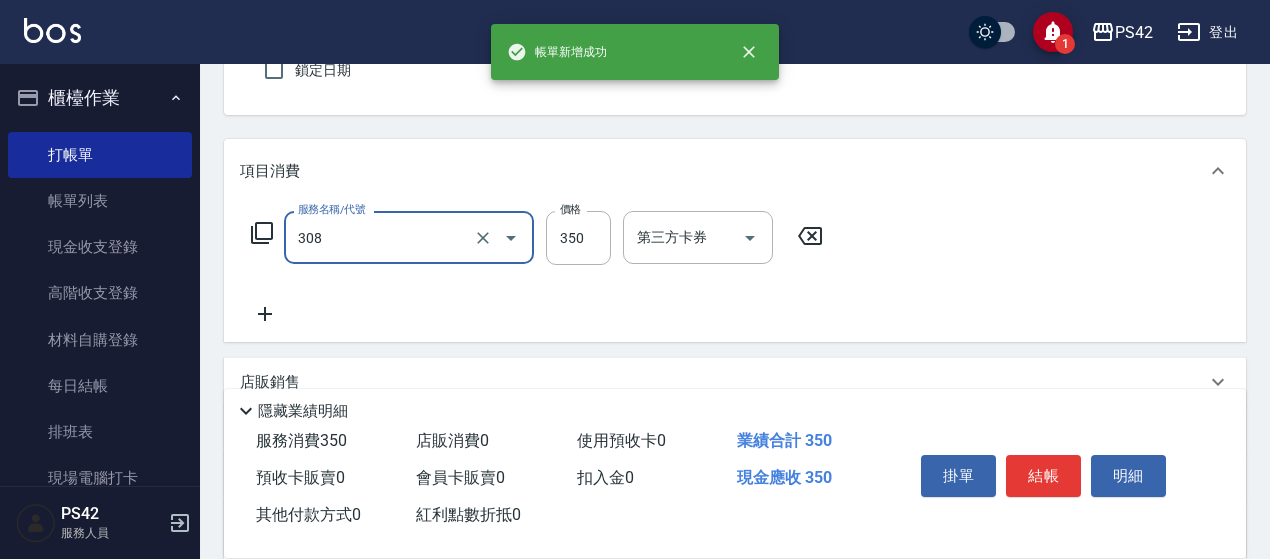 type on "洗+剪(308)" 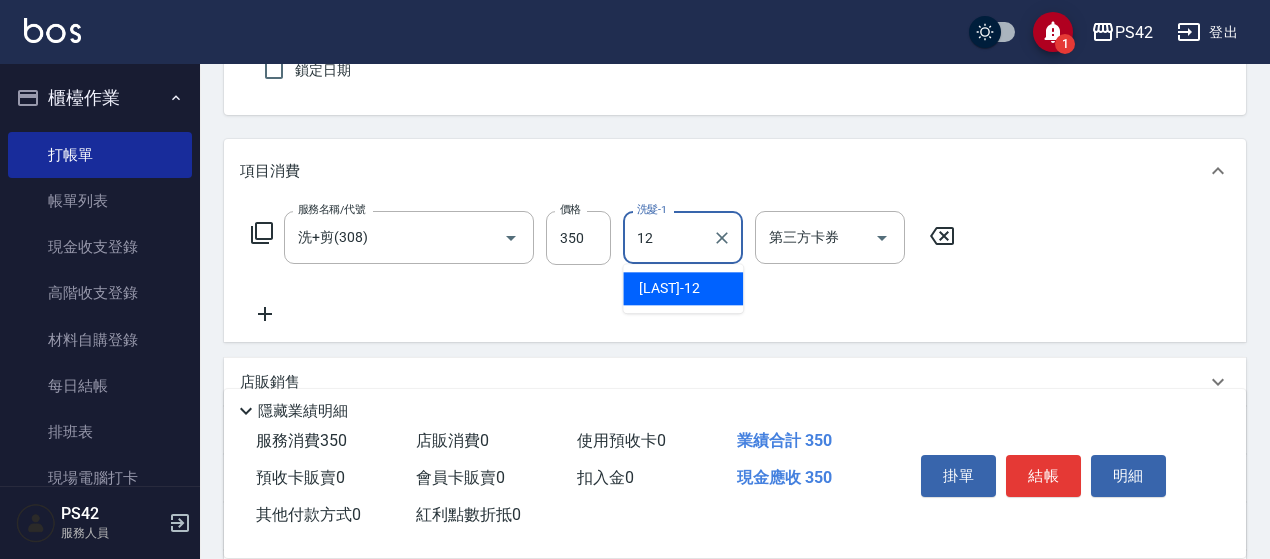 type on "[LAST]-12" 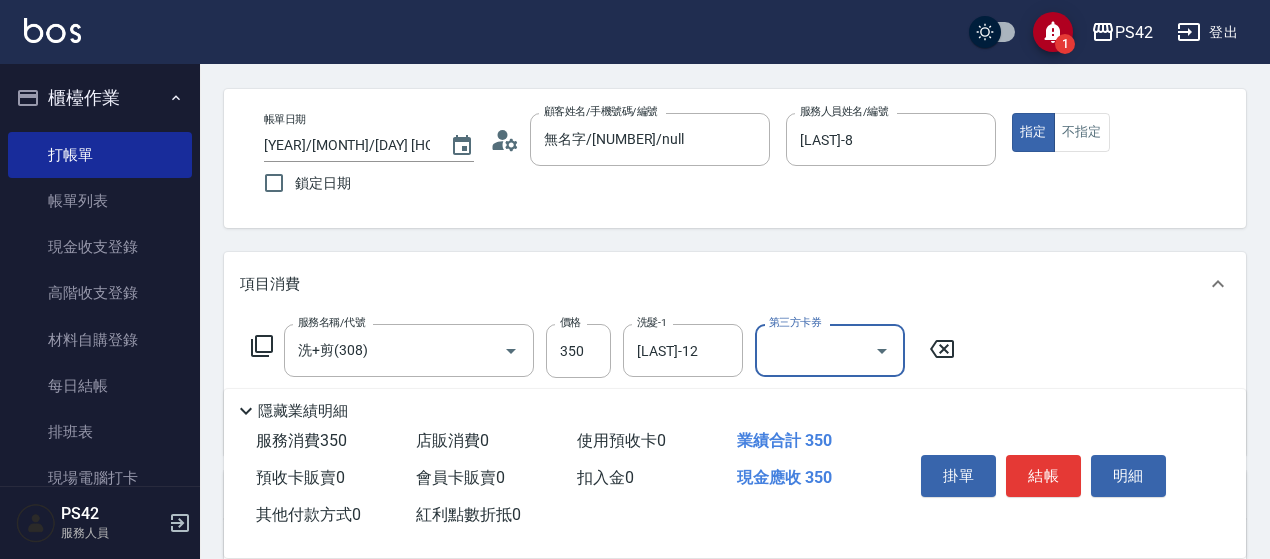 scroll, scrollTop: 0, scrollLeft: 0, axis: both 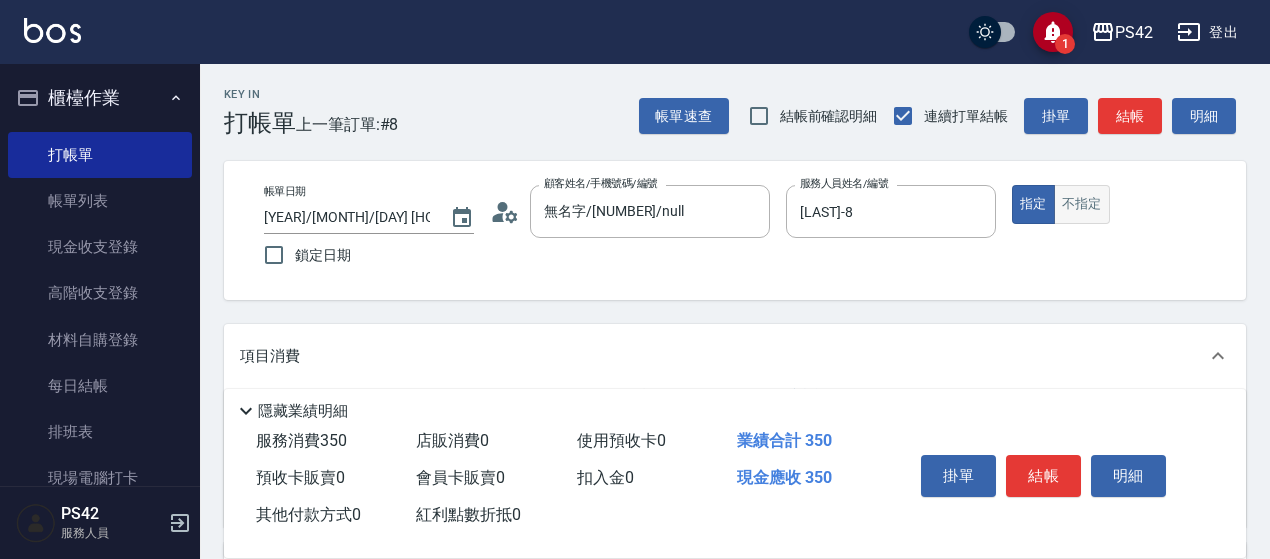click on "不指定" at bounding box center [1082, 204] 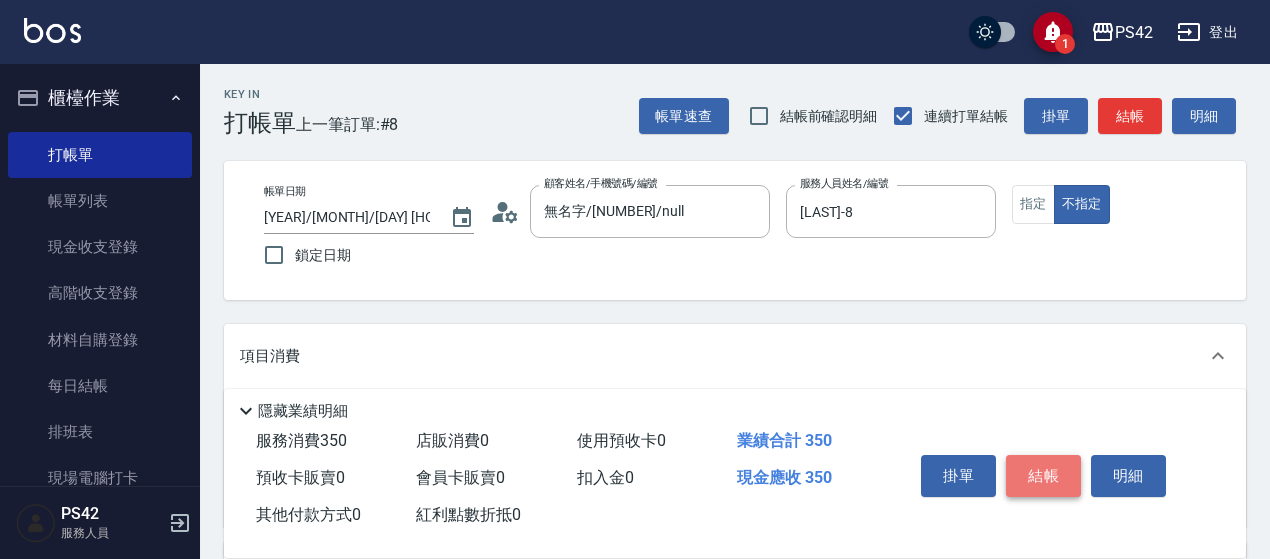 drag, startPoint x: 1036, startPoint y: 469, endPoint x: 1028, endPoint y: 458, distance: 13.601471 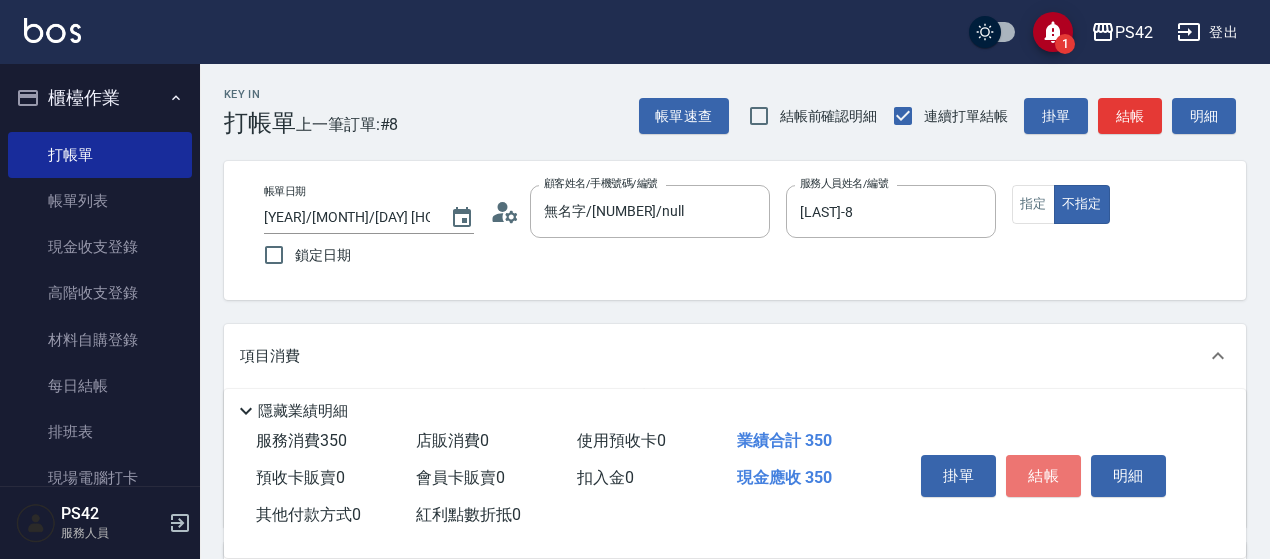 click on "結帳" at bounding box center (1043, 476) 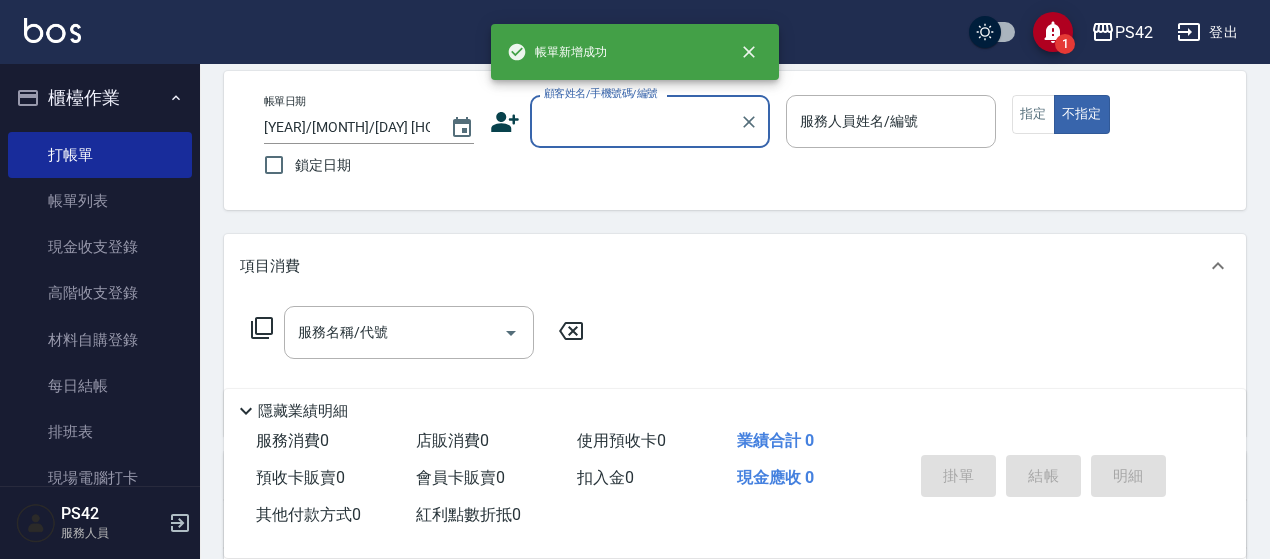 scroll, scrollTop: 100, scrollLeft: 0, axis: vertical 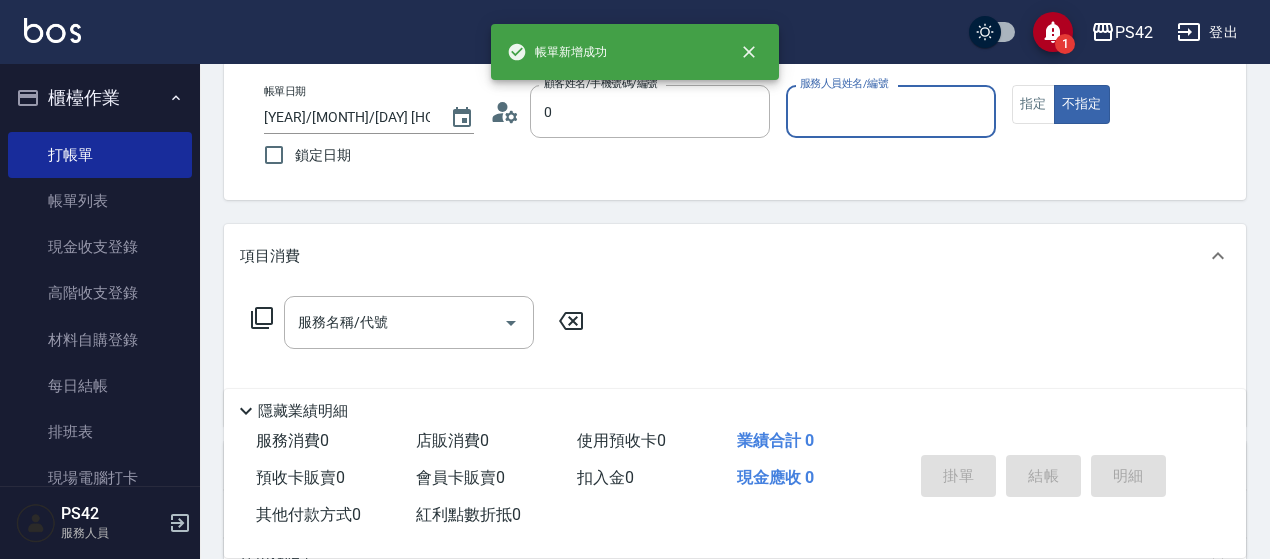 type on "無名字/[NUMBER]/null" 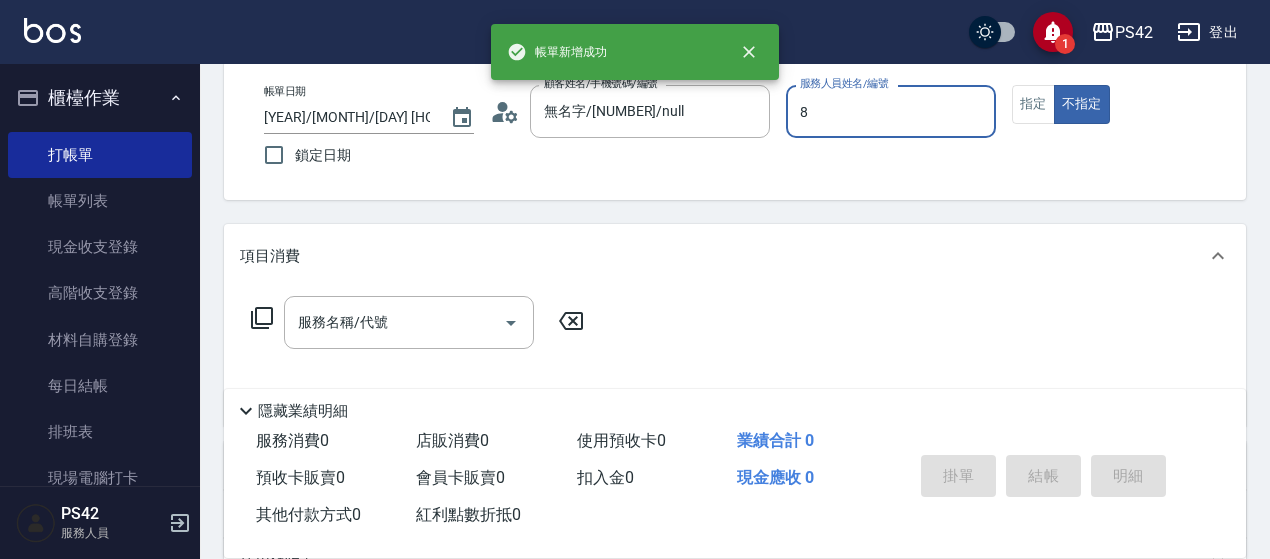 type on "[LAST]-8" 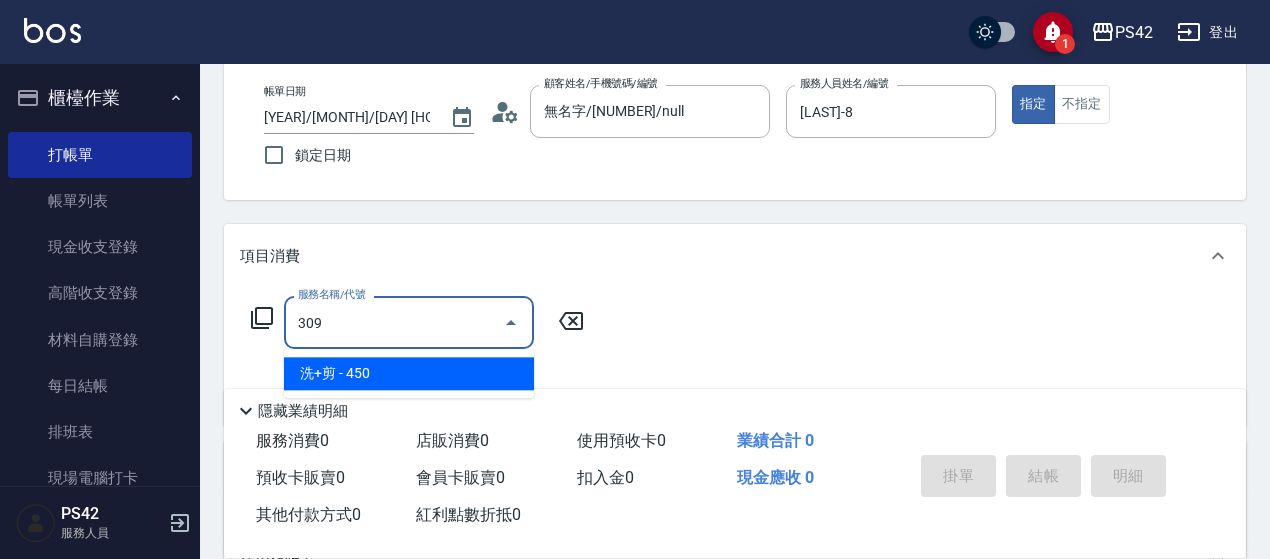 type on "洗+剪(309)" 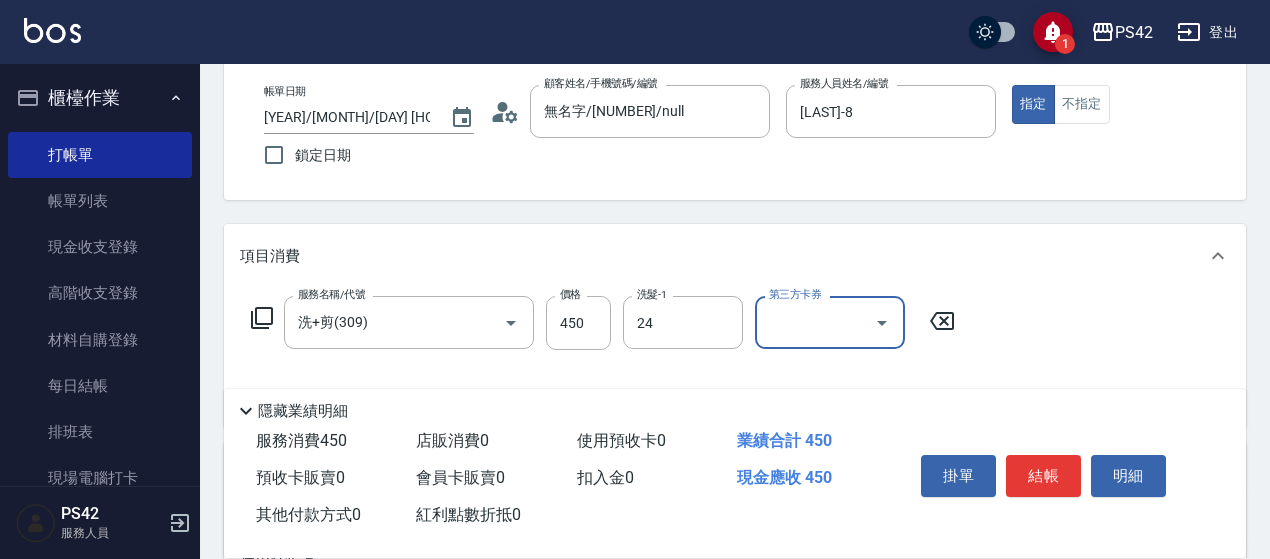 type on "[LAST]-24" 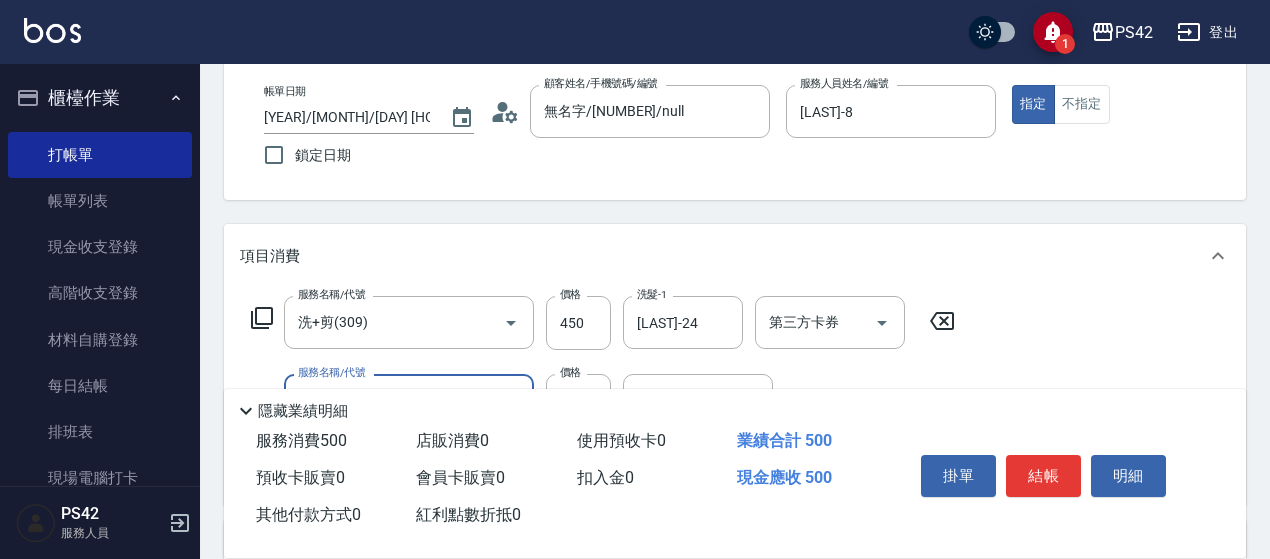 type on "精油50(112)" 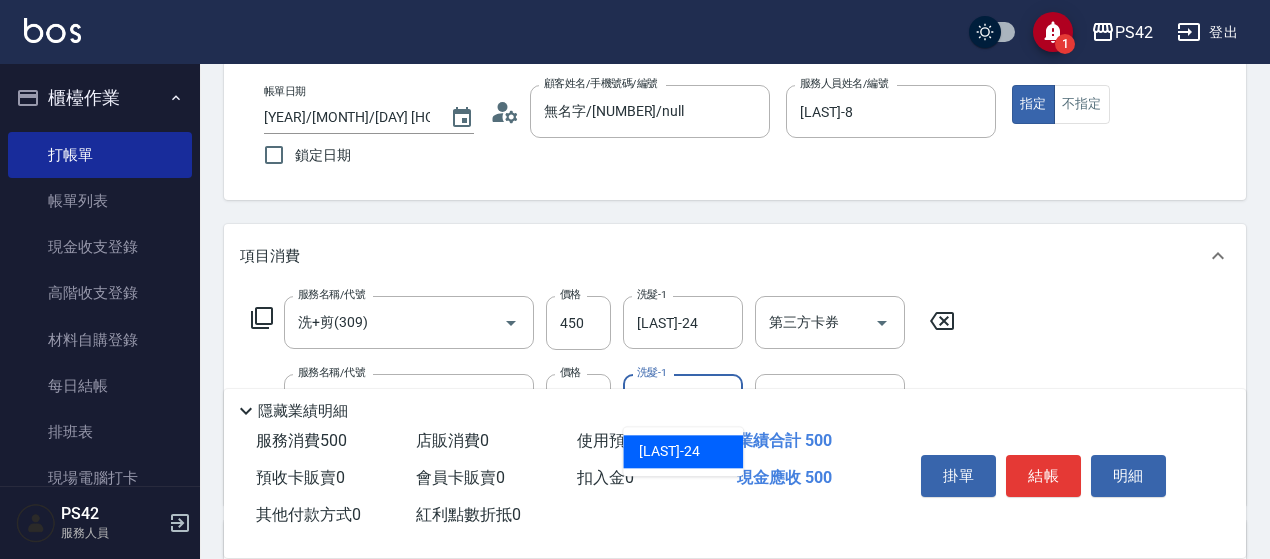 type on "[LAST]-24" 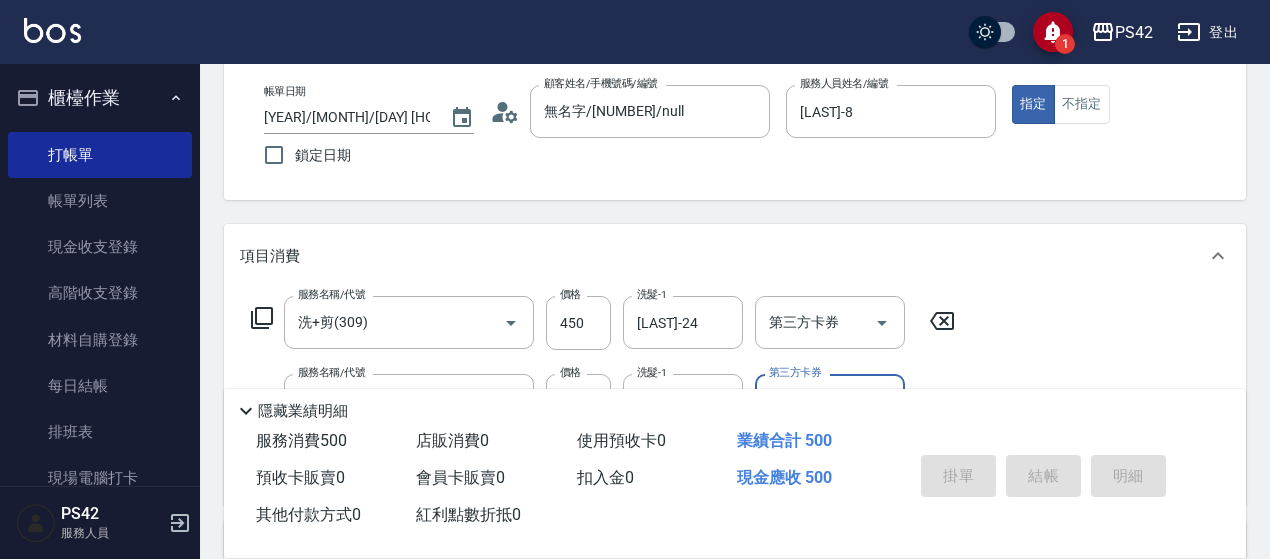 type on "2025/08/03 16:09" 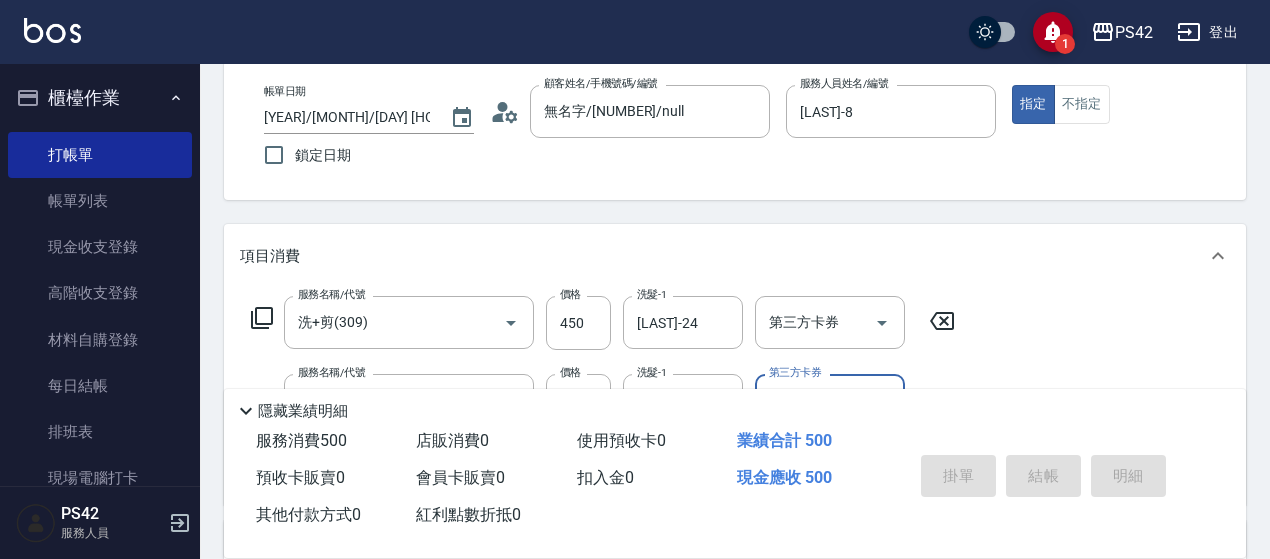 type 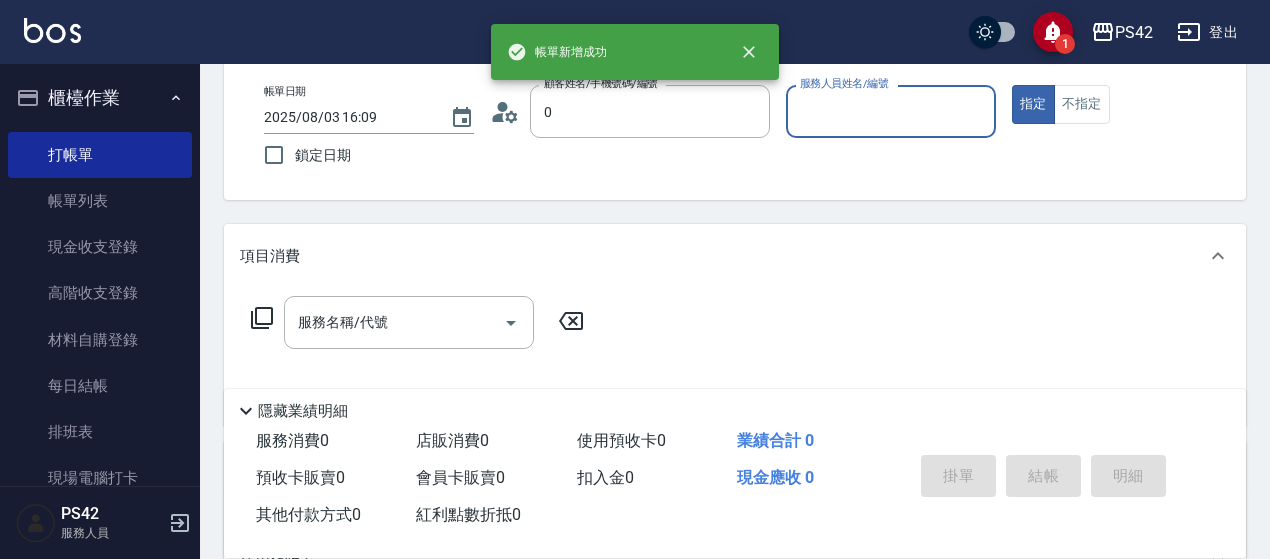type on "無名字/[NUMBER]/null" 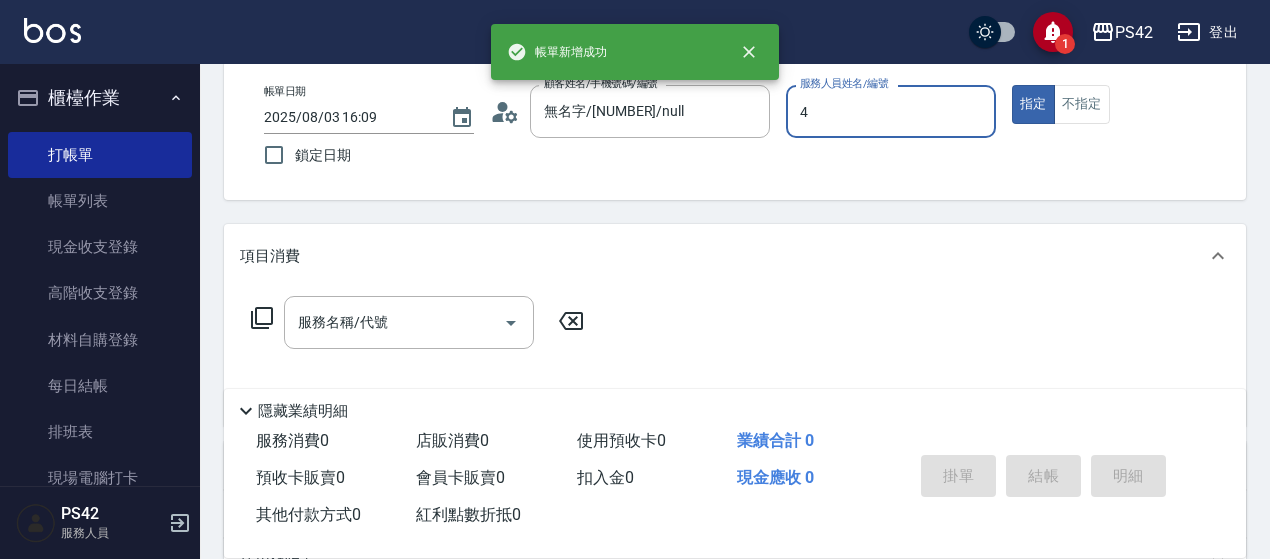 type on "[LAST]-4" 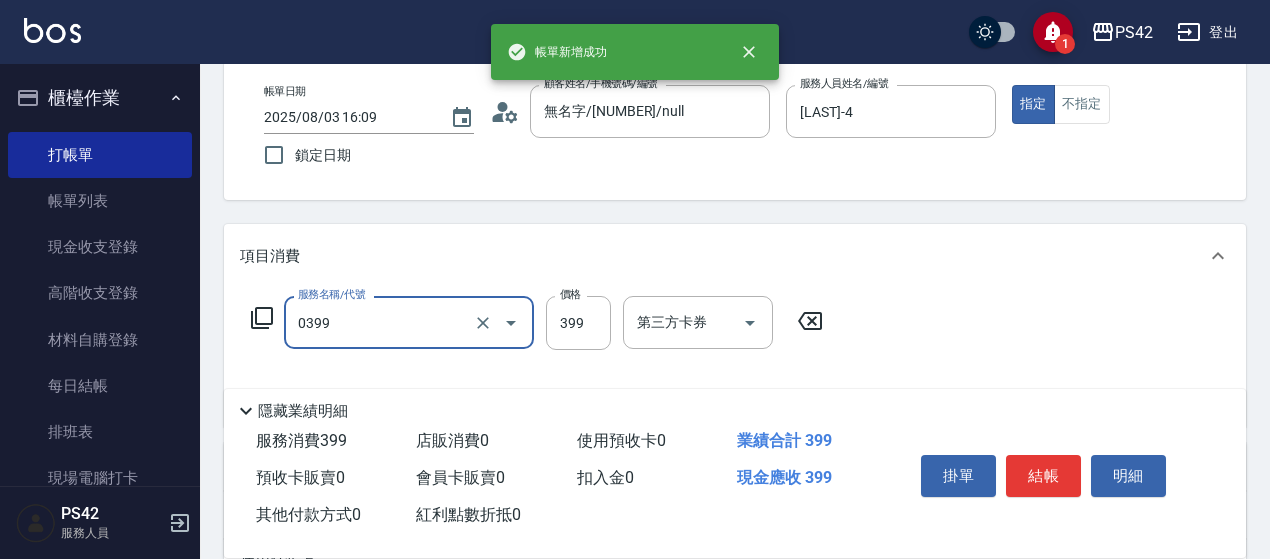 type on "海鹽399(0399)" 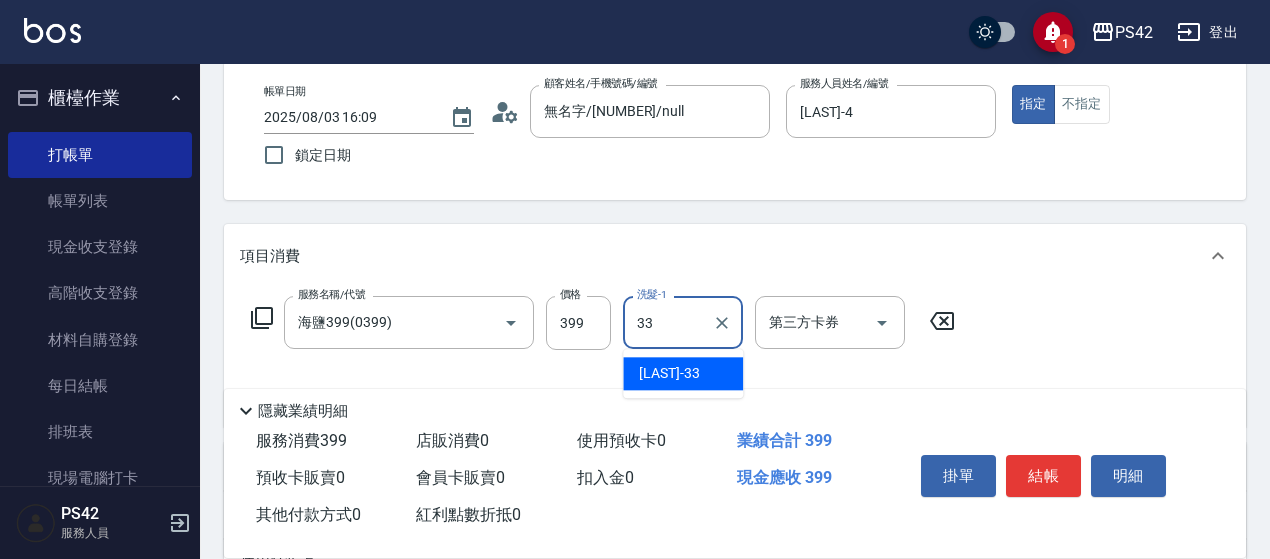 type on "[LAST]-33" 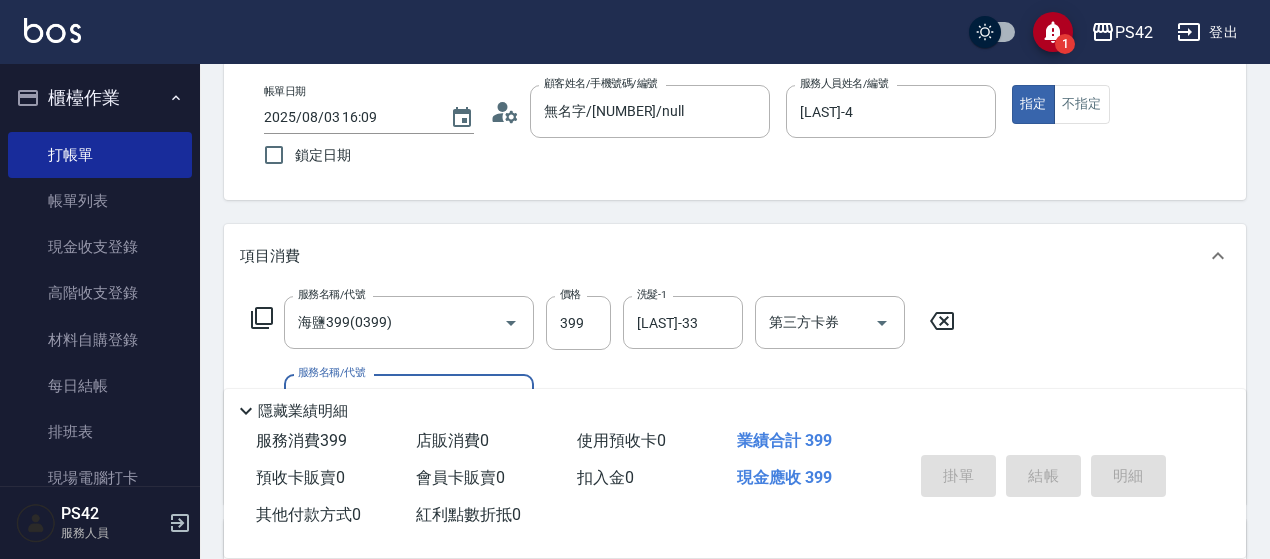 type 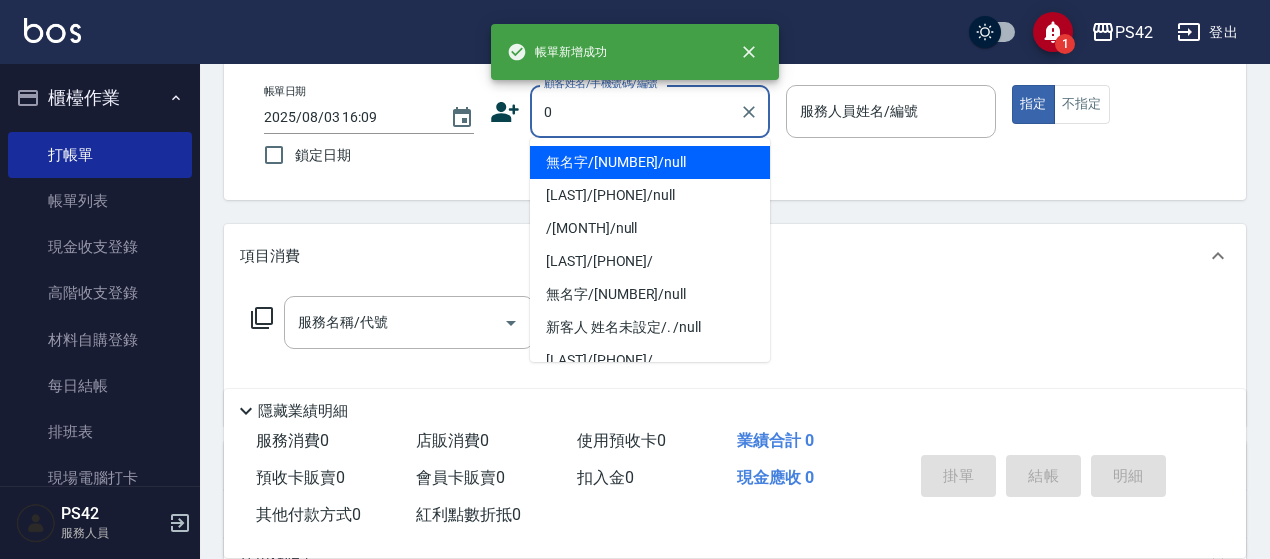 type on "無名字/[NUMBER]/null" 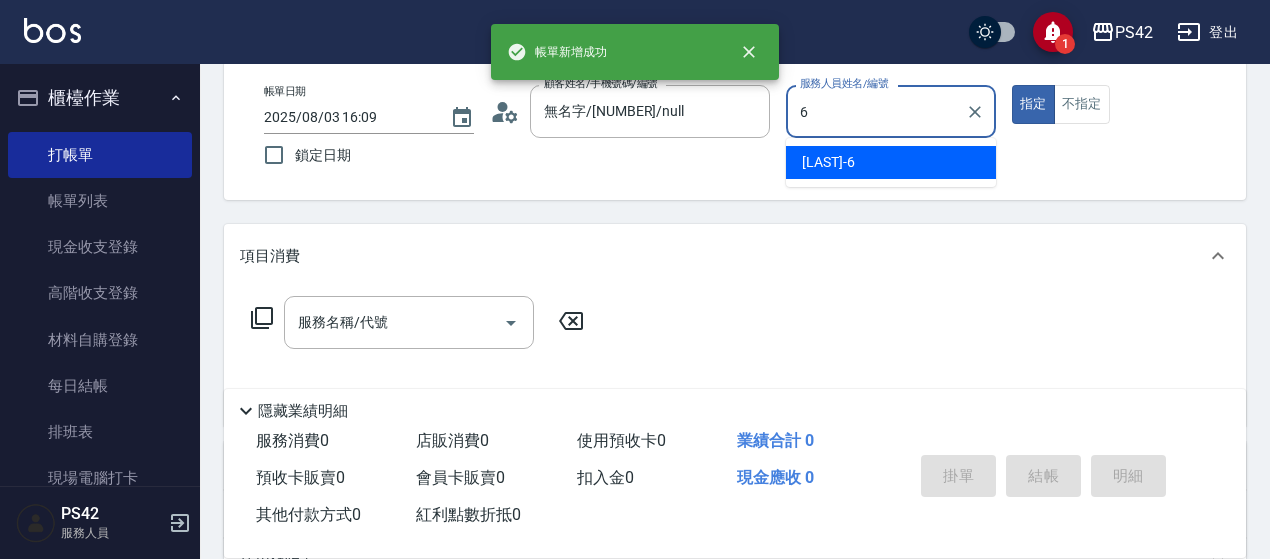 type on "[LAST]-6" 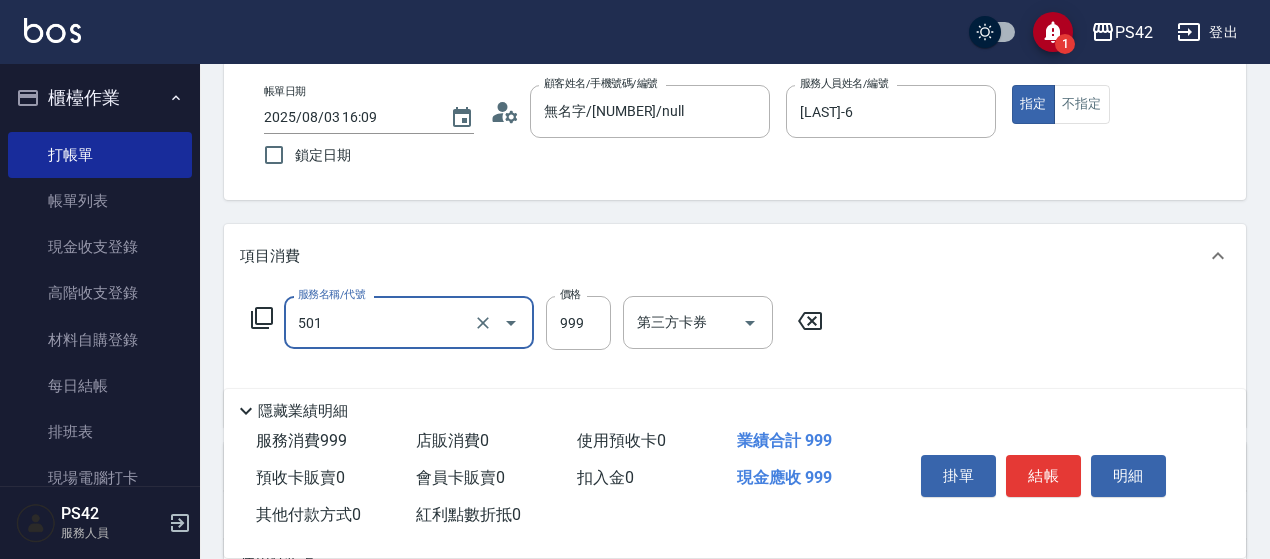 type on "染髮(501)" 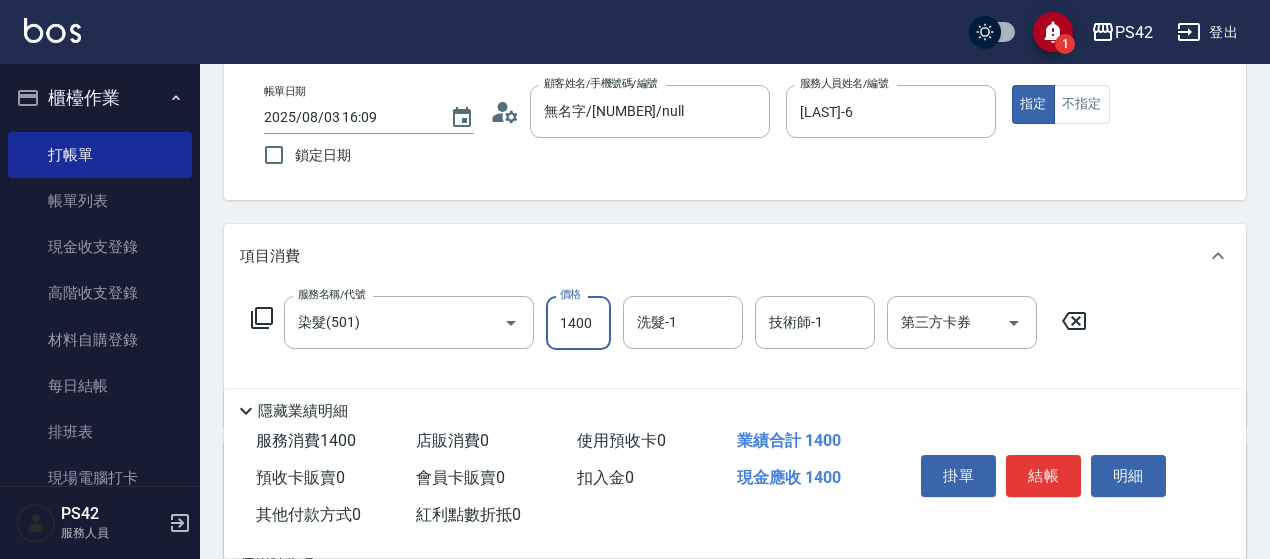 type on "1400" 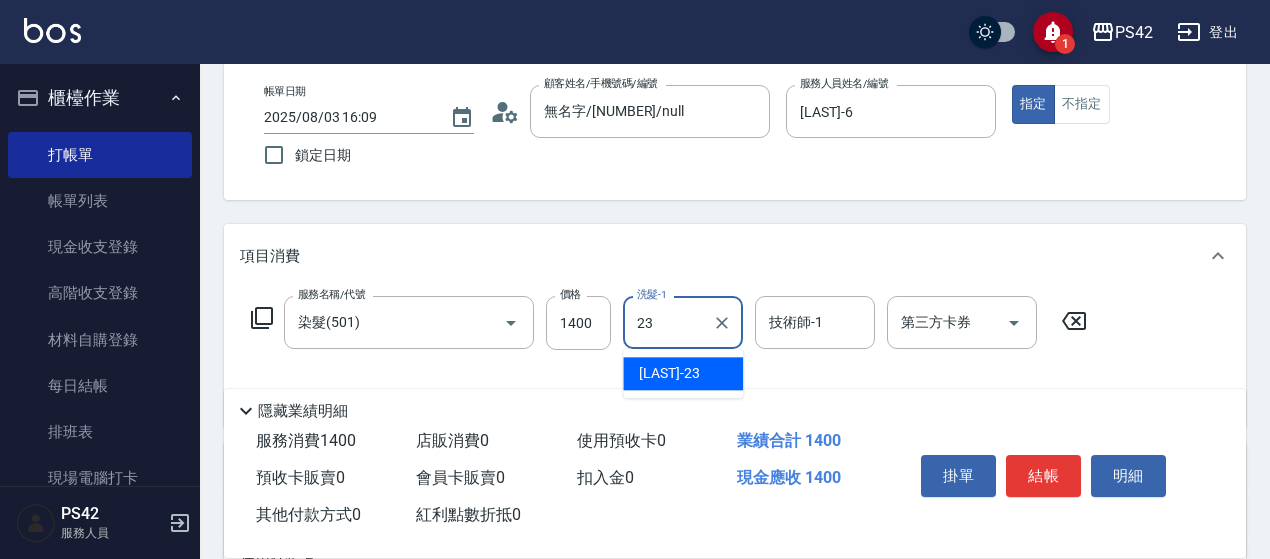 type on "[LAST]-23" 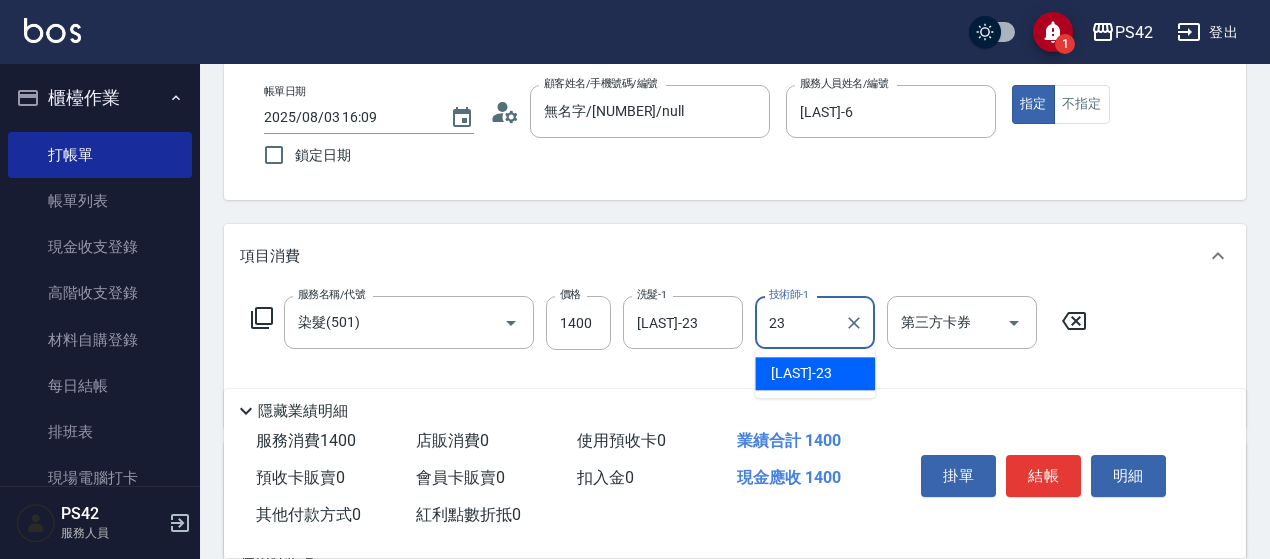 type on "[LAST]-23" 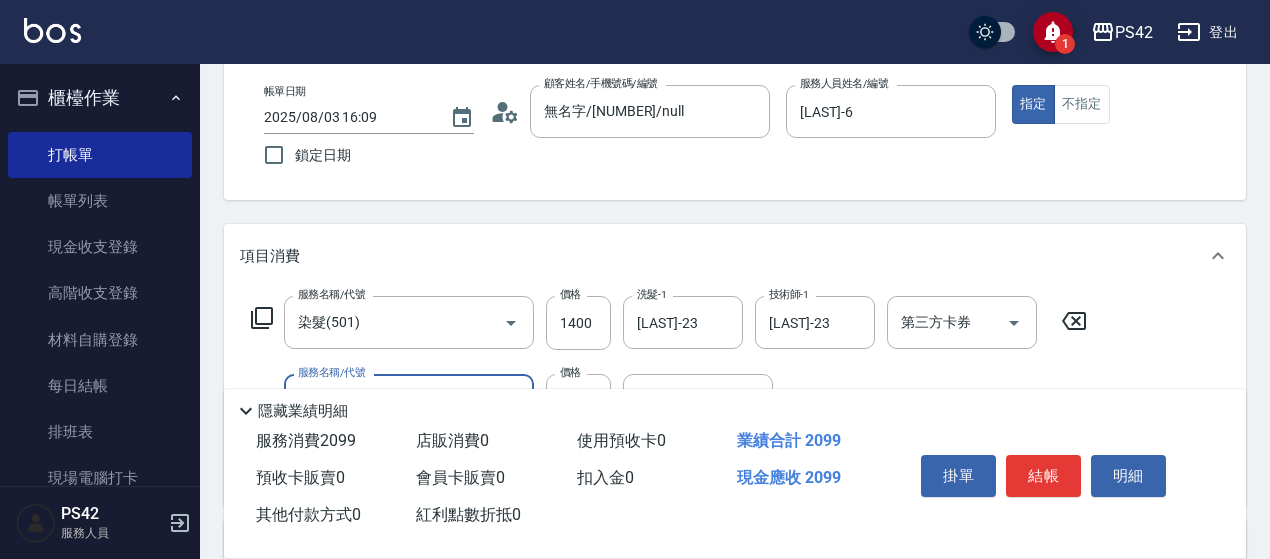 type on "精油SPA(0699)" 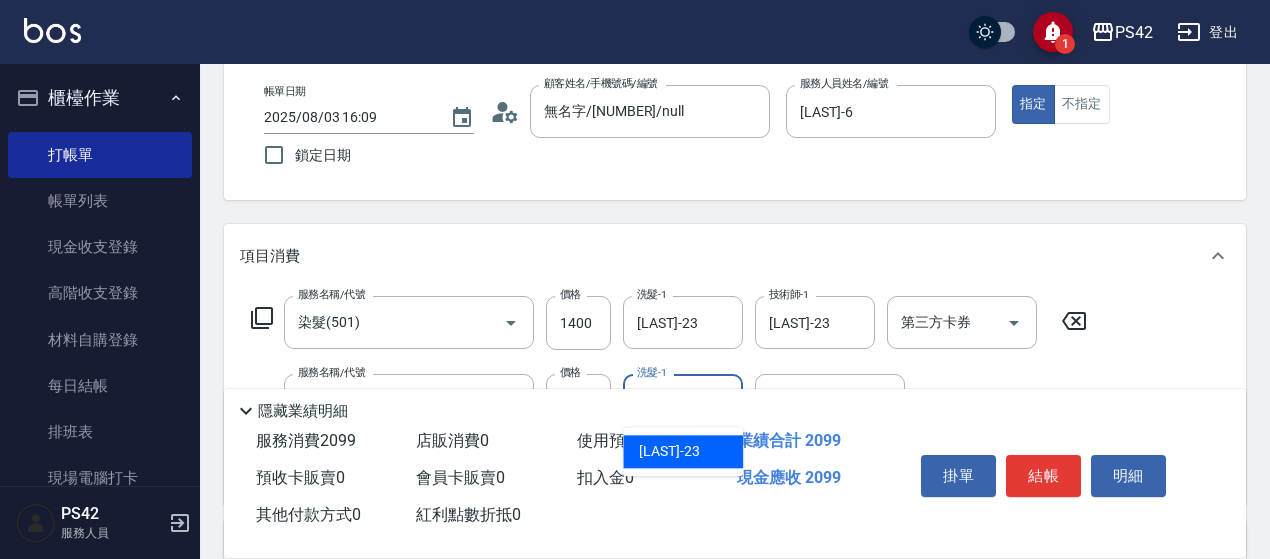 type on "[LAST]-23" 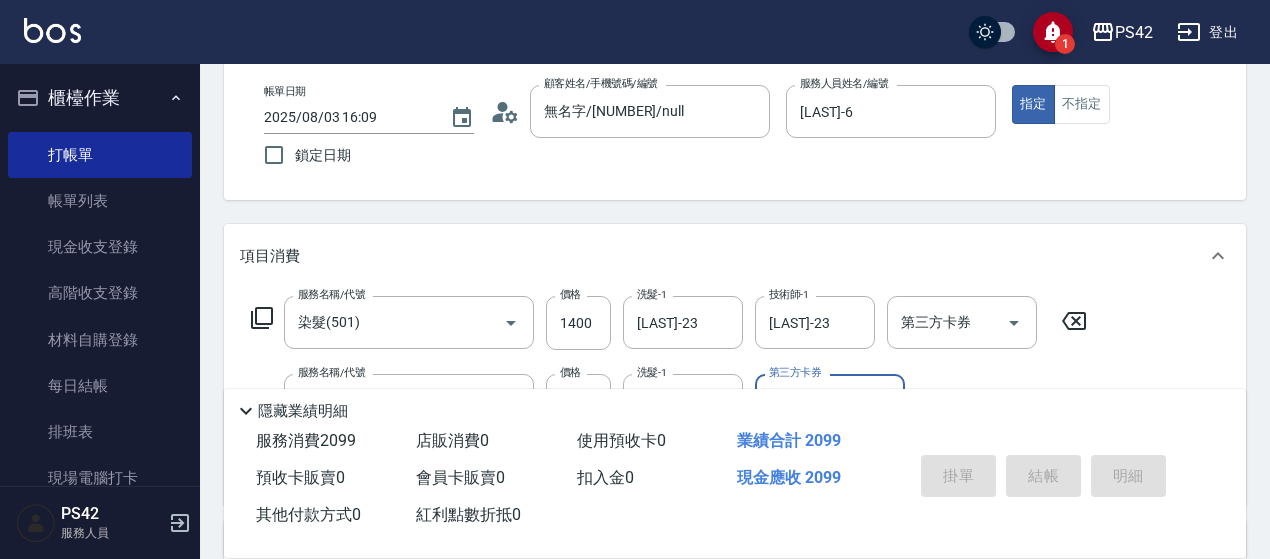 type 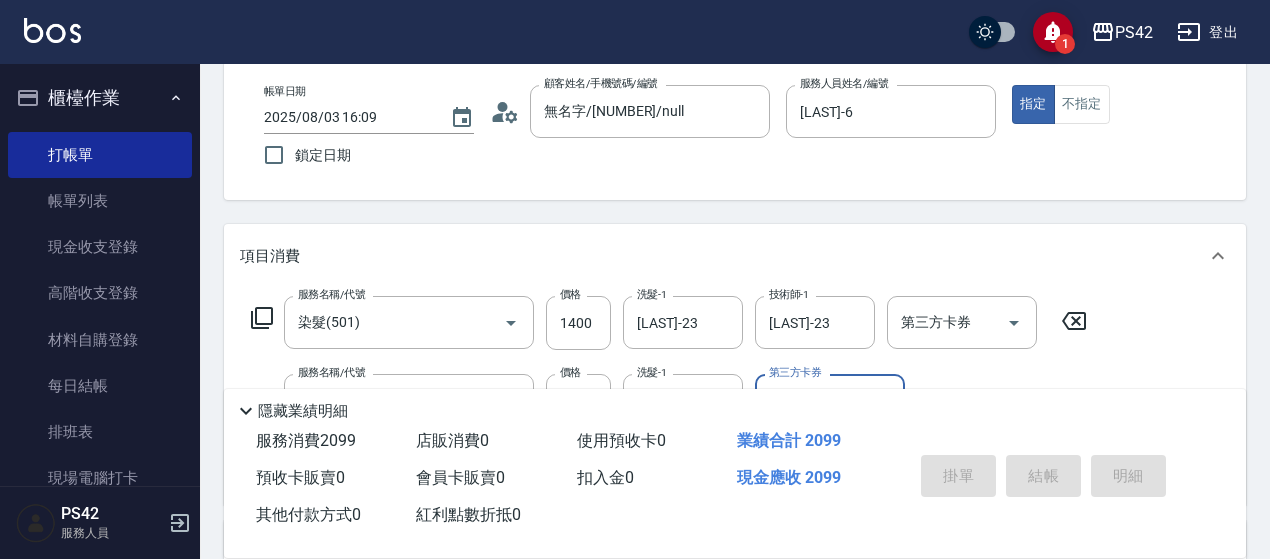 type 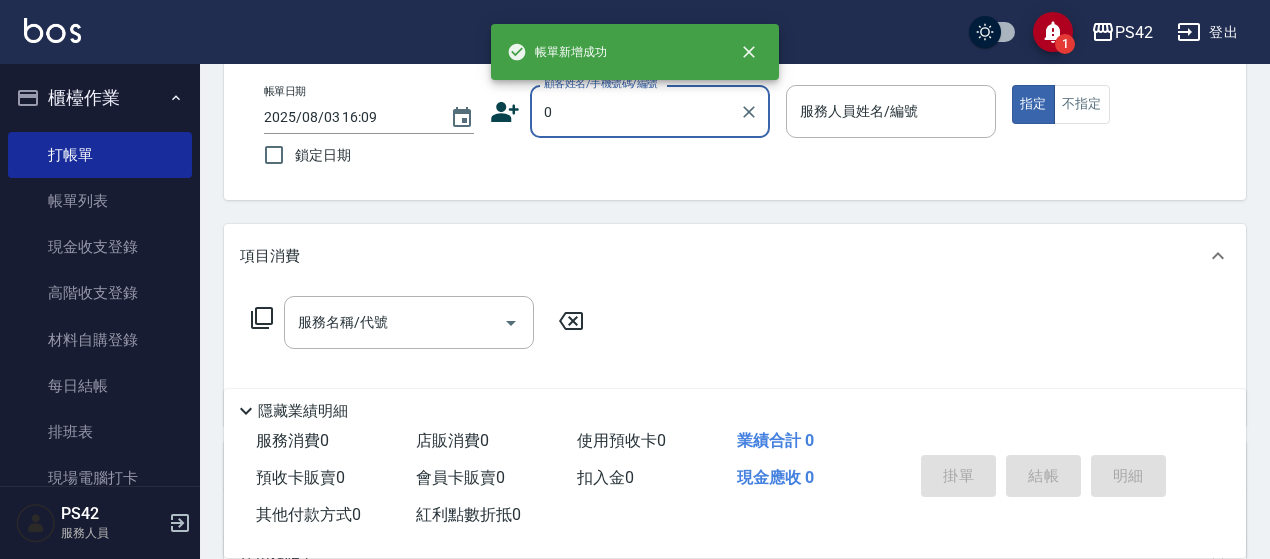 type on "無名字/[NUMBER]/null" 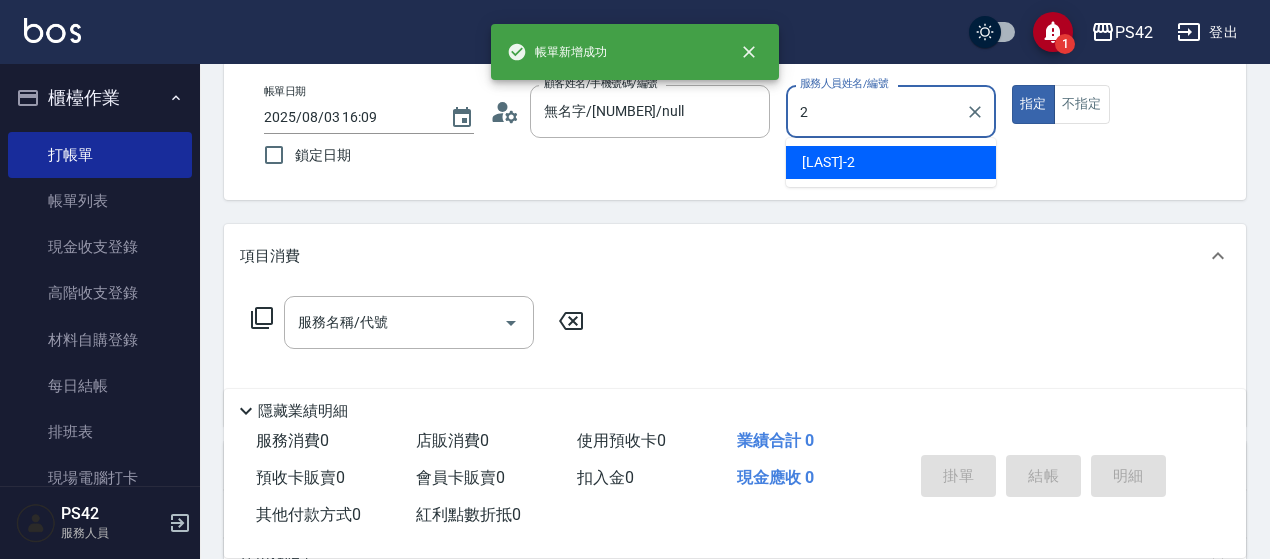 type on "[LAST]-2" 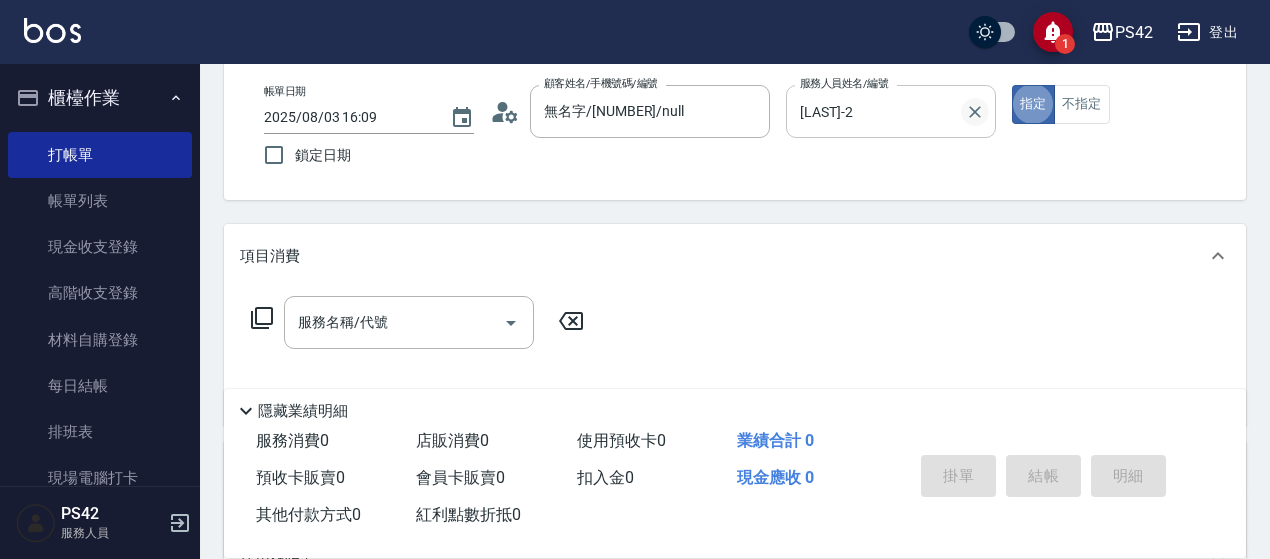 click 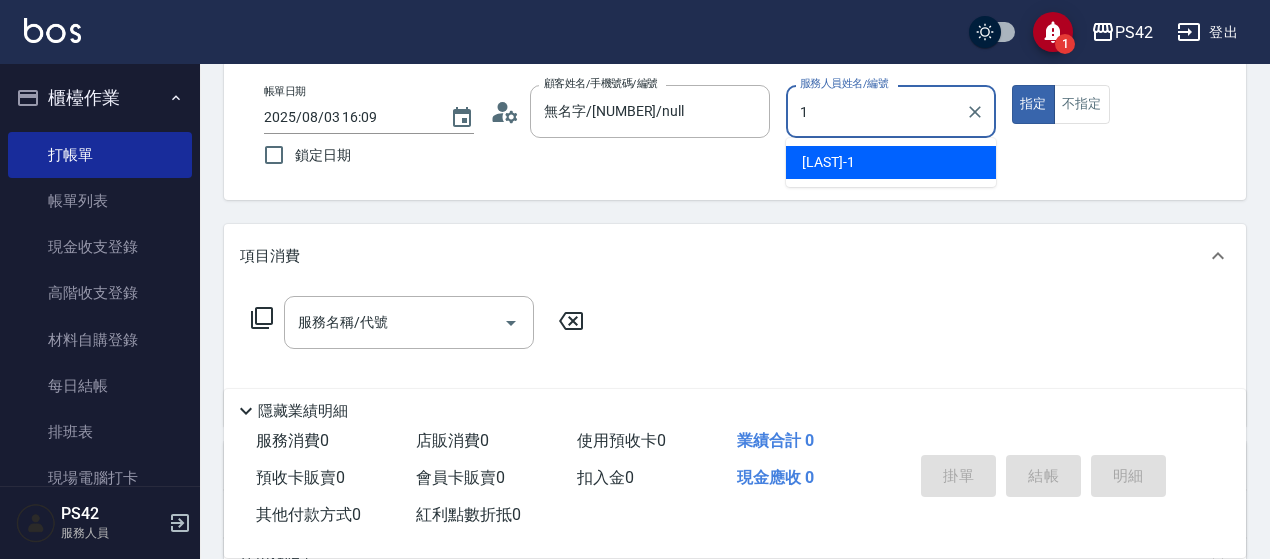 type on "[LAST]-1" 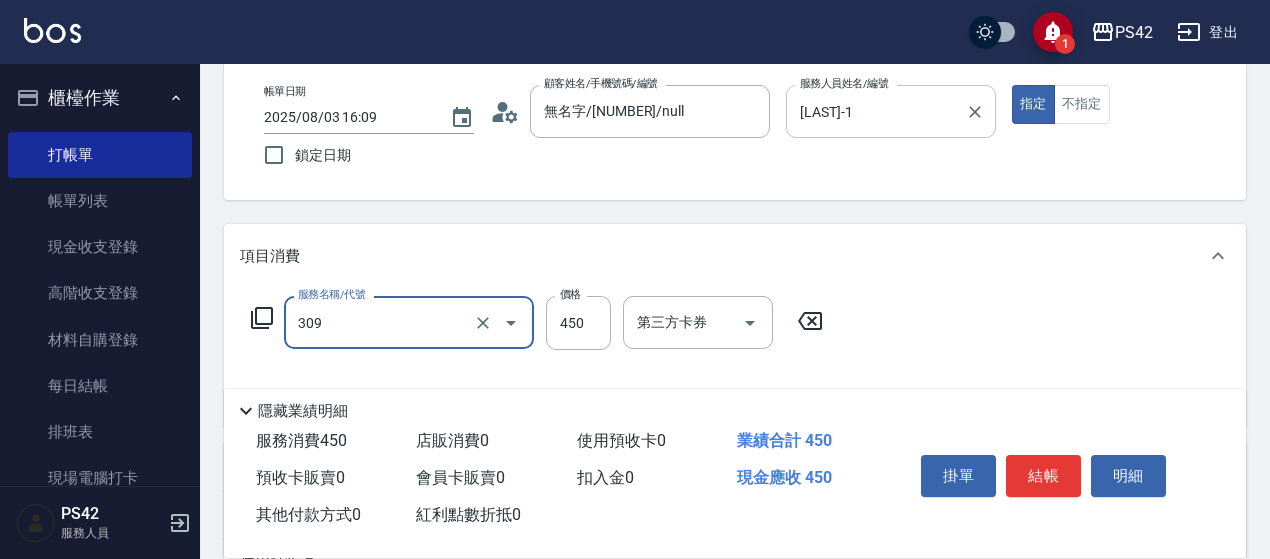 type on "洗+剪(309)" 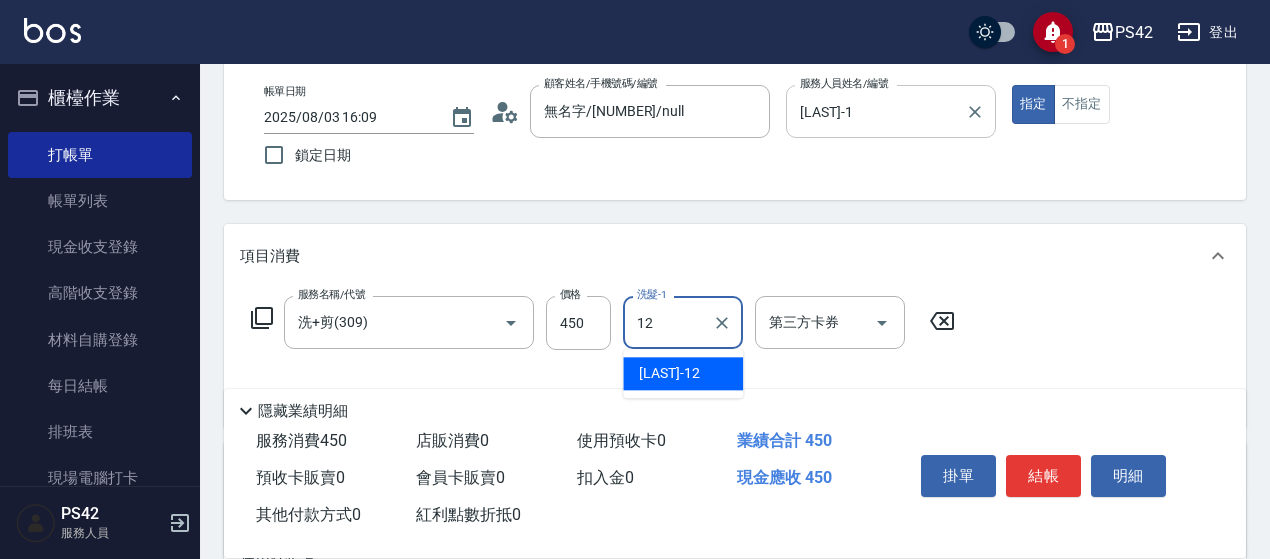 type on "[LAST]-12" 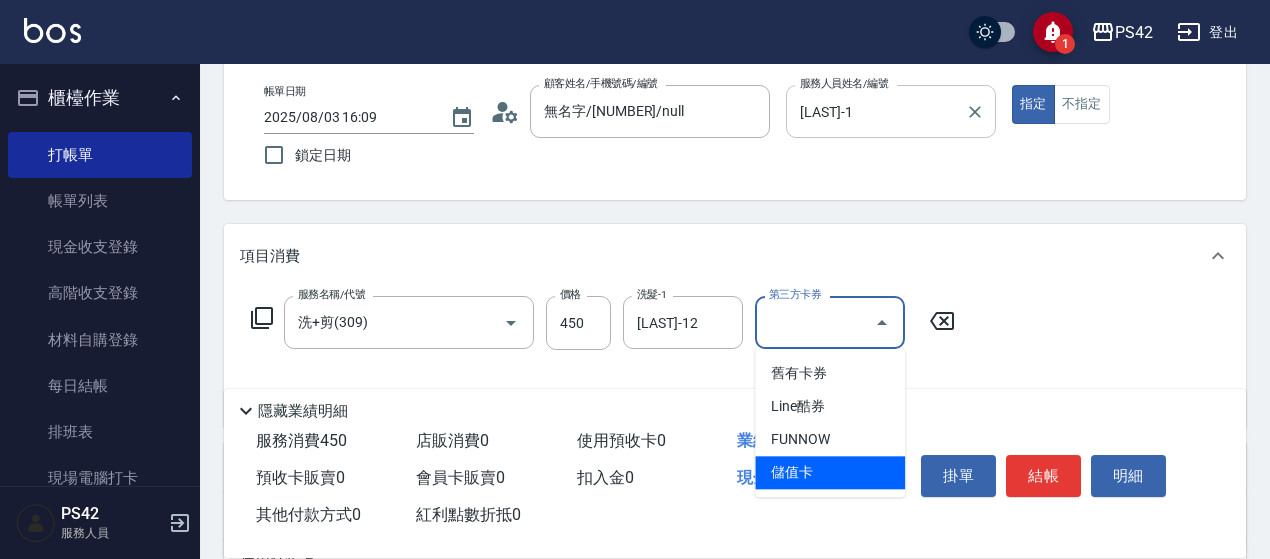 type on "儲值卡" 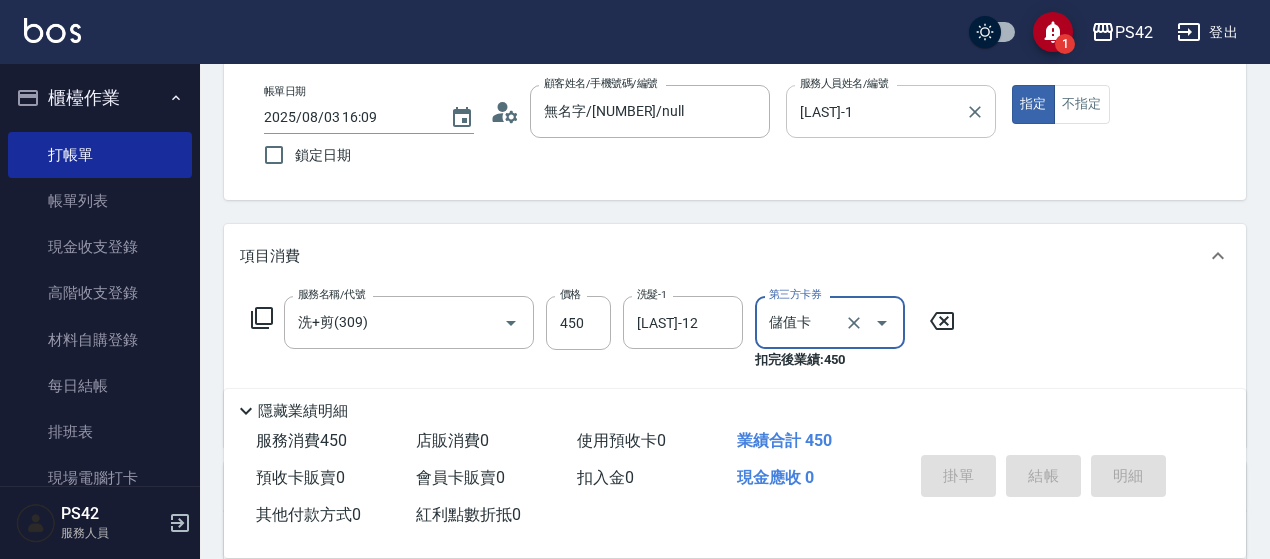 type 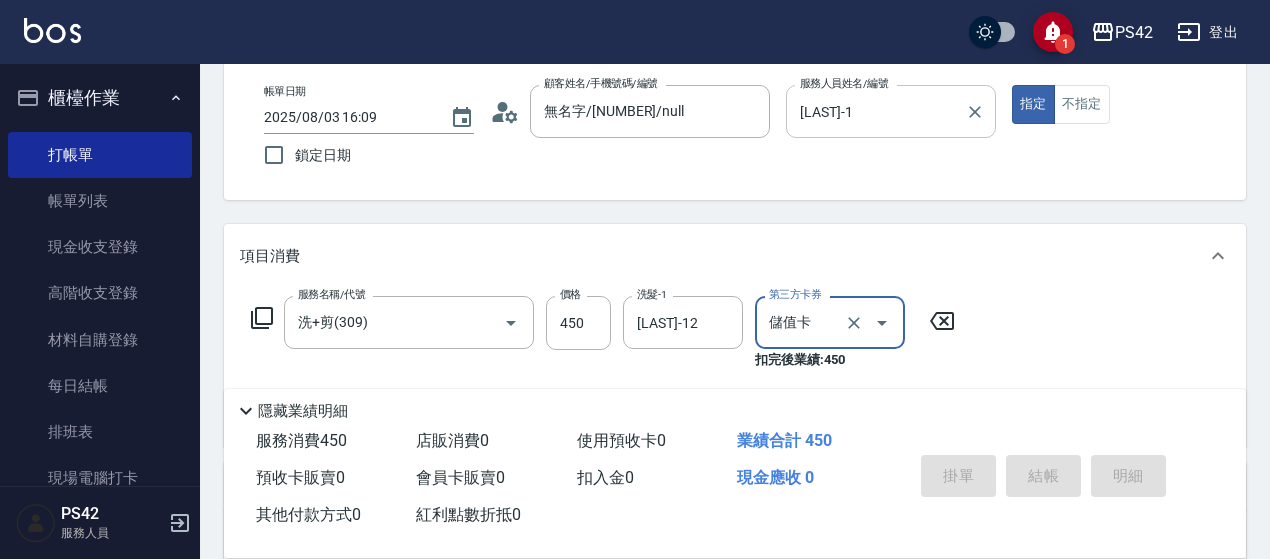 type 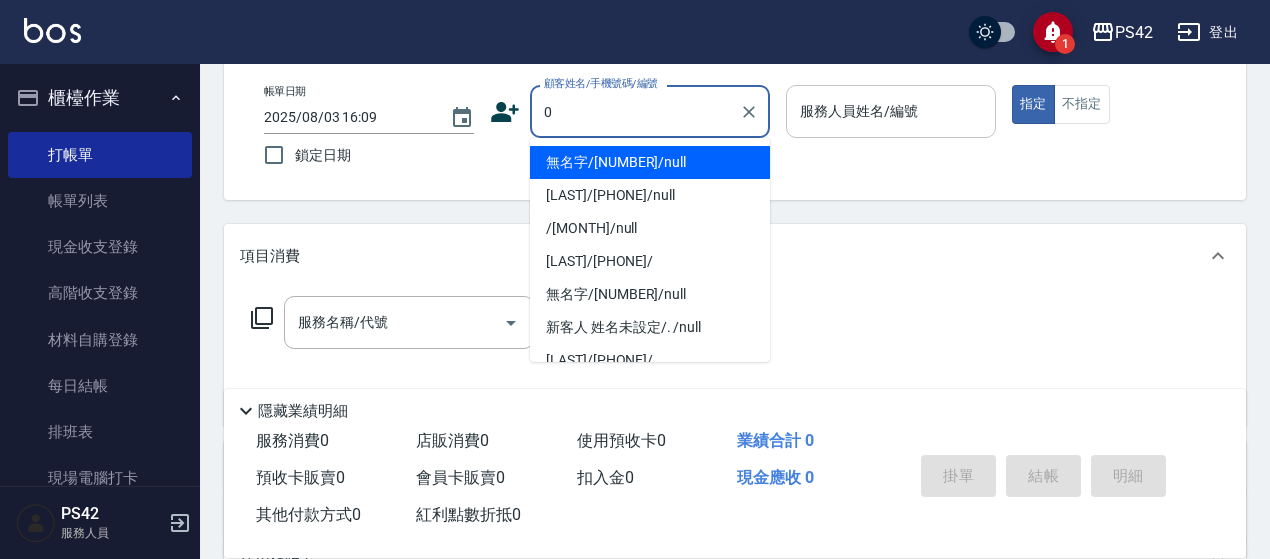 type on "無名字/[NUMBER]/null" 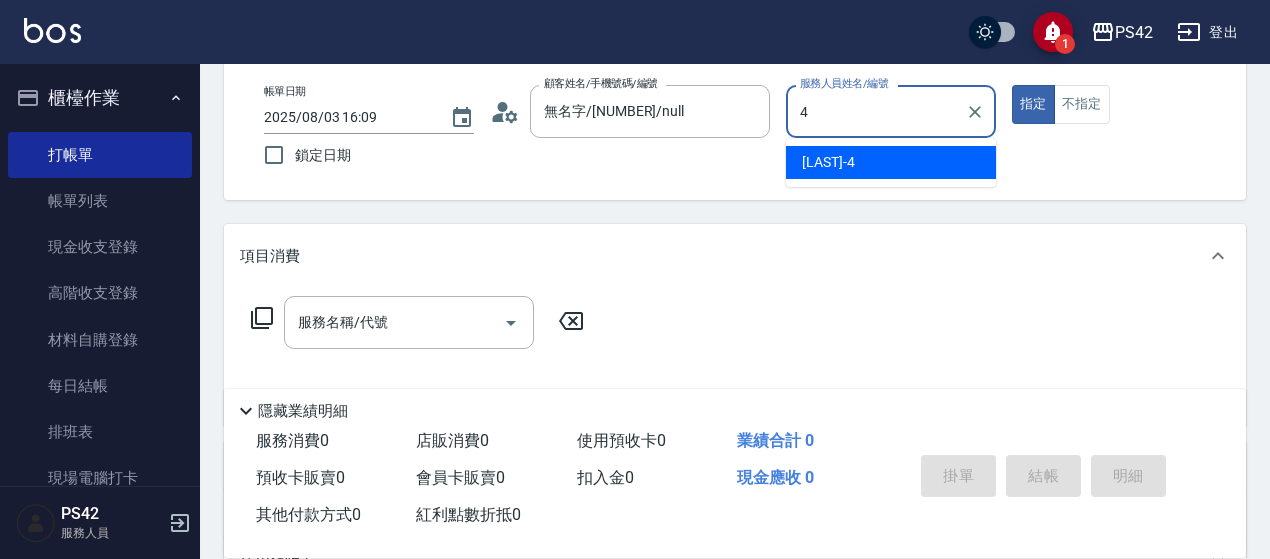 type on "[LAST]-4" 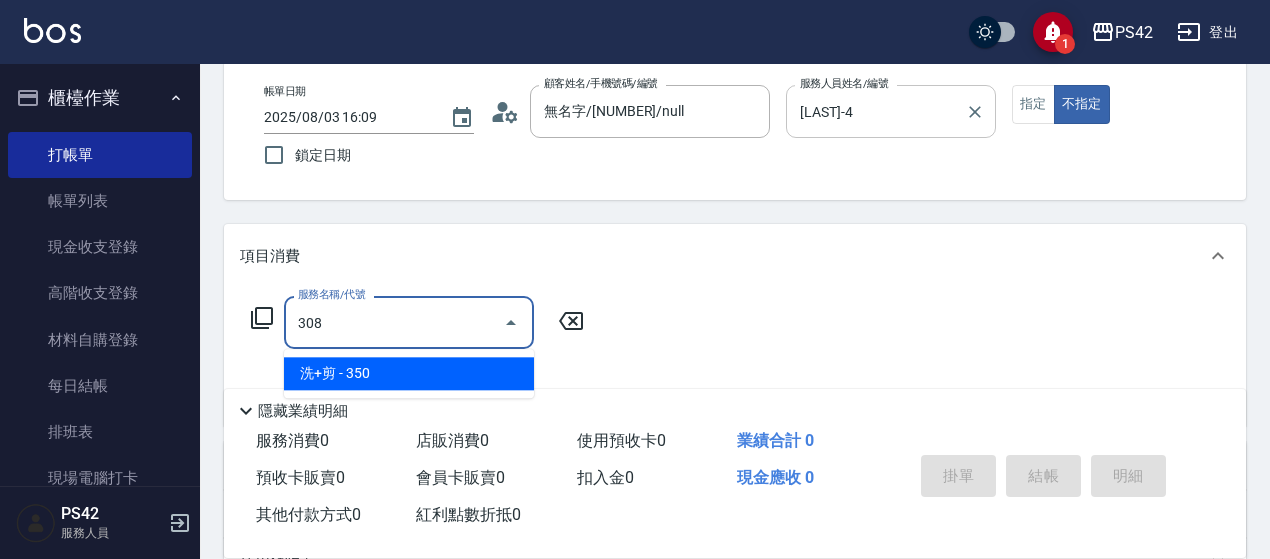 type on "洗+剪(308)" 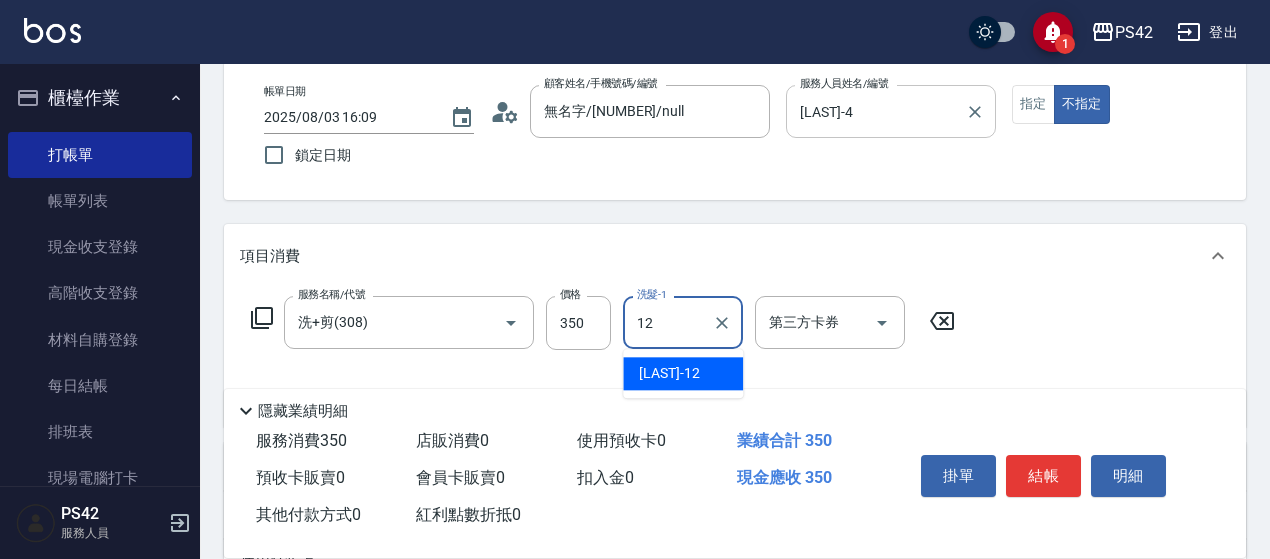 type on "[LAST]-12" 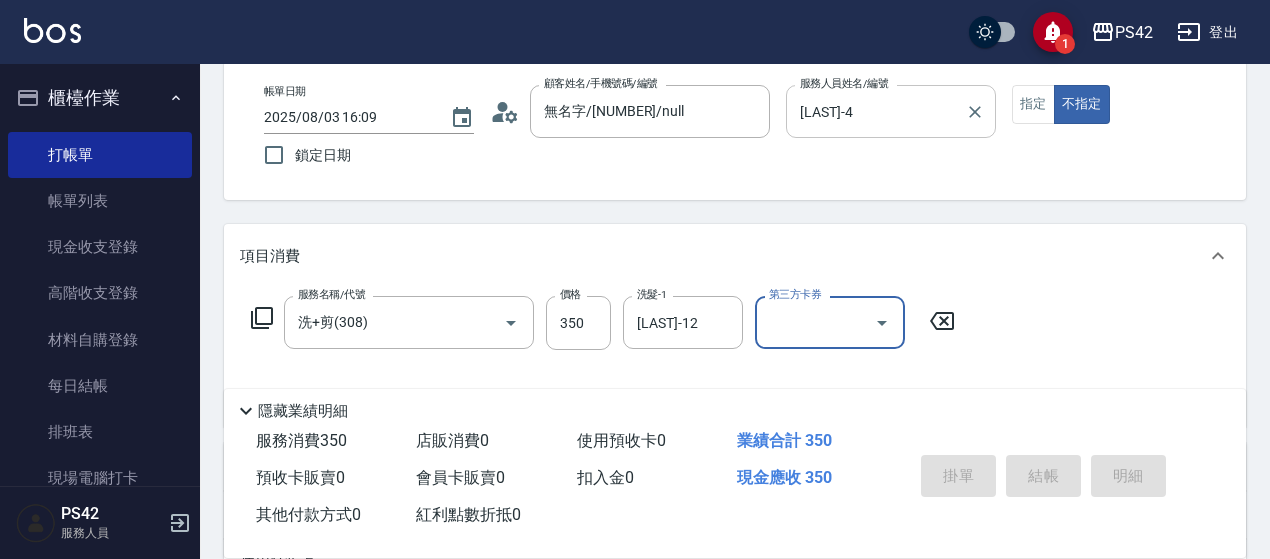 type 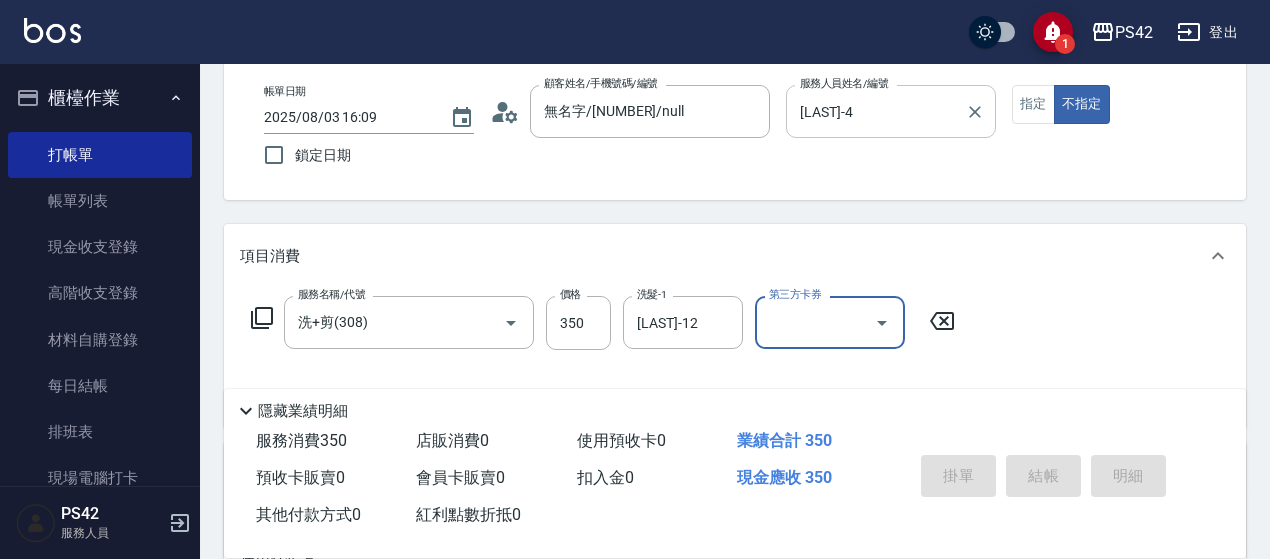 type 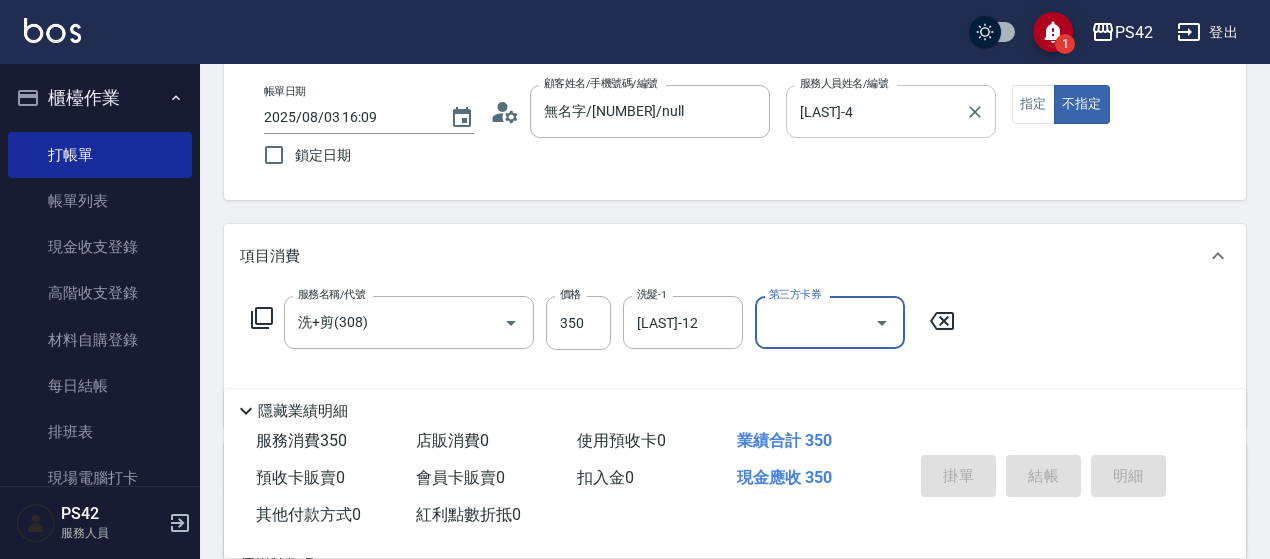 type 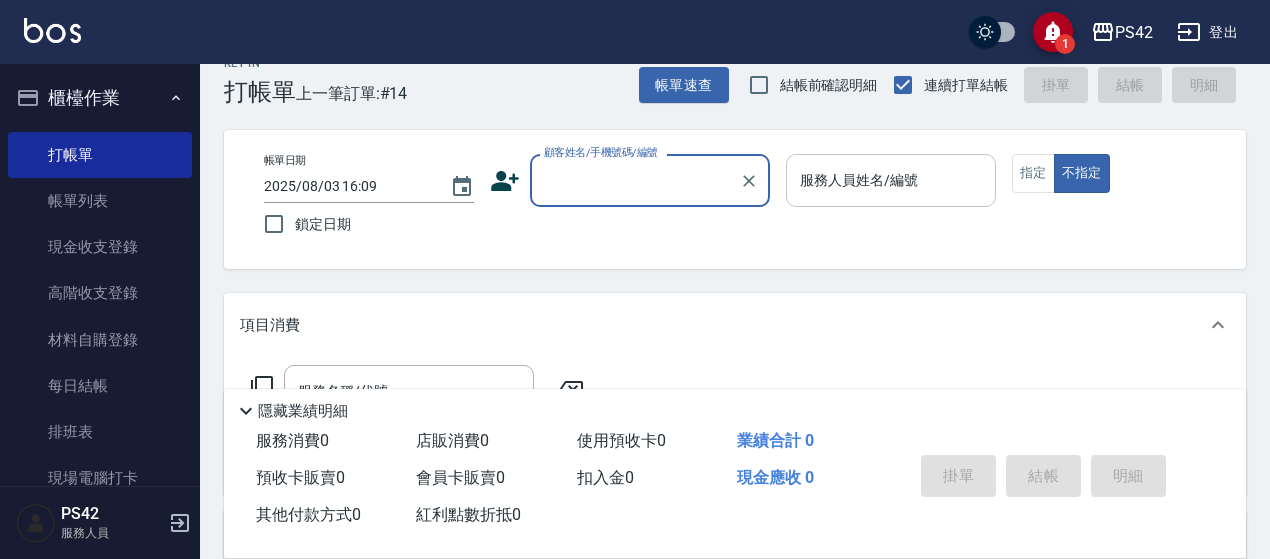scroll, scrollTop: 0, scrollLeft: 0, axis: both 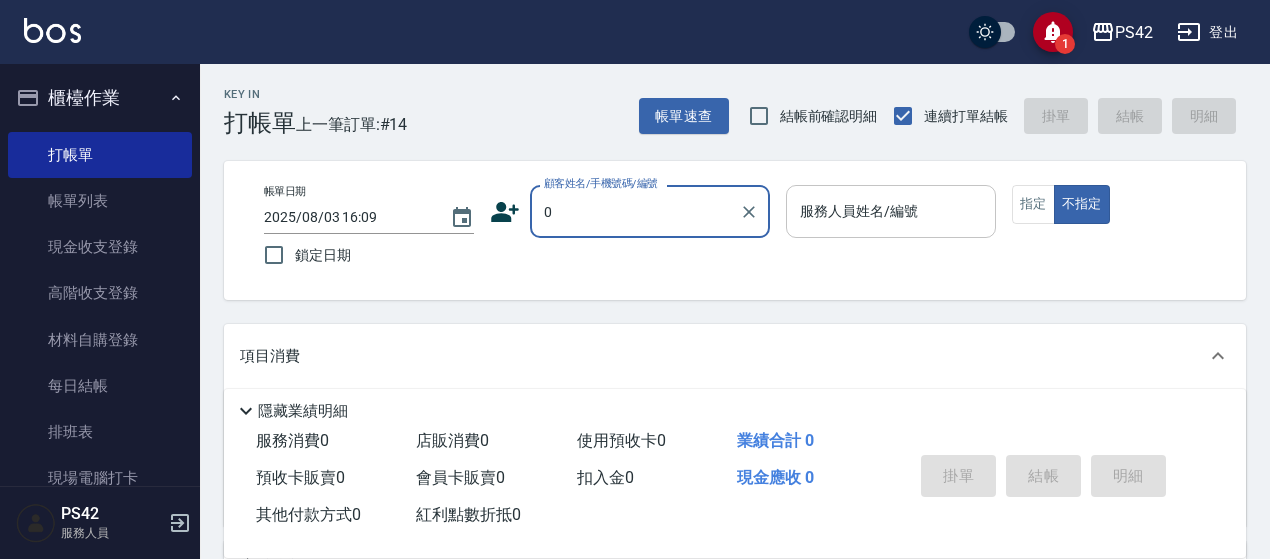type on "無名字/[NUMBER]/null" 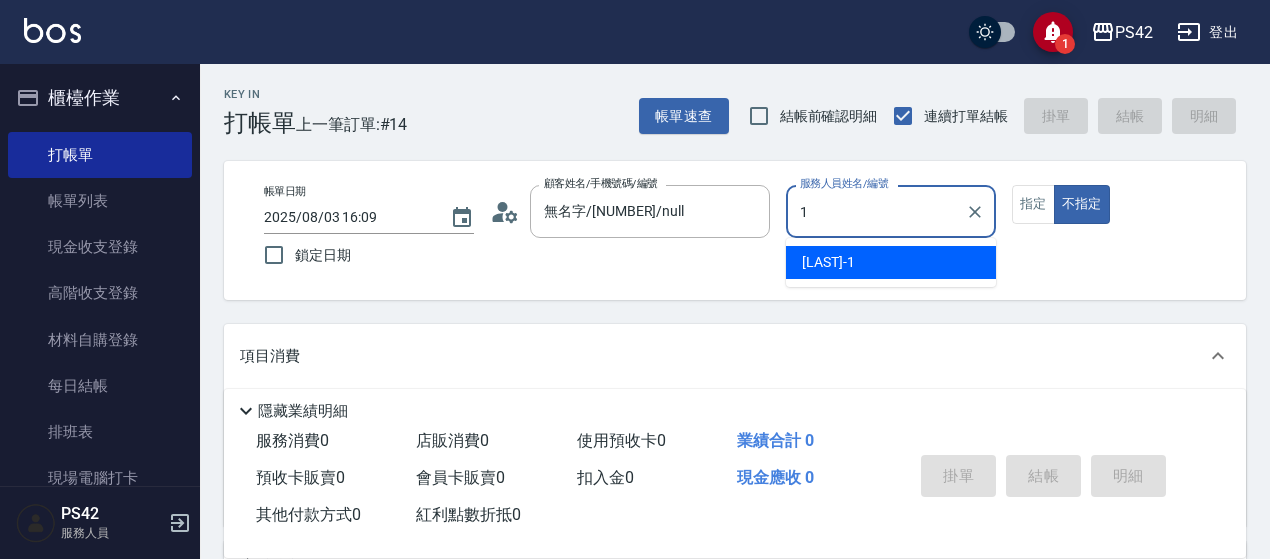 type on "[LAST]-1" 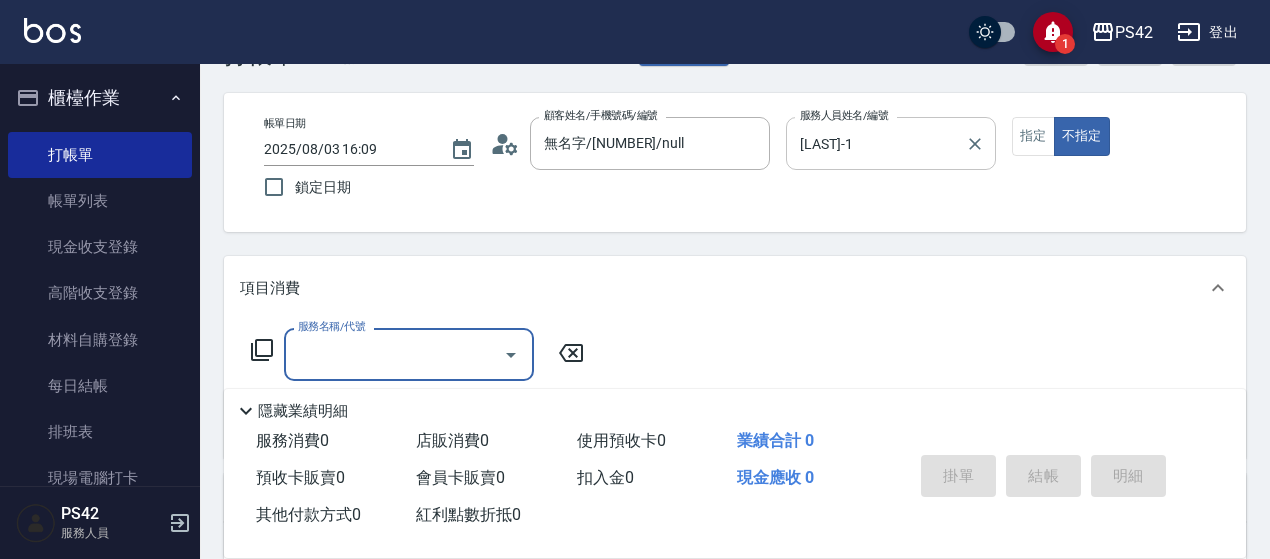 scroll, scrollTop: 100, scrollLeft: 0, axis: vertical 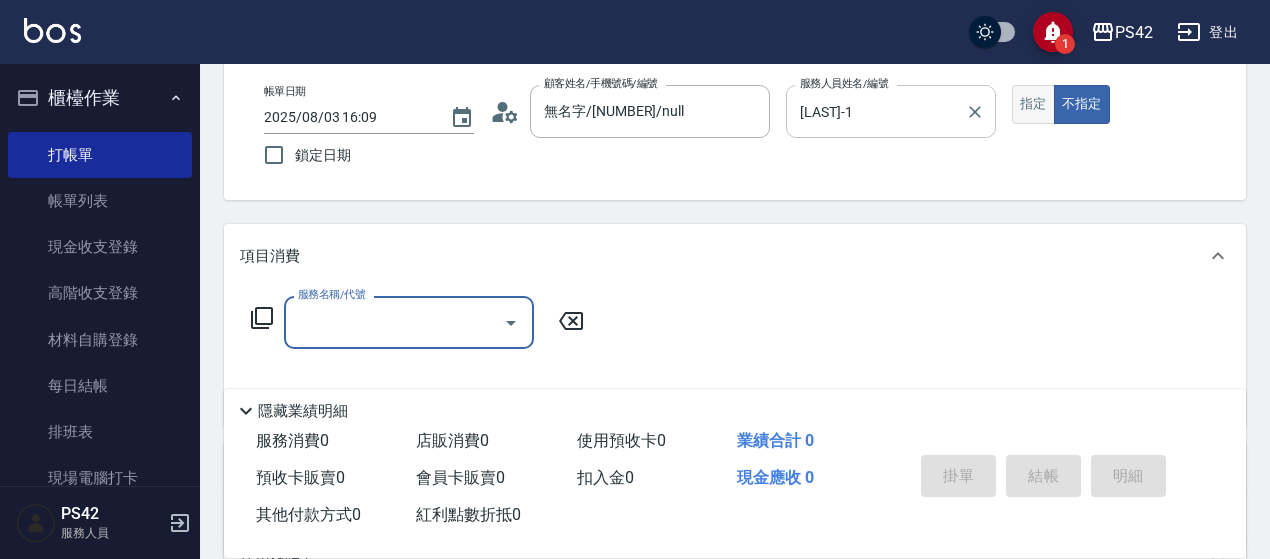 click on "指定" at bounding box center [1033, 104] 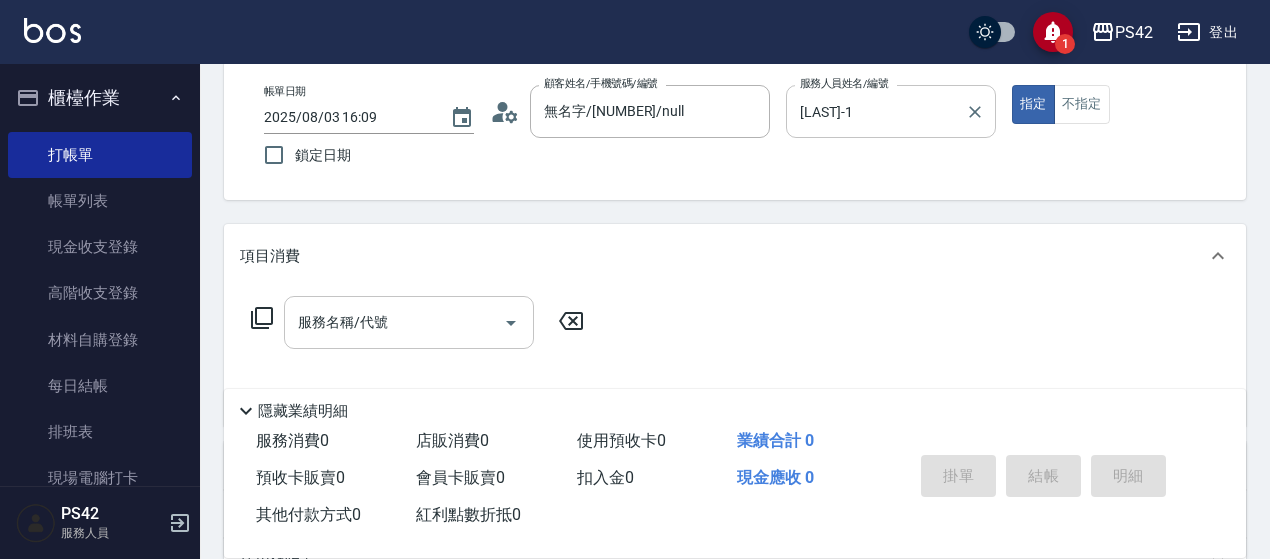 click on "服務名稱/代號 服務名稱/代號" at bounding box center [409, 322] 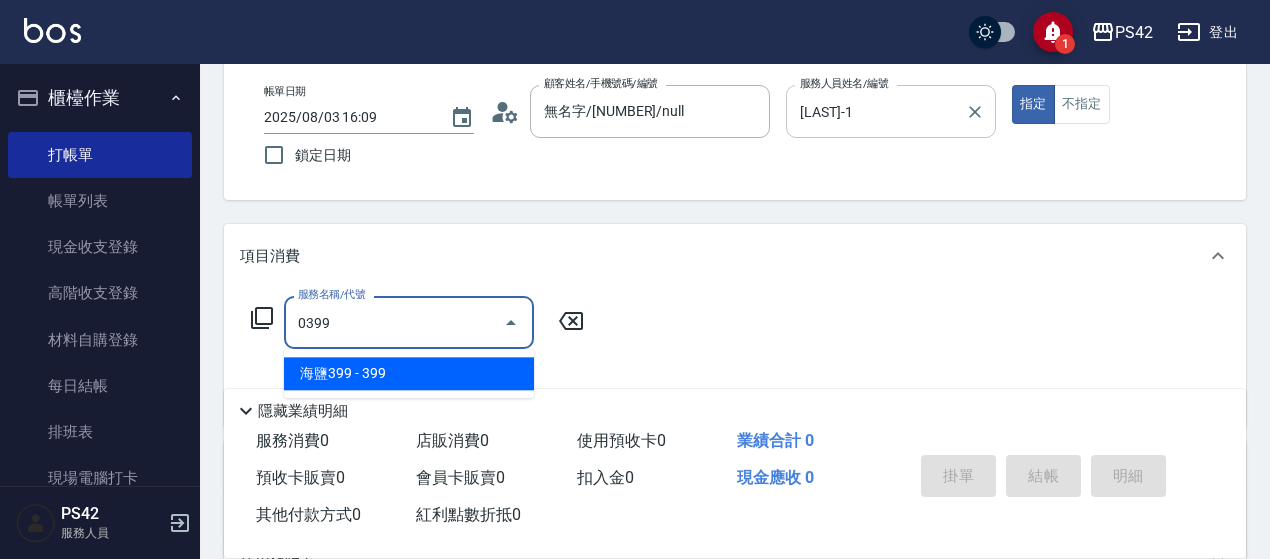type on "海鹽399(0399)" 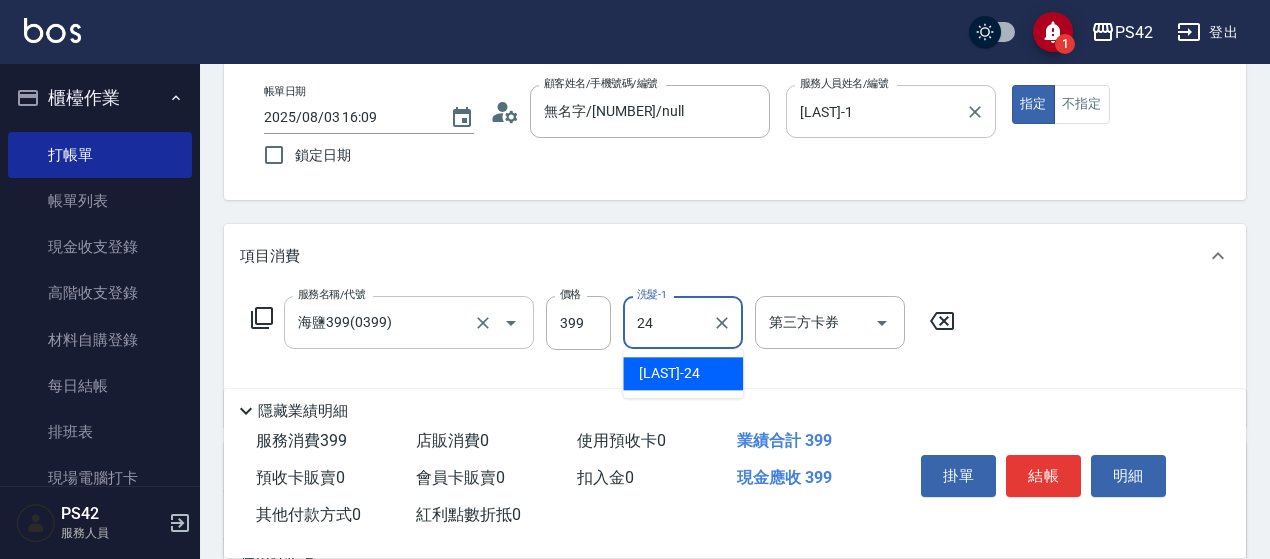 type on "[LAST]-24" 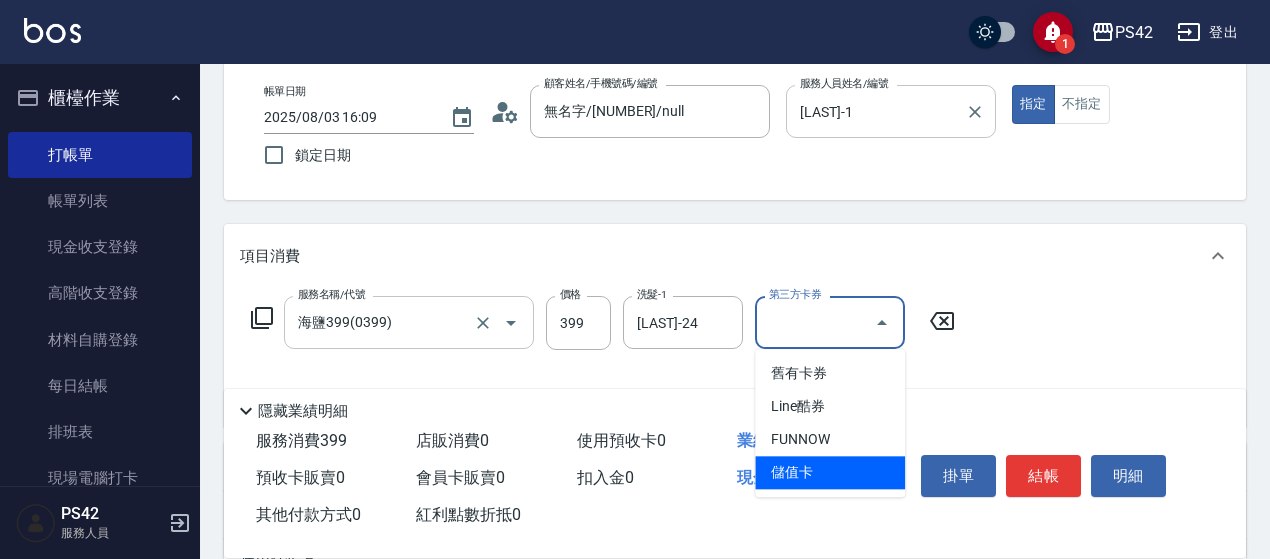 type on "儲值卡" 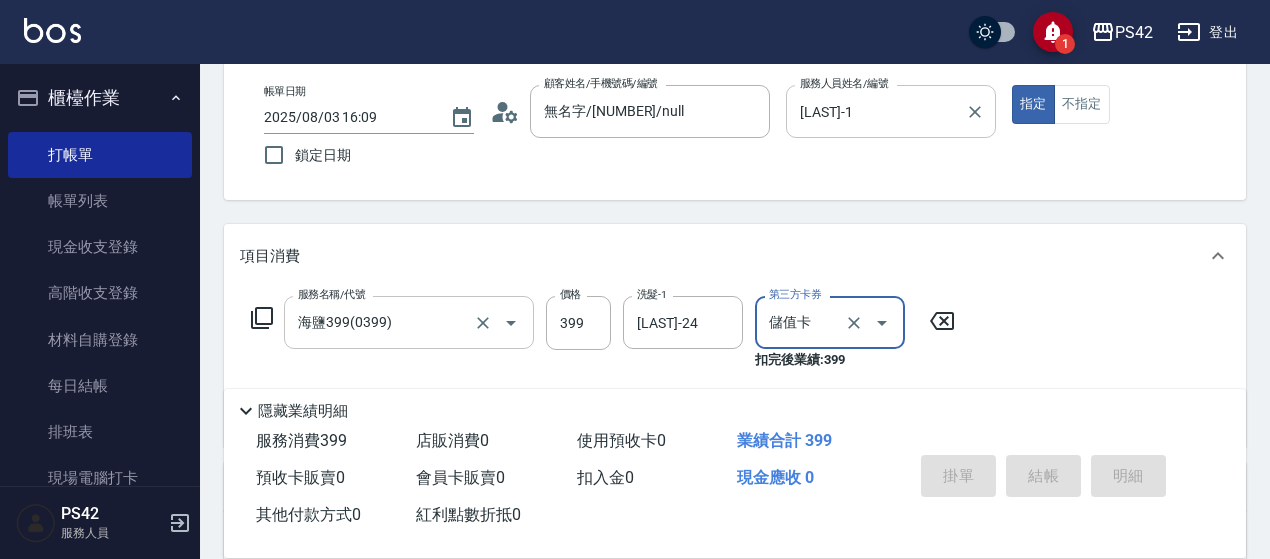 type on "[YEAR]/[MONTH]/[DAY] [HOUR]:[MINUTE]" 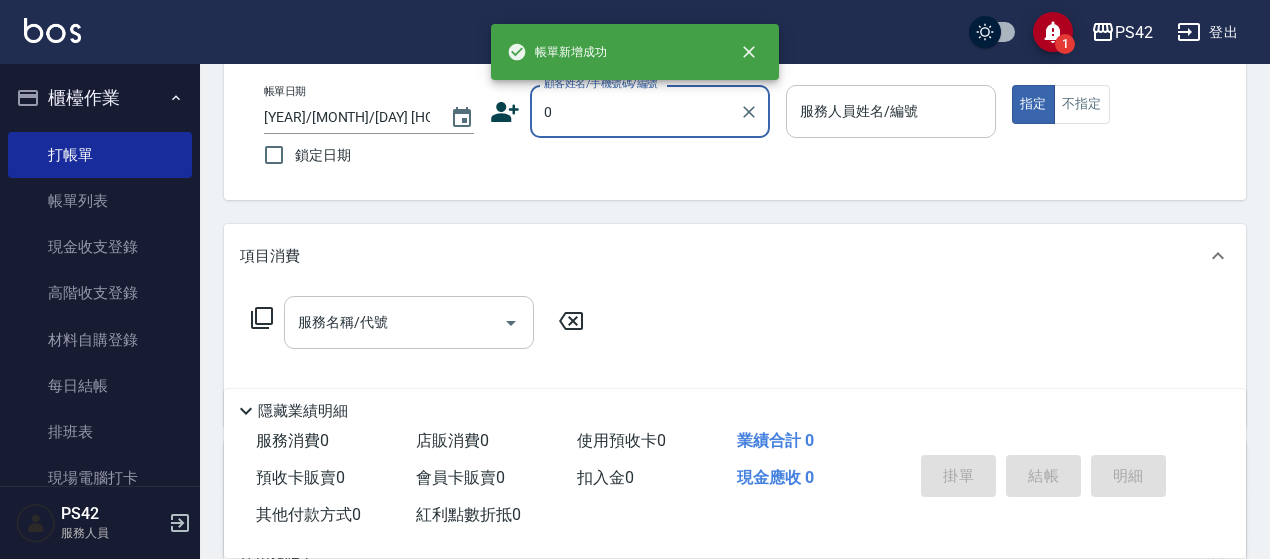 type on "無名字/[NUMBER]/null" 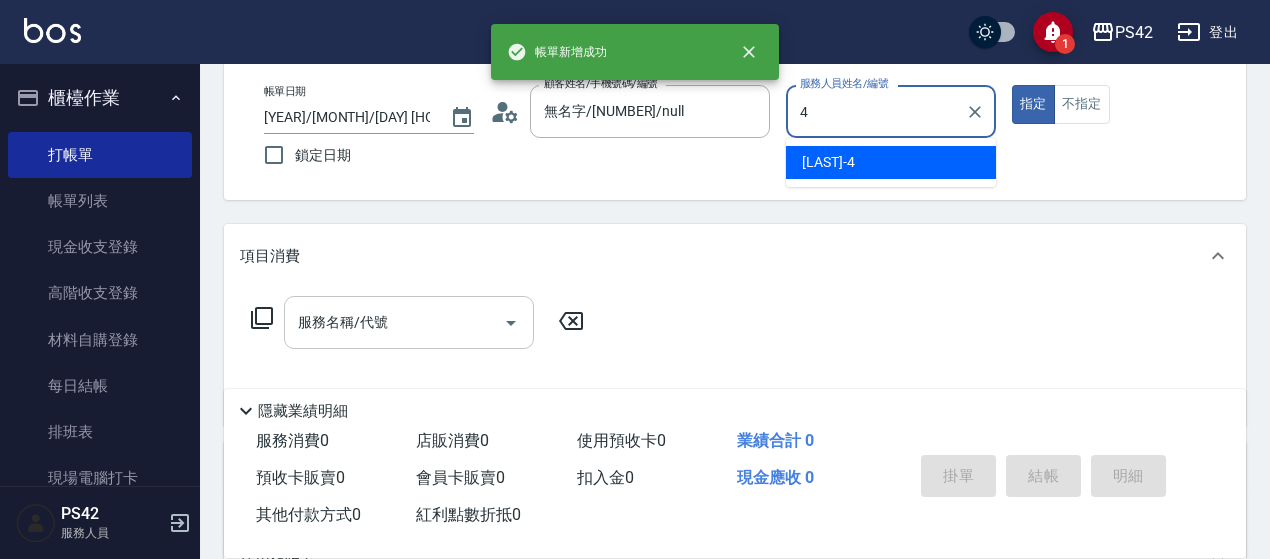 type on "[LAST]-4" 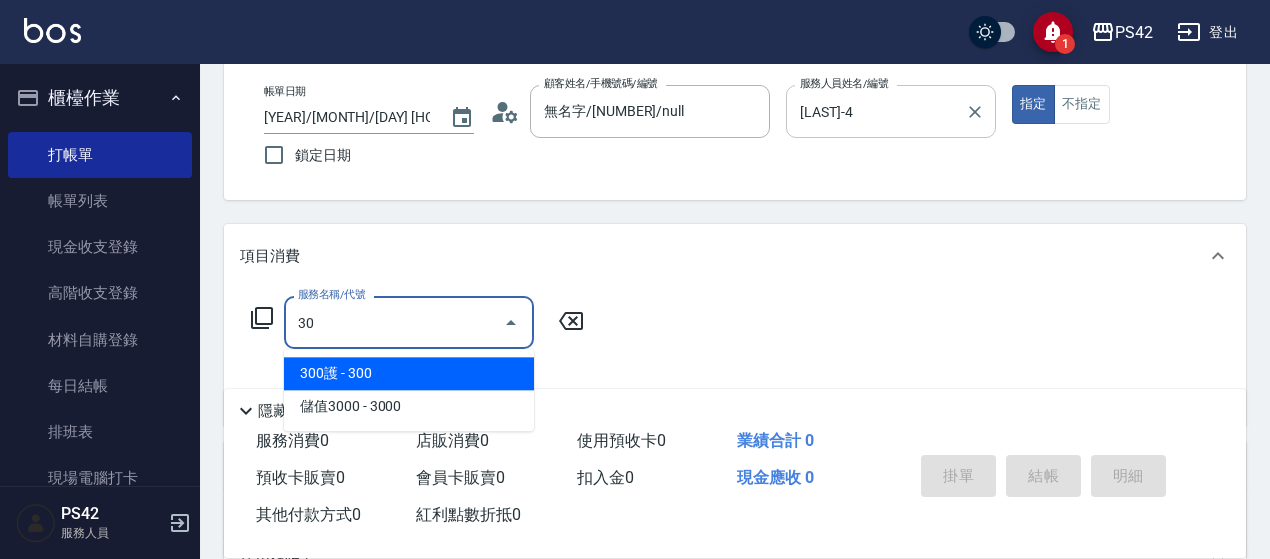 type on "3" 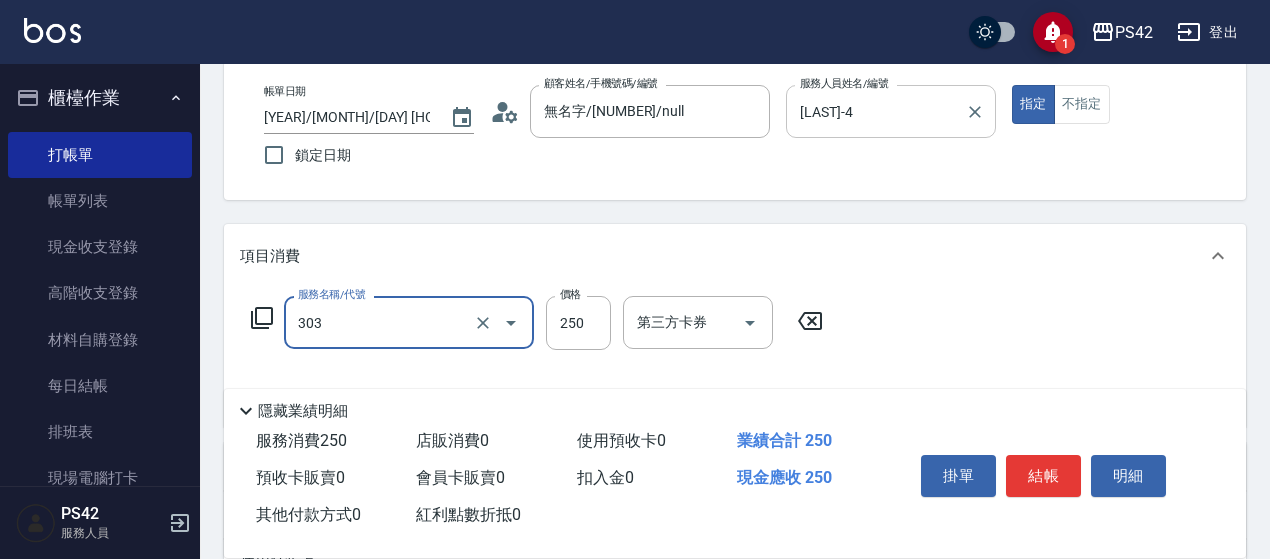 type on "剪髮(303)" 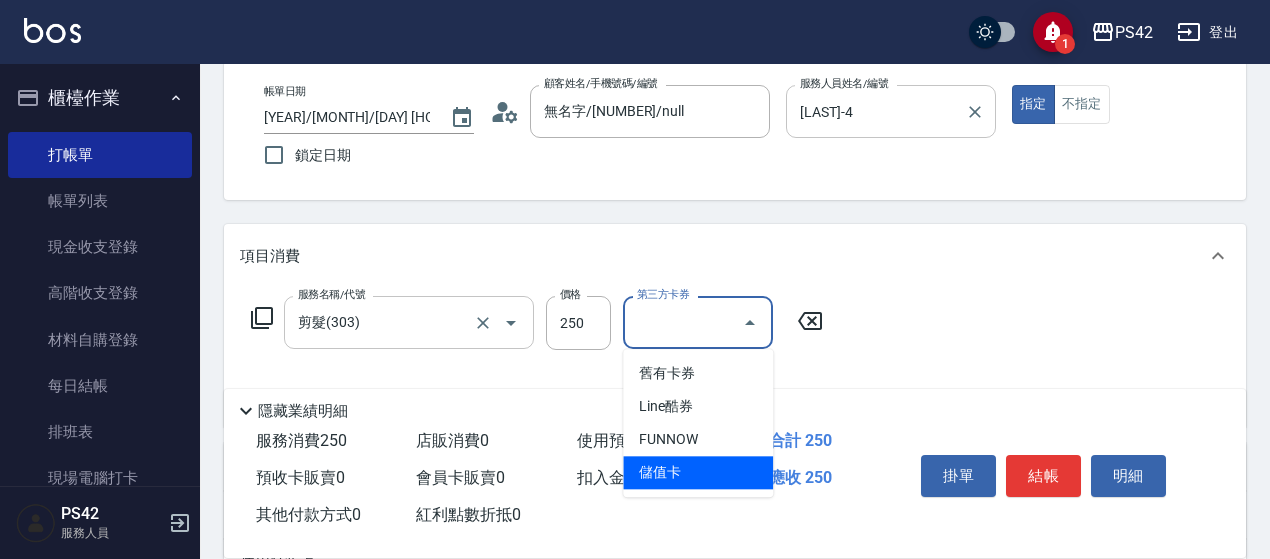 type on "儲值卡" 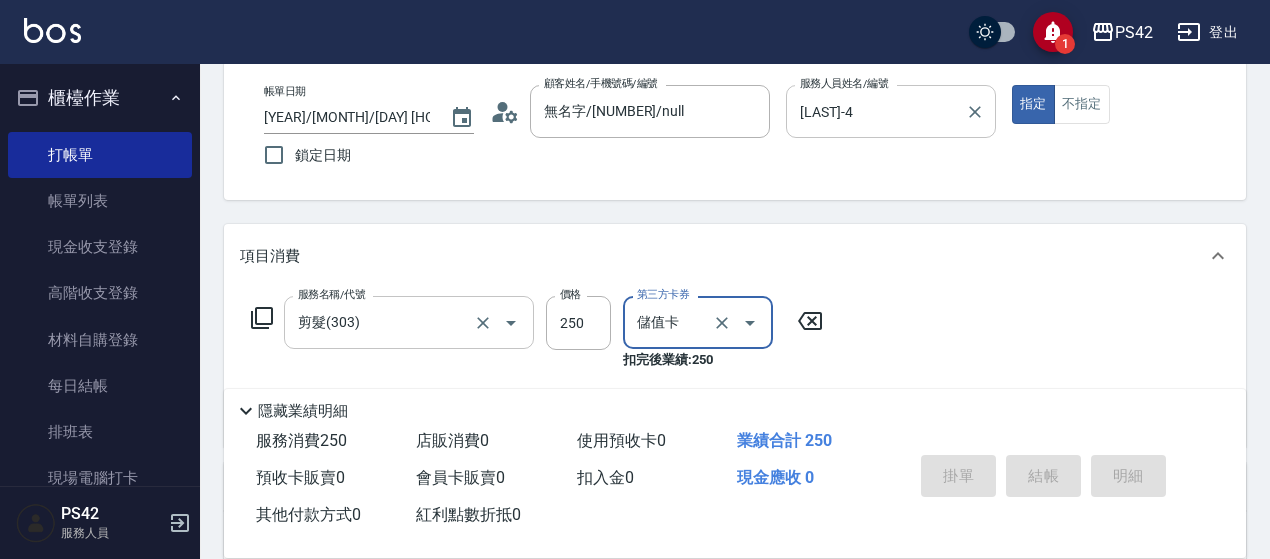 type 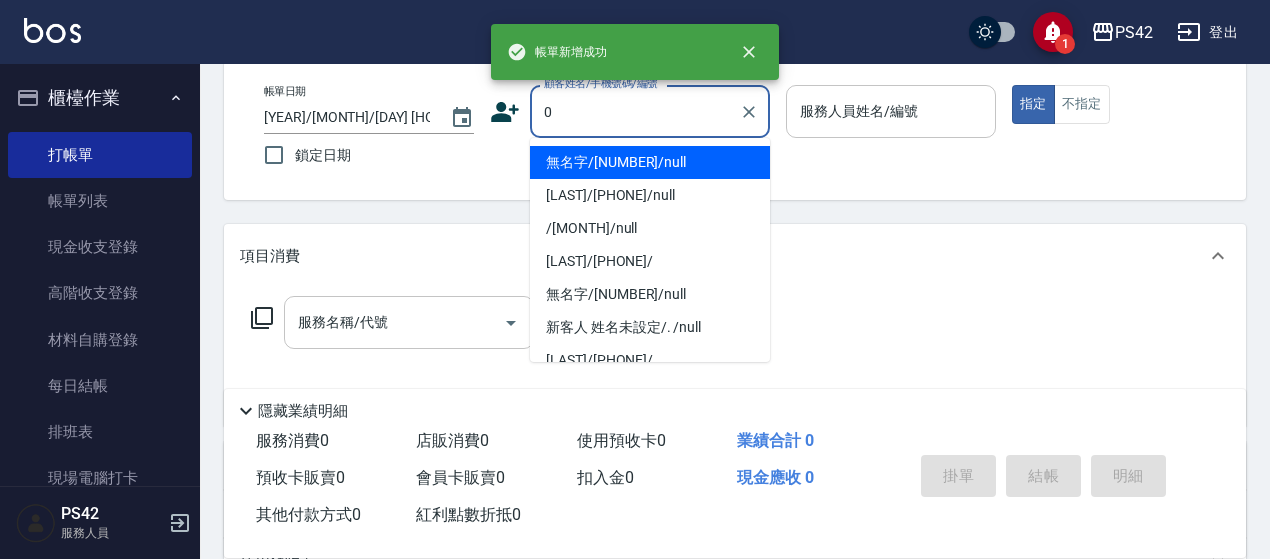 type on "無名字/[NUMBER]/null" 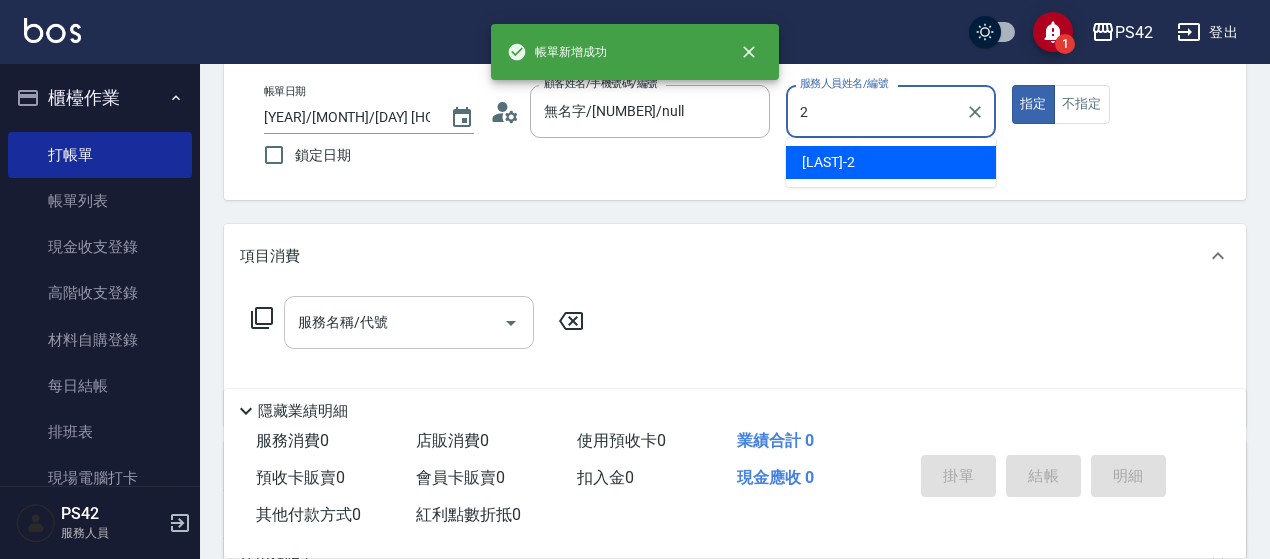 type on "[LAST]-2" 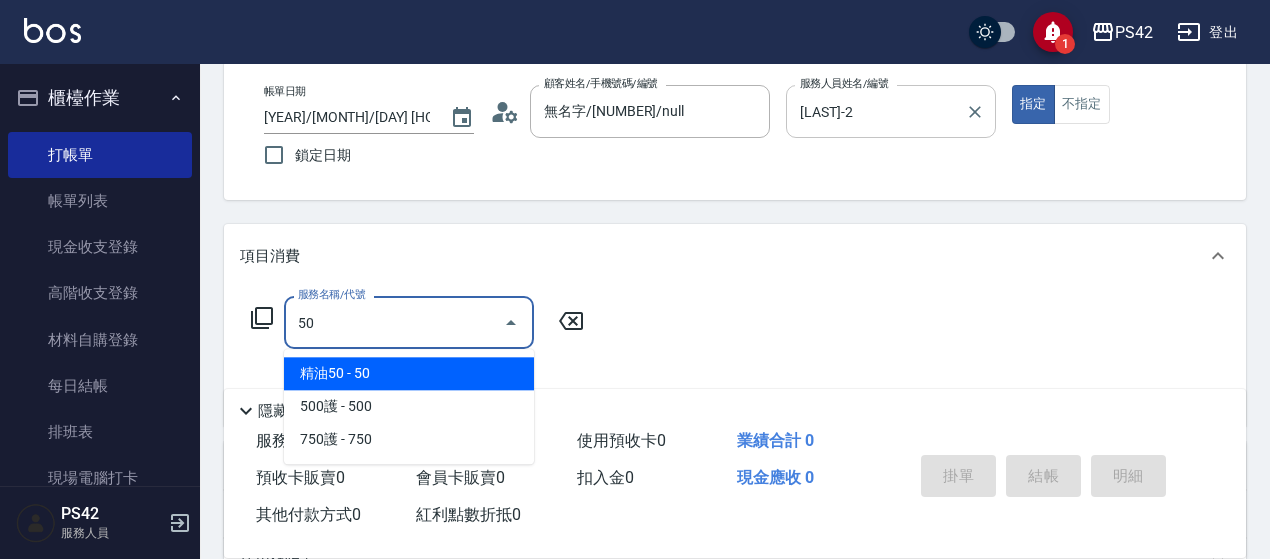 type on "5" 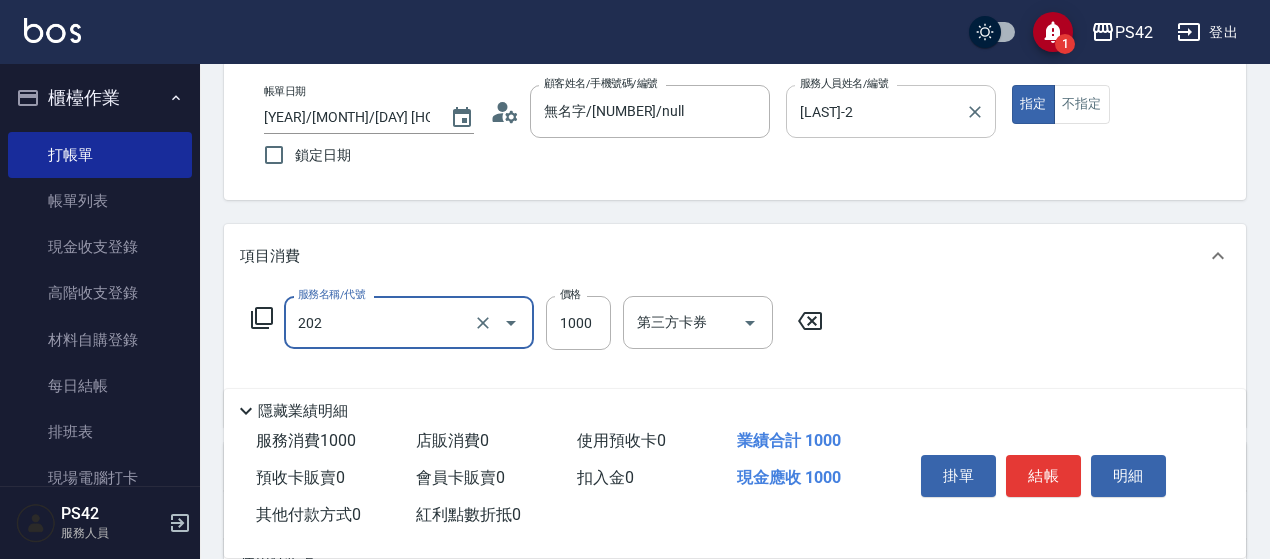 type on "燙髮(202)" 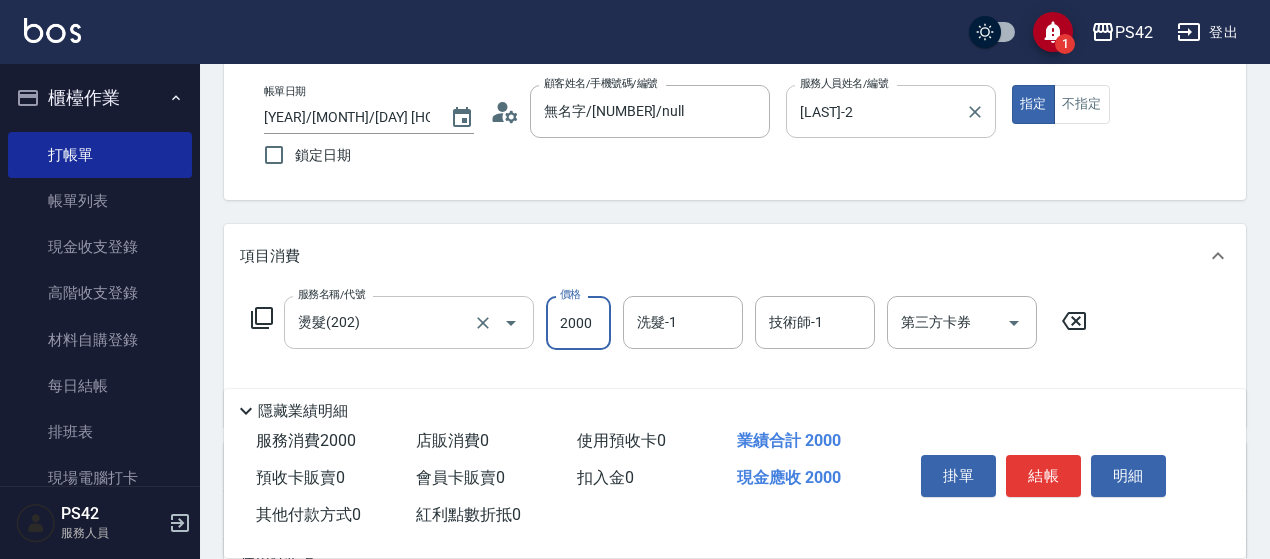 type on "2000" 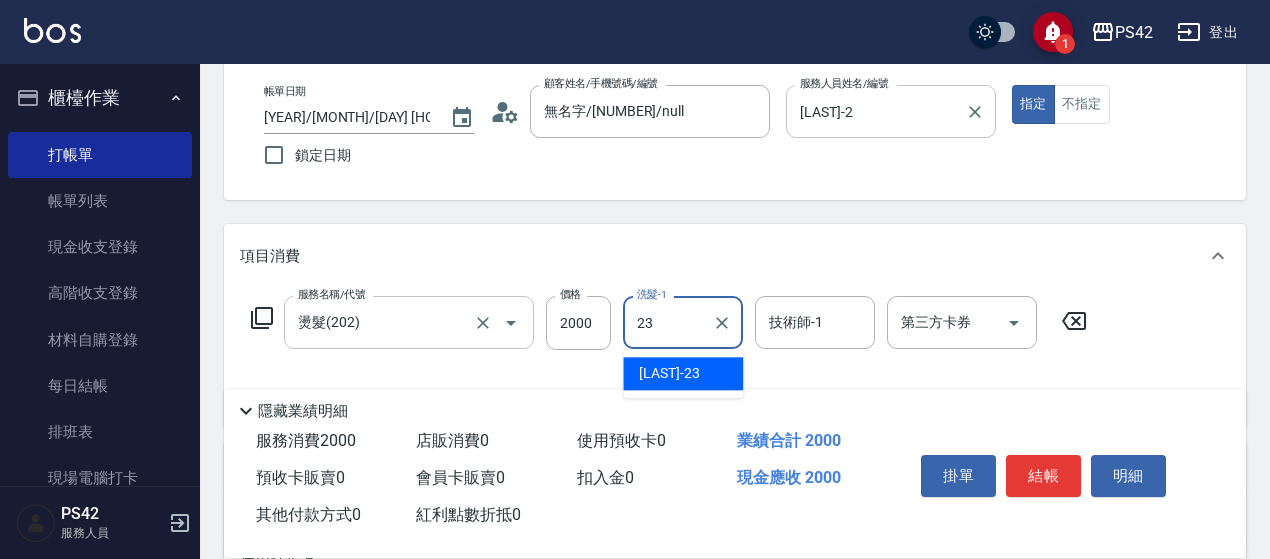 type on "[LAST]-23" 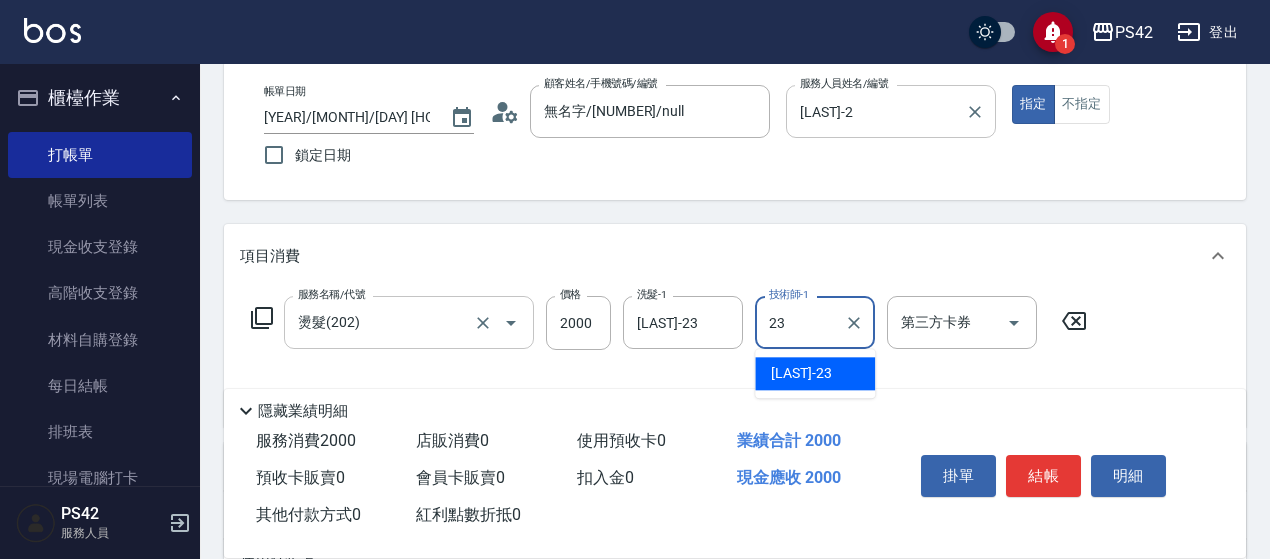 type on "[LAST]-23" 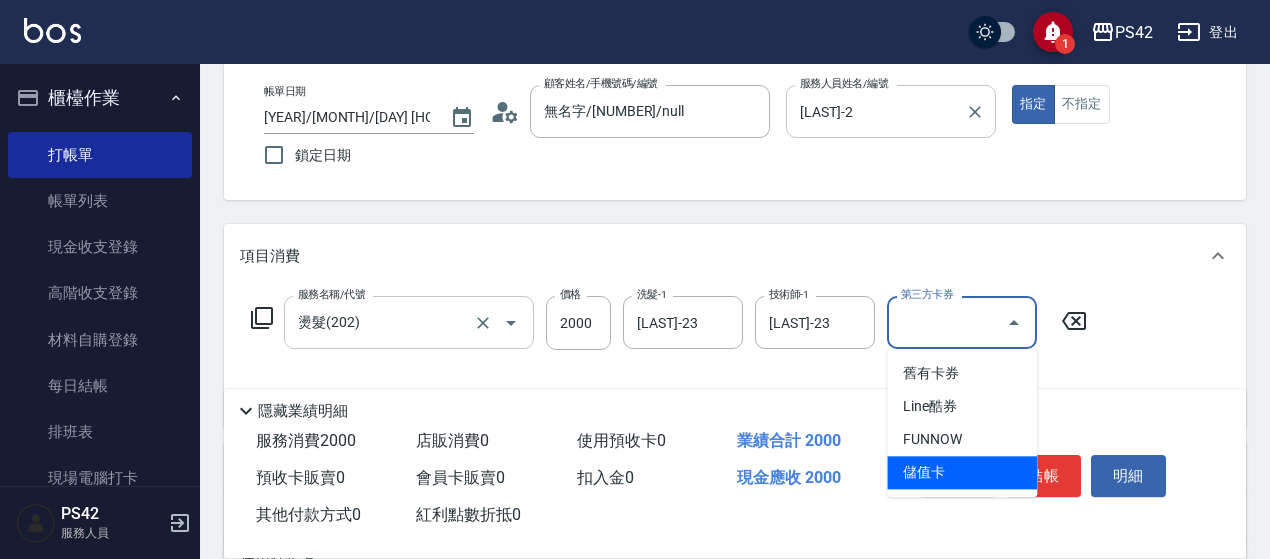 type on "儲值卡" 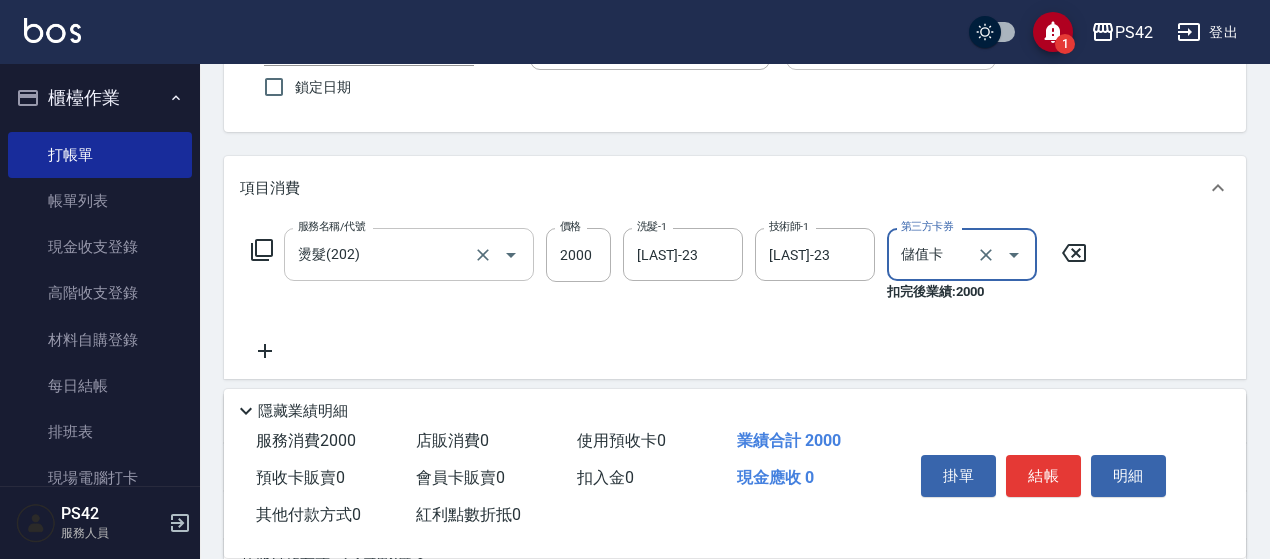 scroll, scrollTop: 200, scrollLeft: 0, axis: vertical 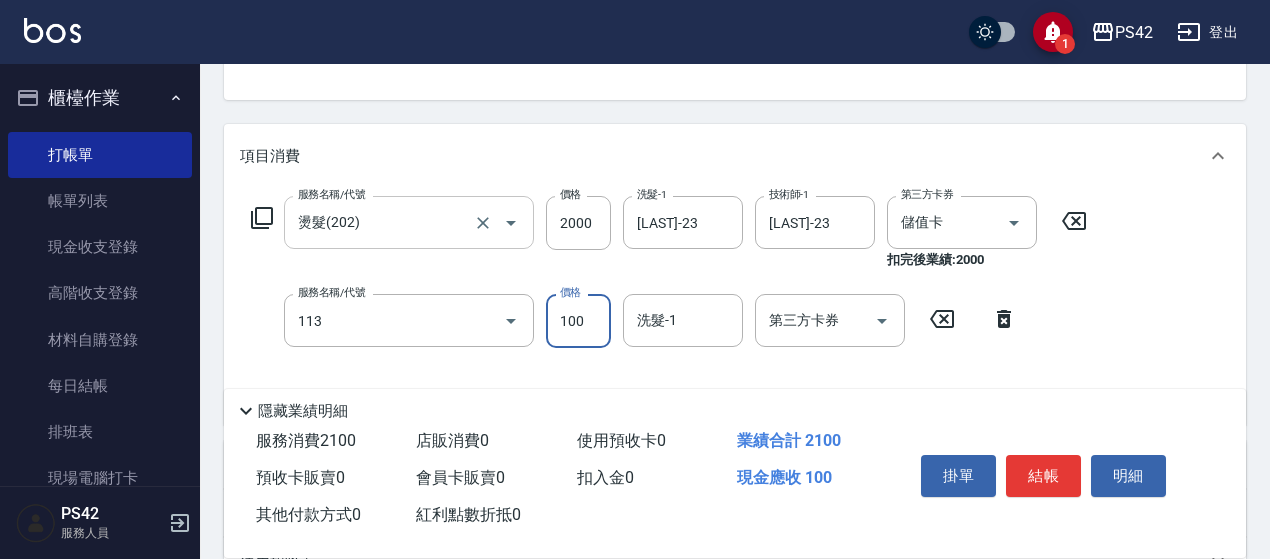 type on "瞬護100(113)" 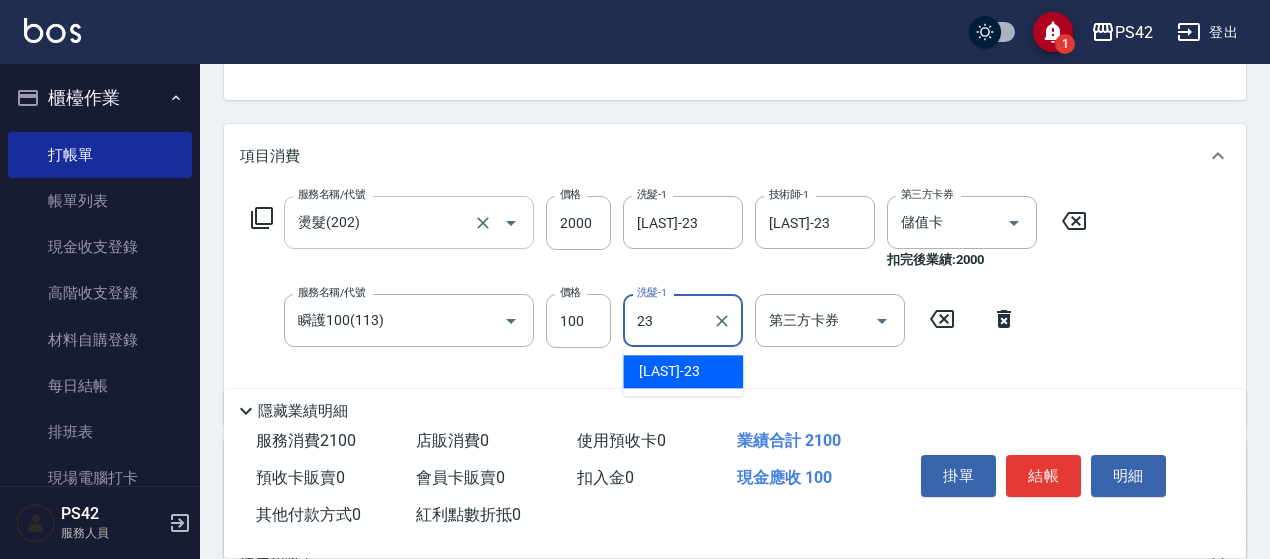type on "[LAST]-23" 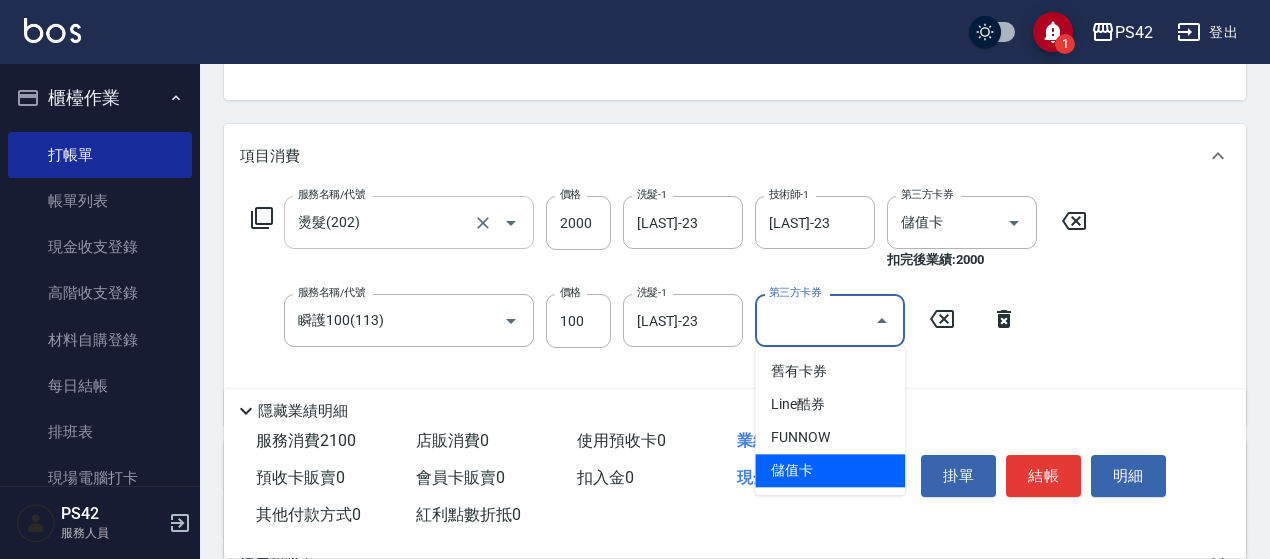 type on "儲值卡" 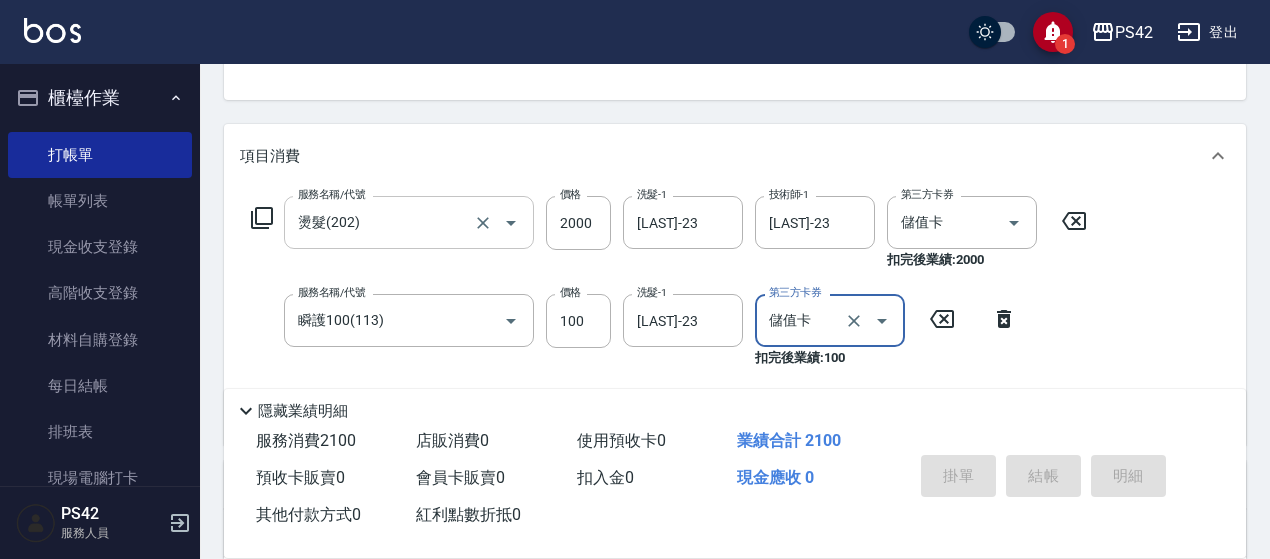 type 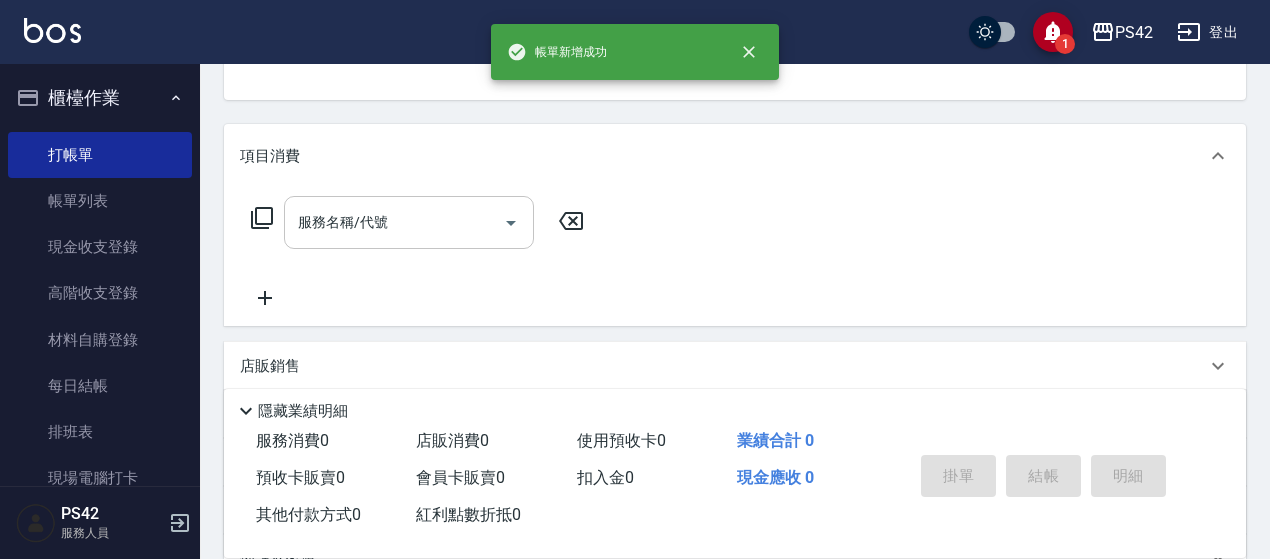 scroll, scrollTop: 194, scrollLeft: 0, axis: vertical 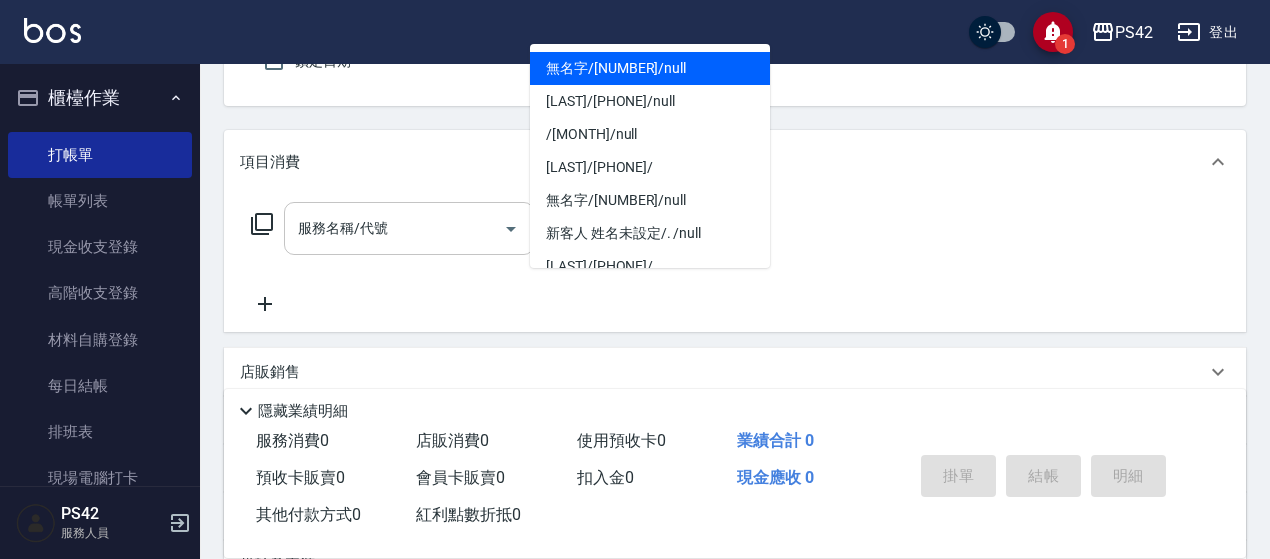 type on "無名字/[NUMBER]/null" 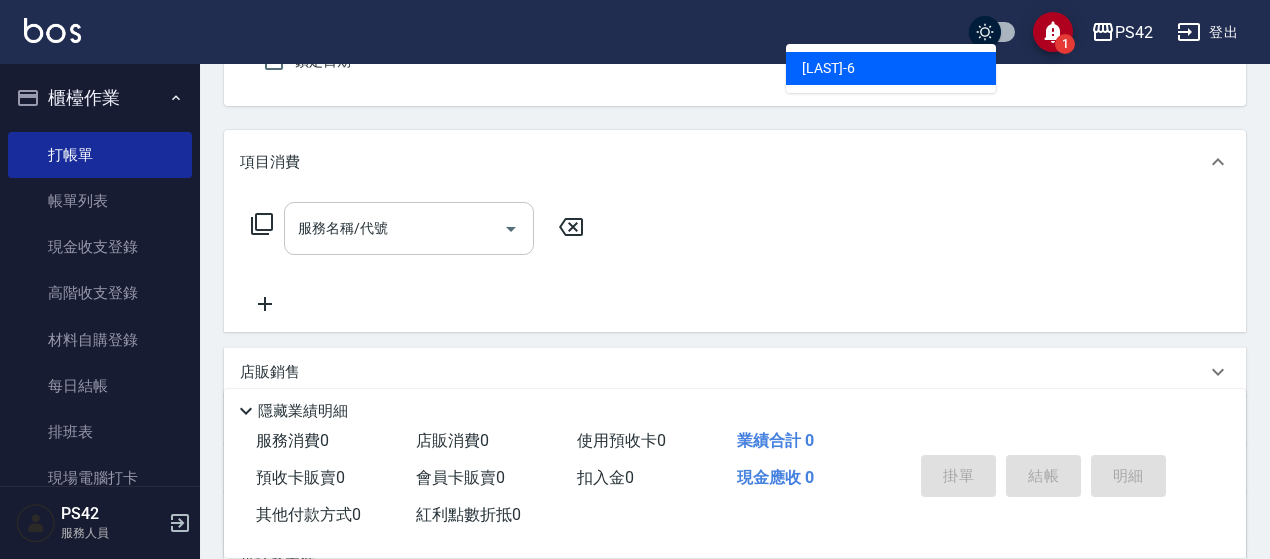 type on "[LAST]-6" 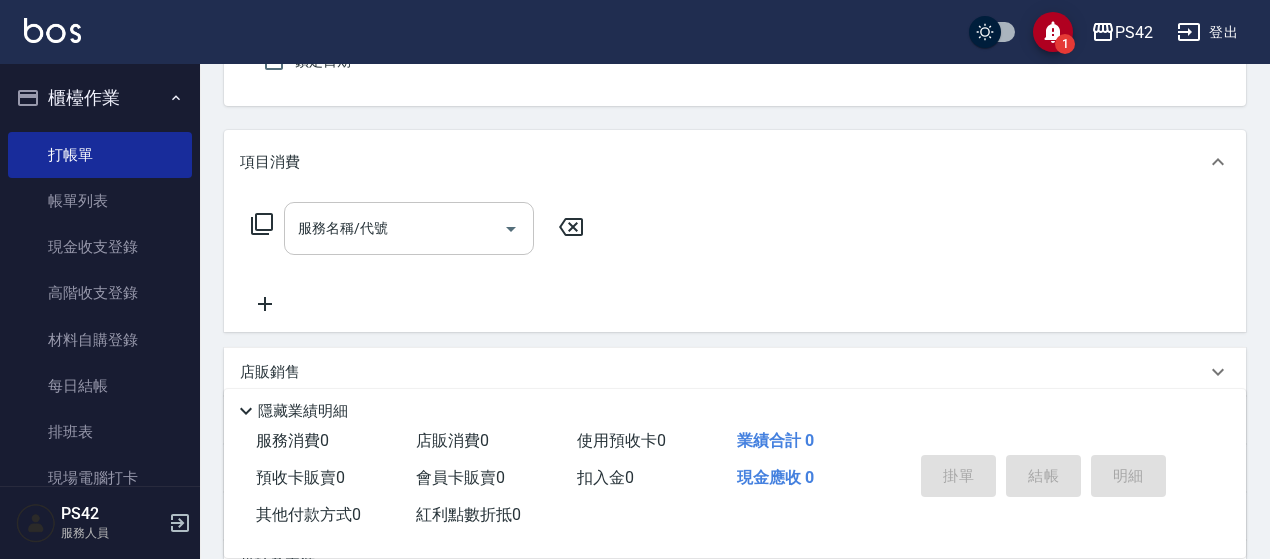 scroll, scrollTop: 185, scrollLeft: 0, axis: vertical 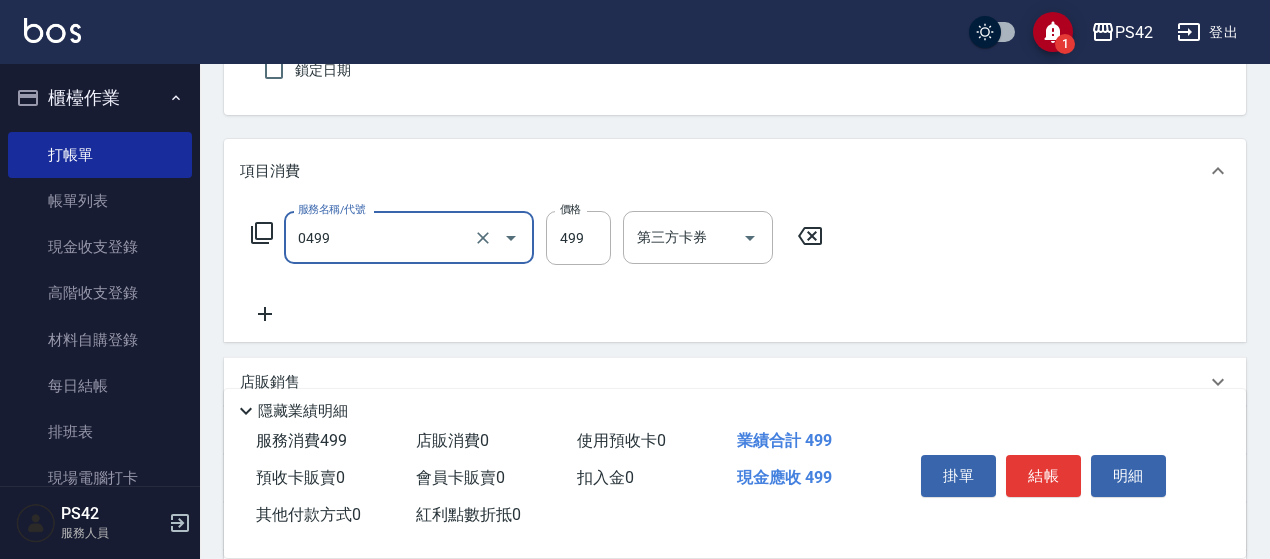 type on "伊黛莉499(0499)" 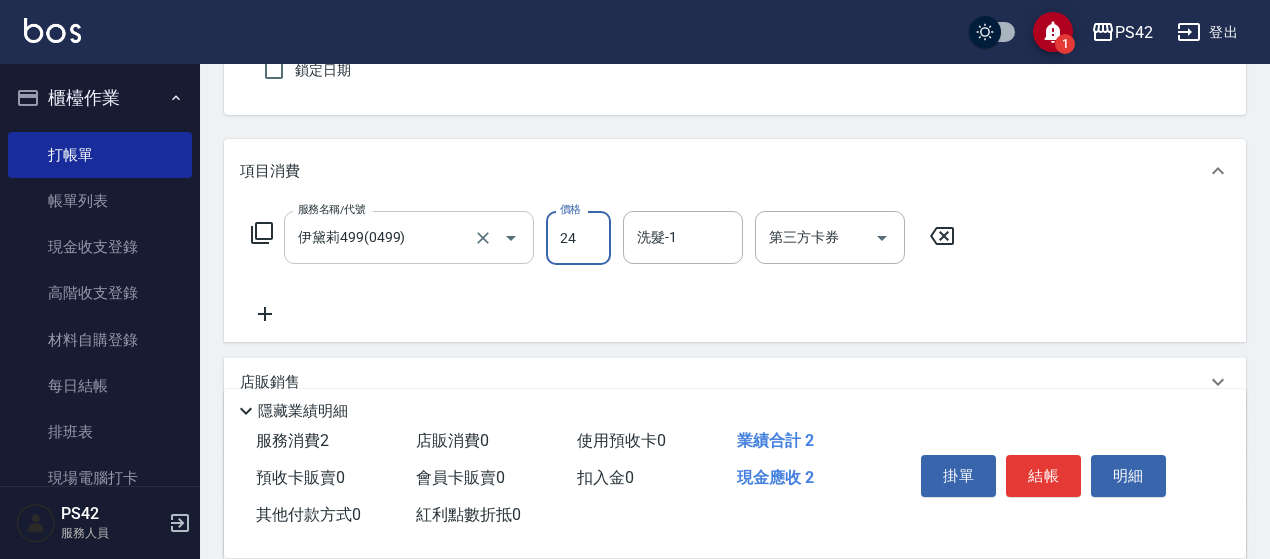 type on "24" 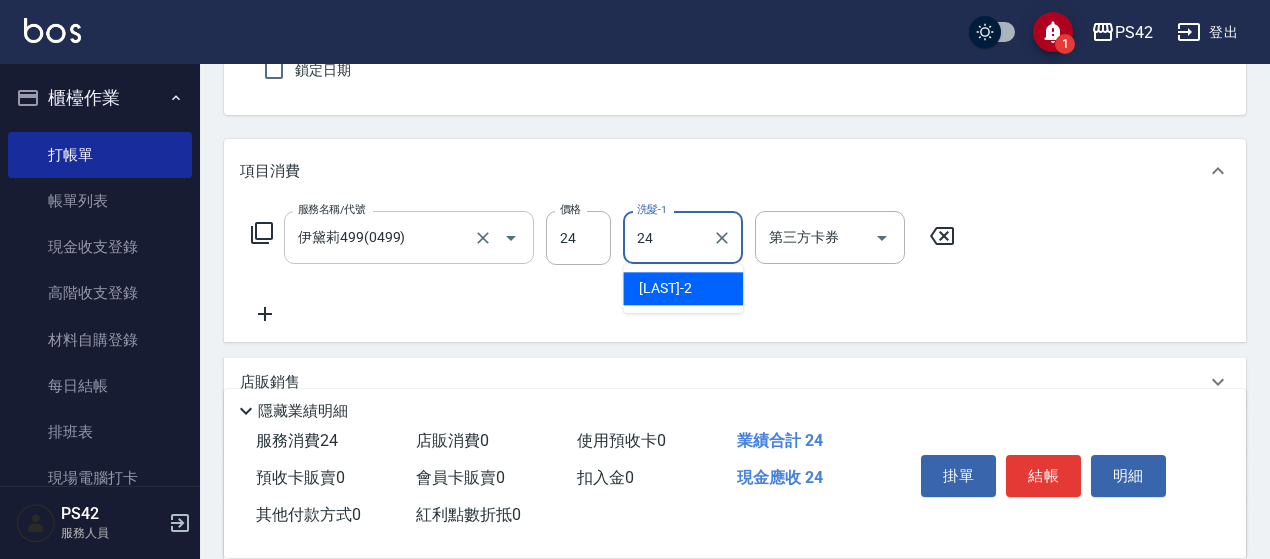 type on "[LAST]-24" 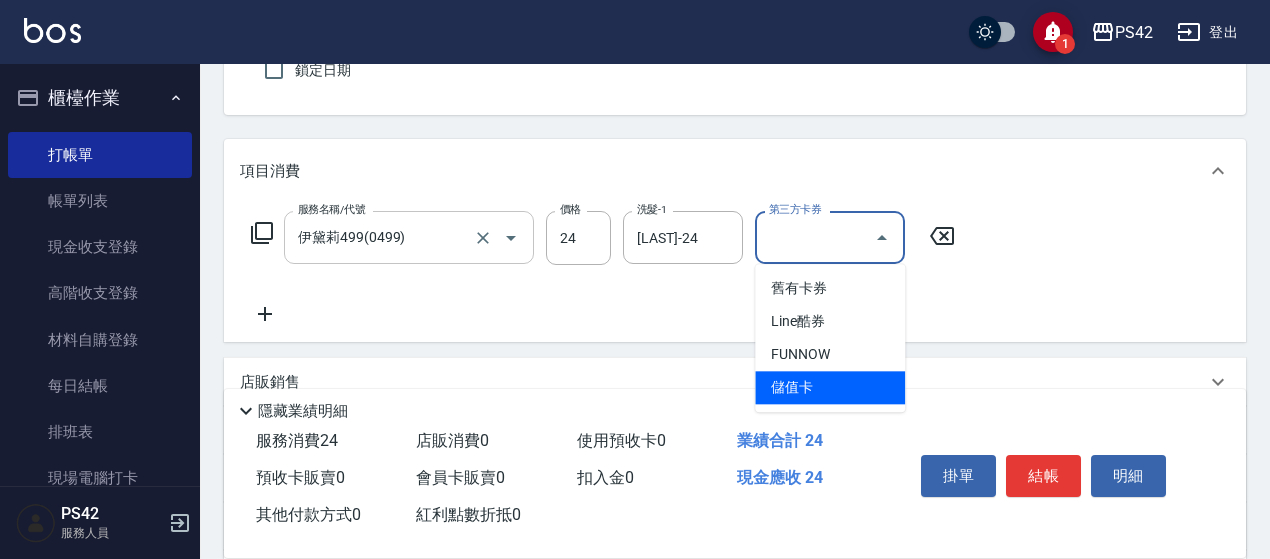 type on "儲值卡" 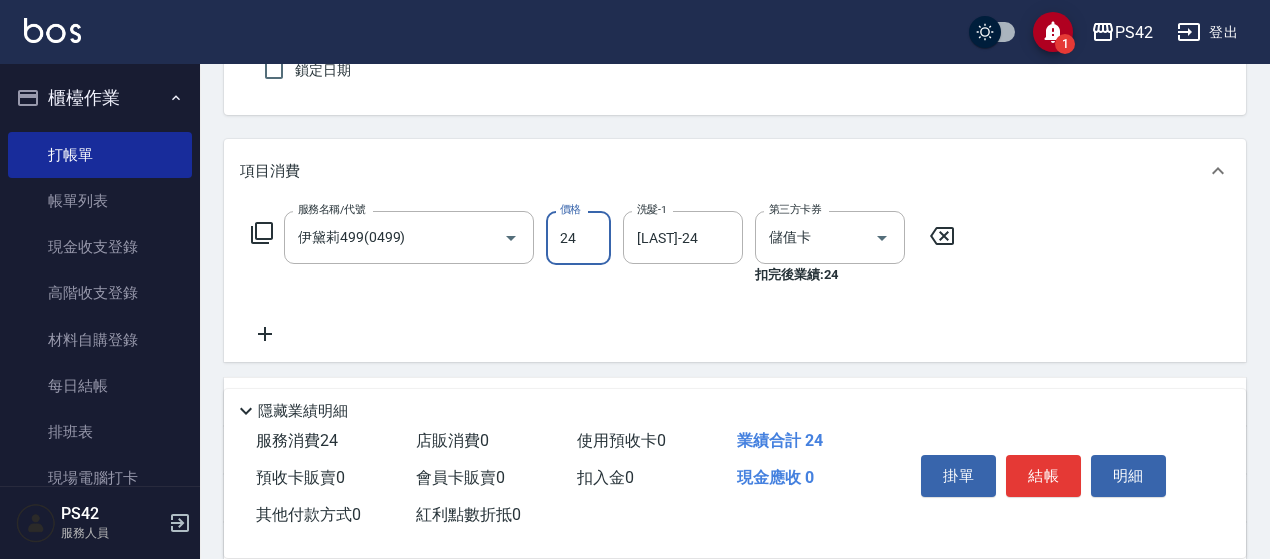 click on "24" at bounding box center [578, 238] 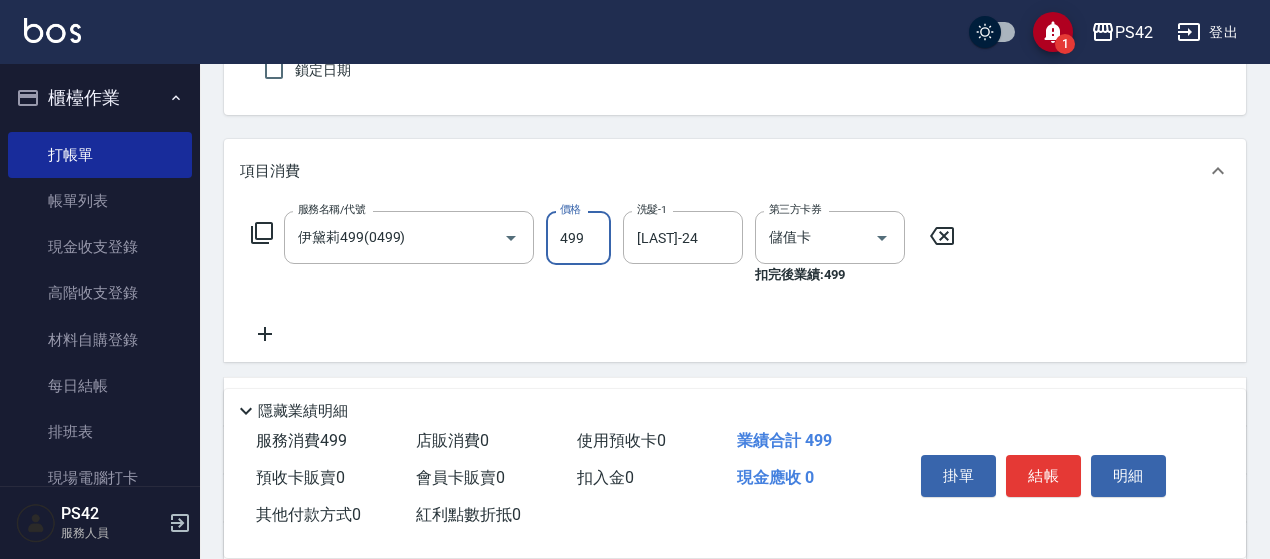 type on "499" 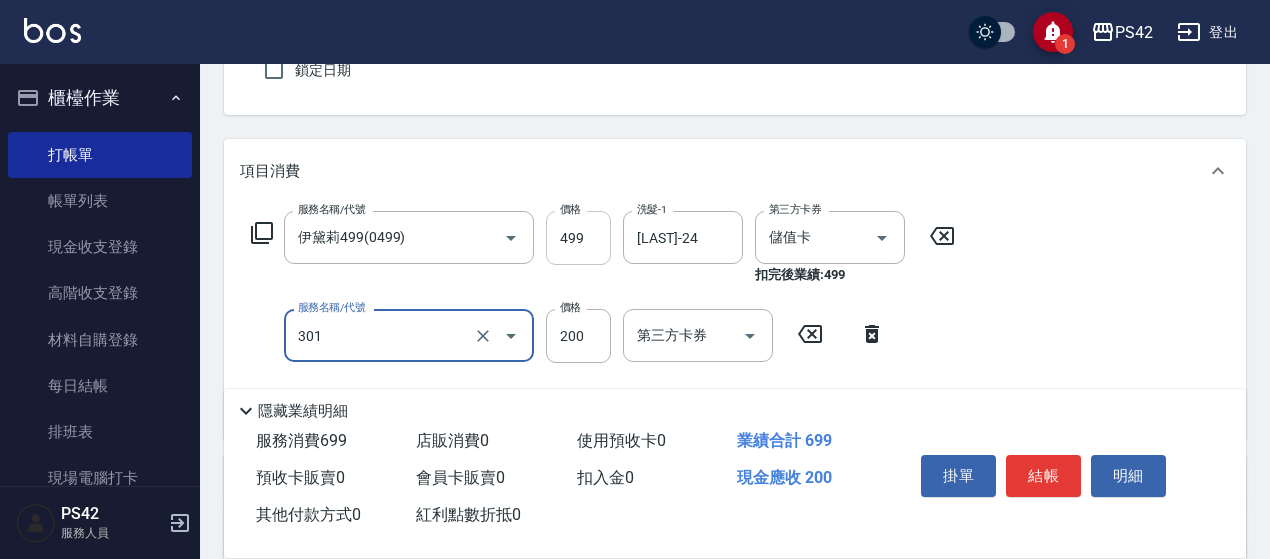 type on "剪髮(301)" 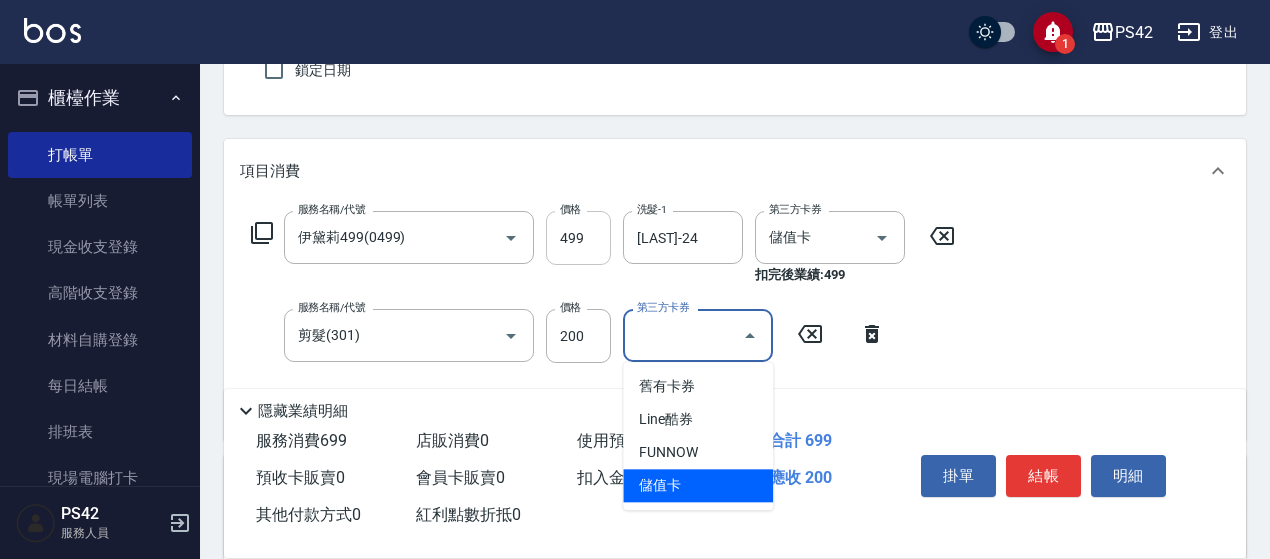 type on "儲值卡" 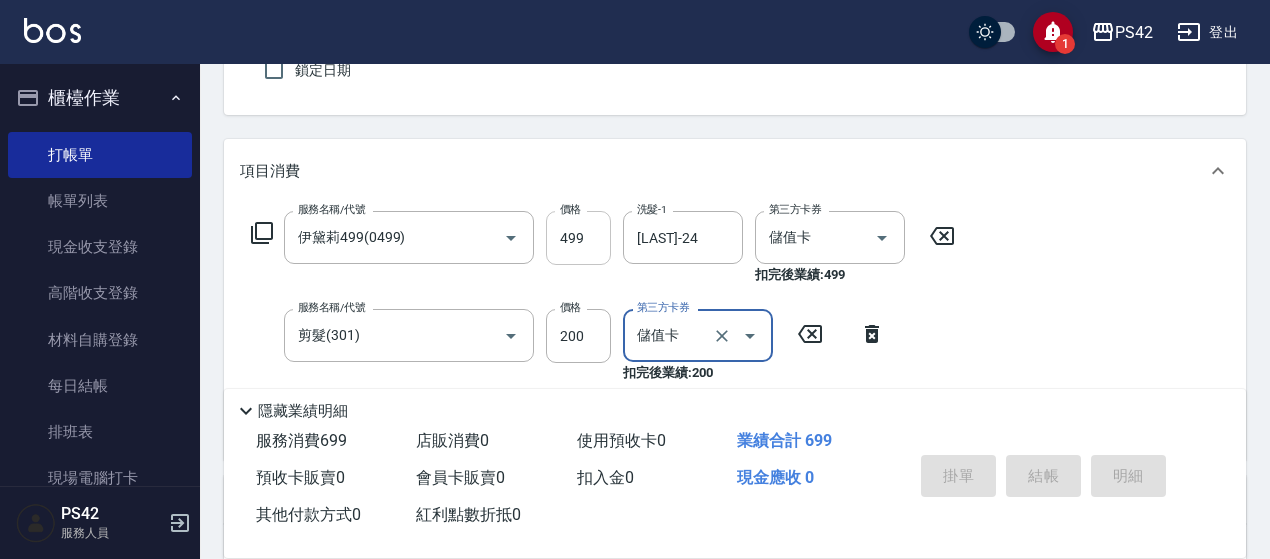 type on "[YEAR]/[MONTH]/[DAY] [HOUR]:[MINUTE]" 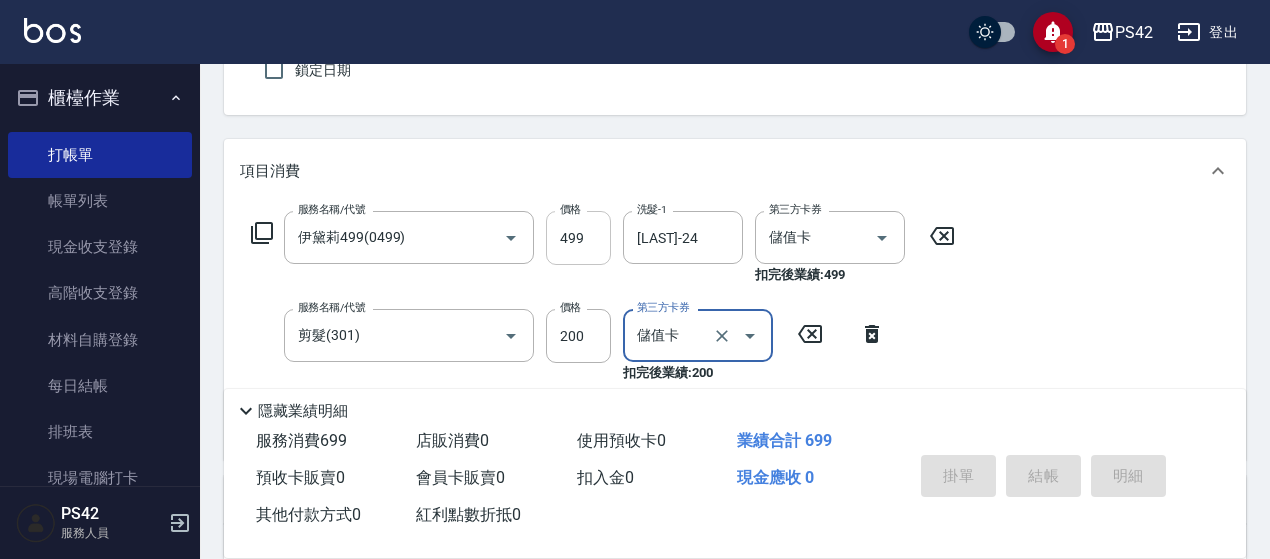 type 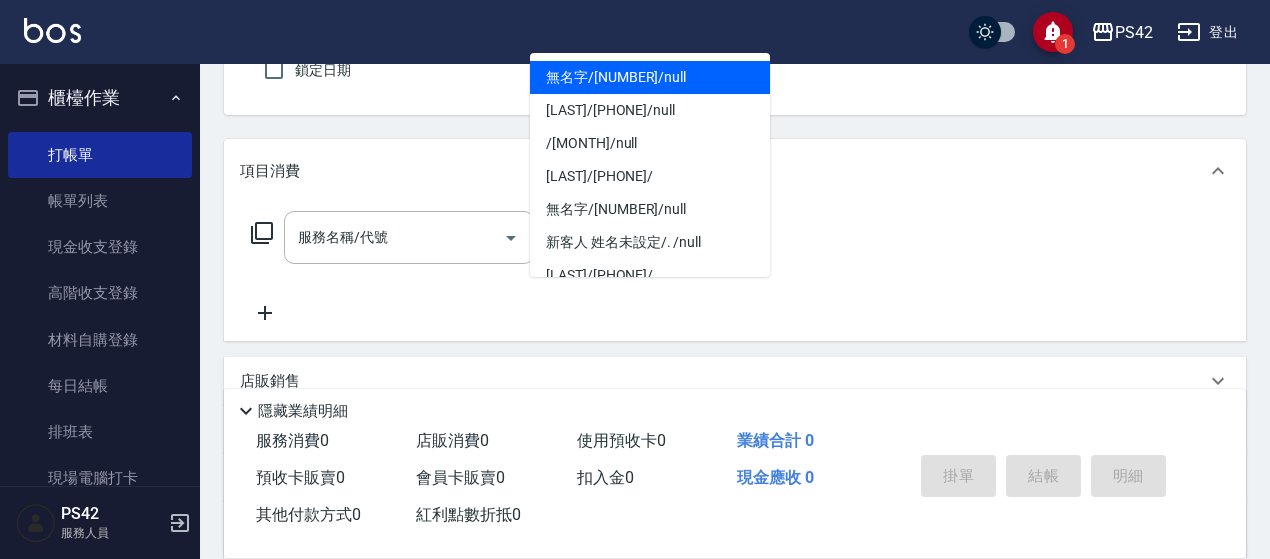 type on "無名字/[NUMBER]/null" 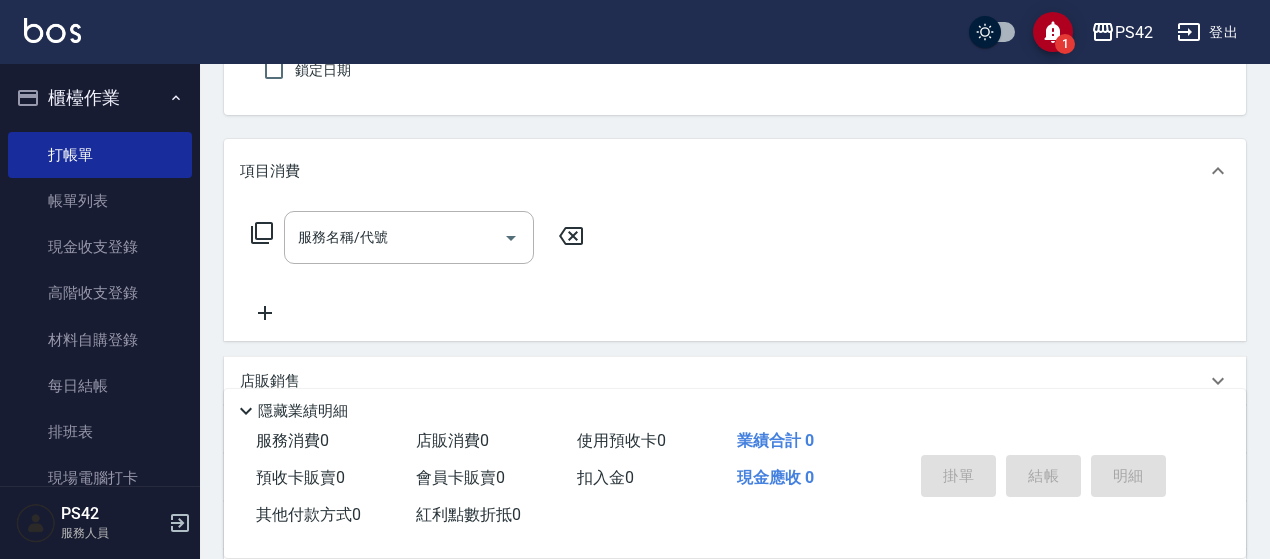 type on "[LAST]-4" 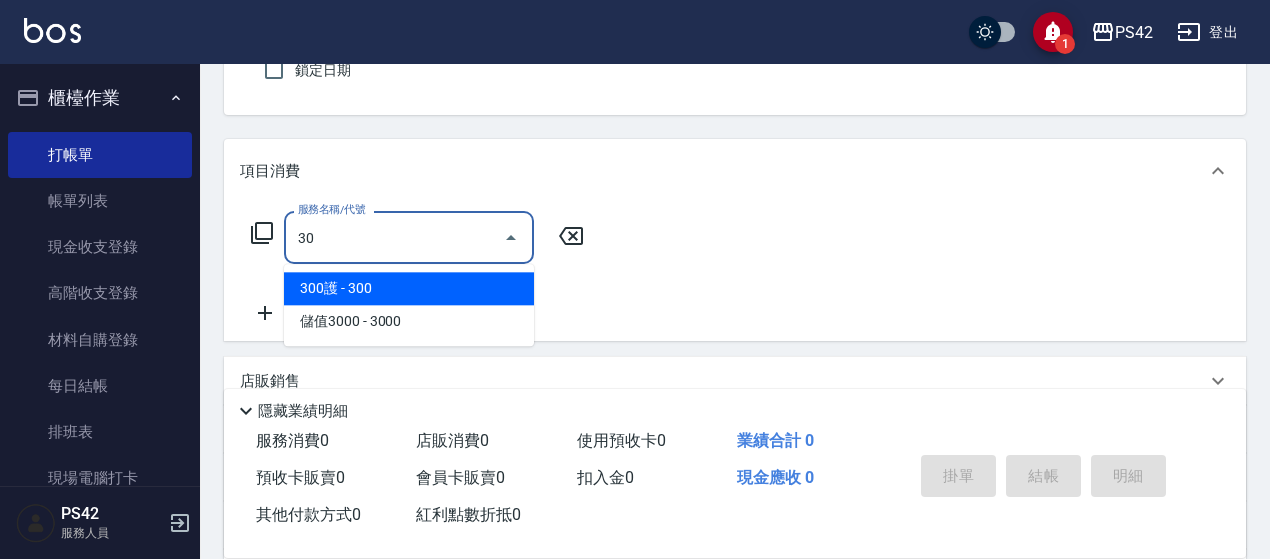 type on "3" 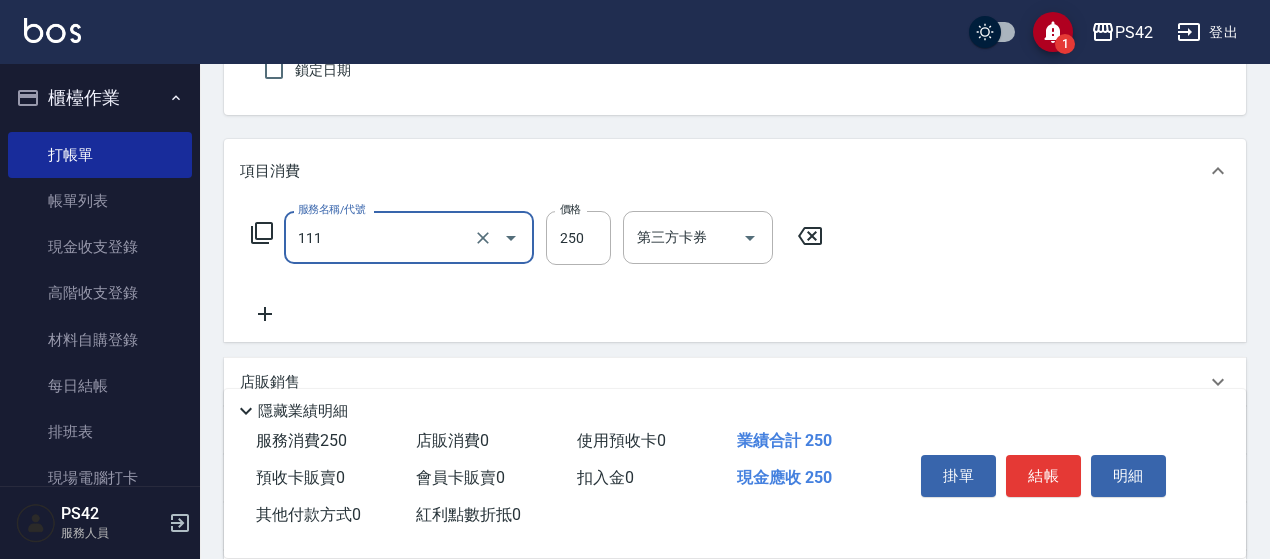 type on "200(111)" 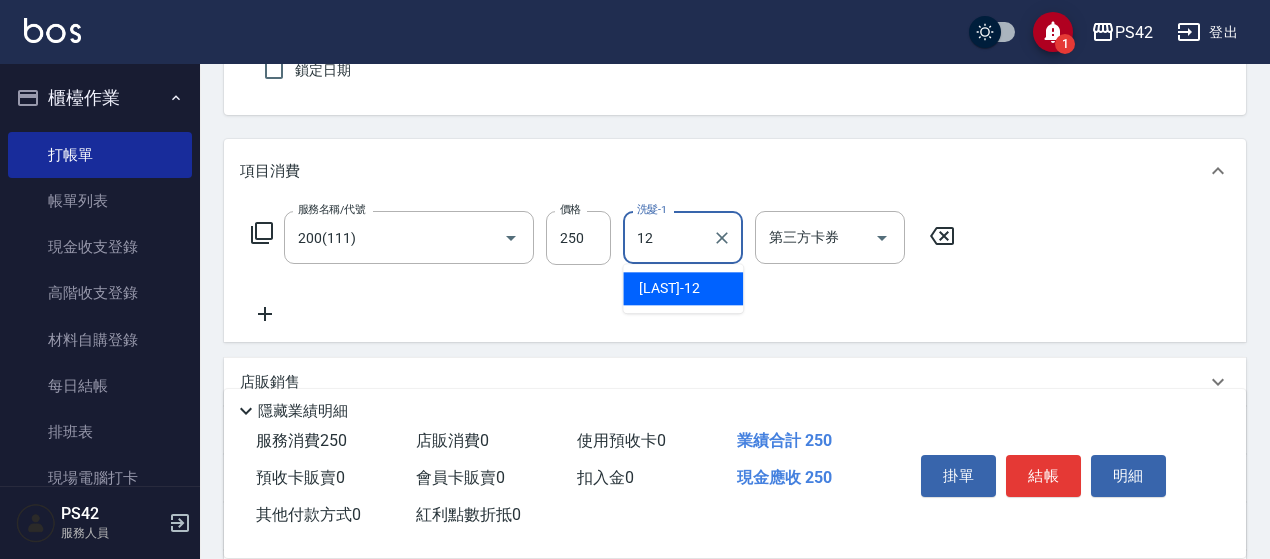 type on "[LAST]-12" 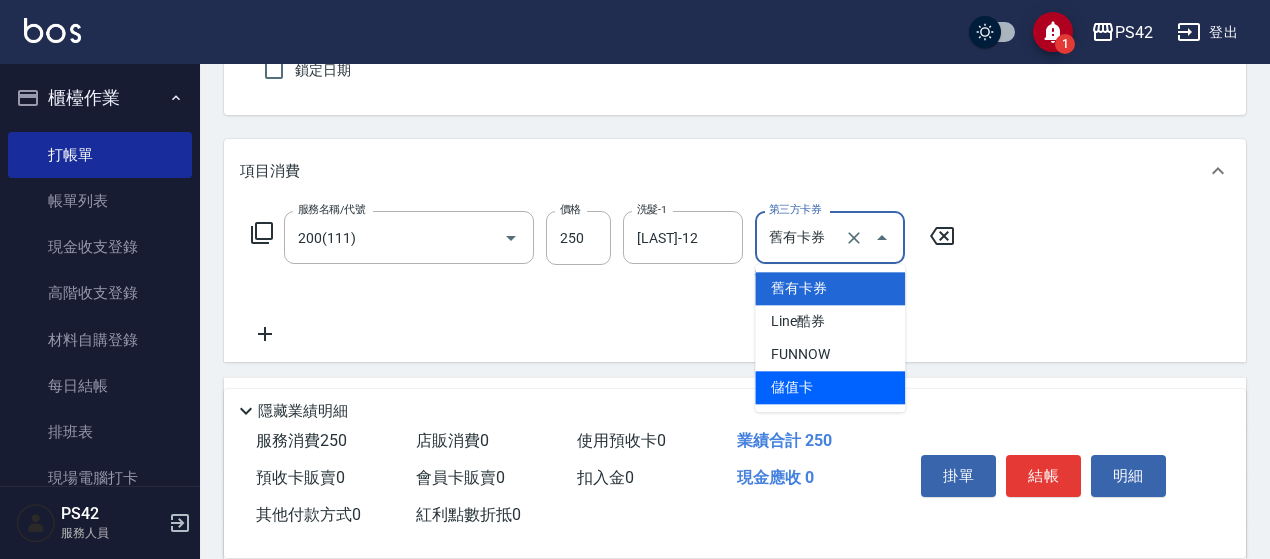 type on "儲值卡" 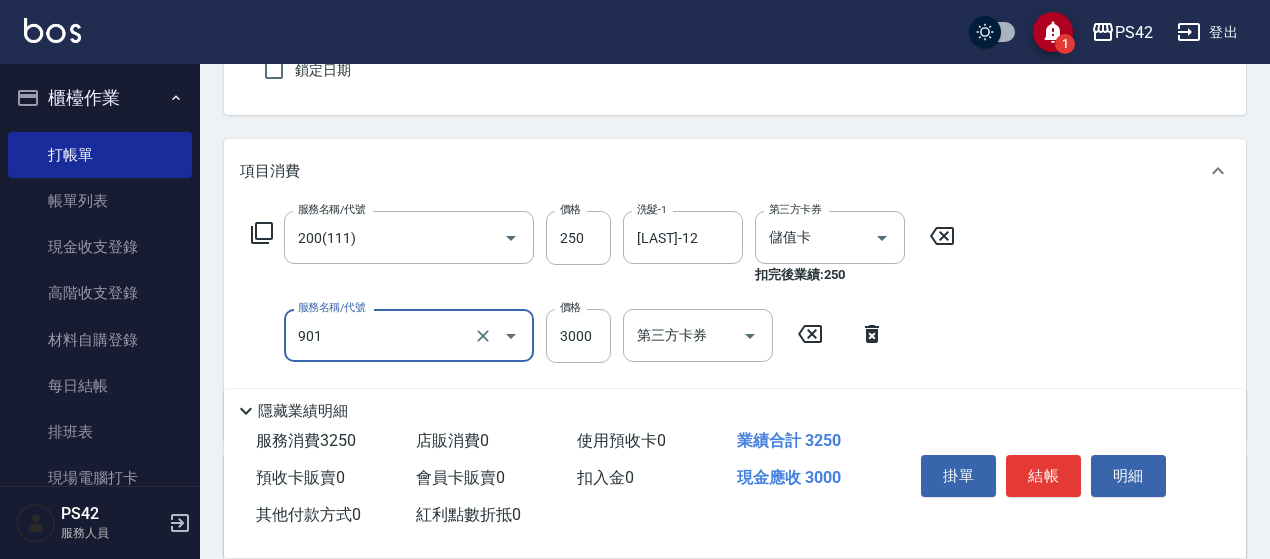 type on "儲值3000(901)" 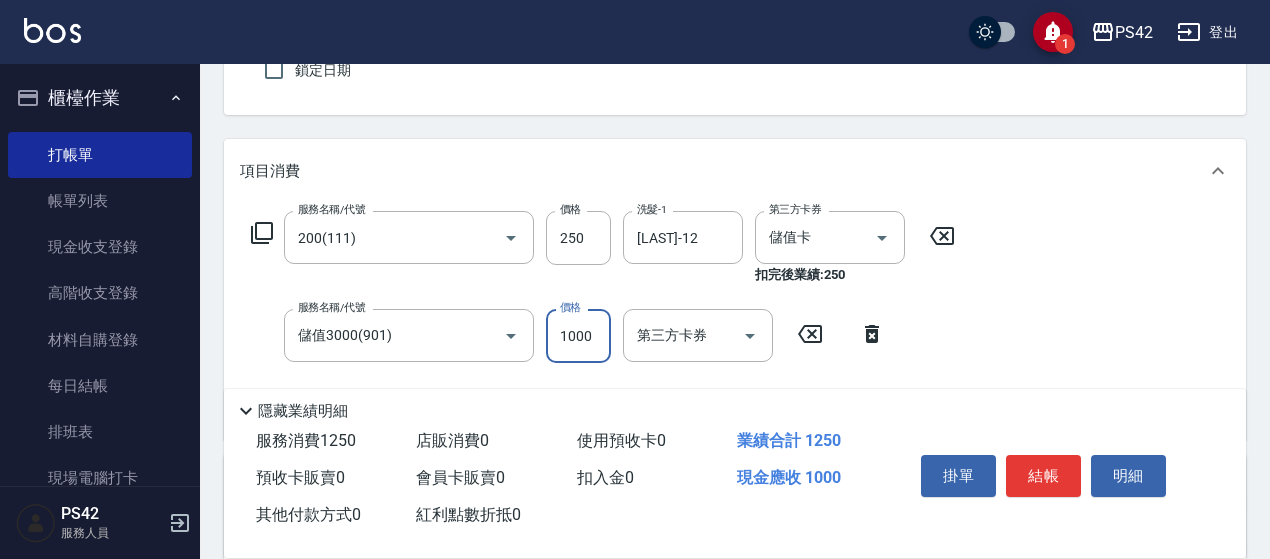 type on "1000" 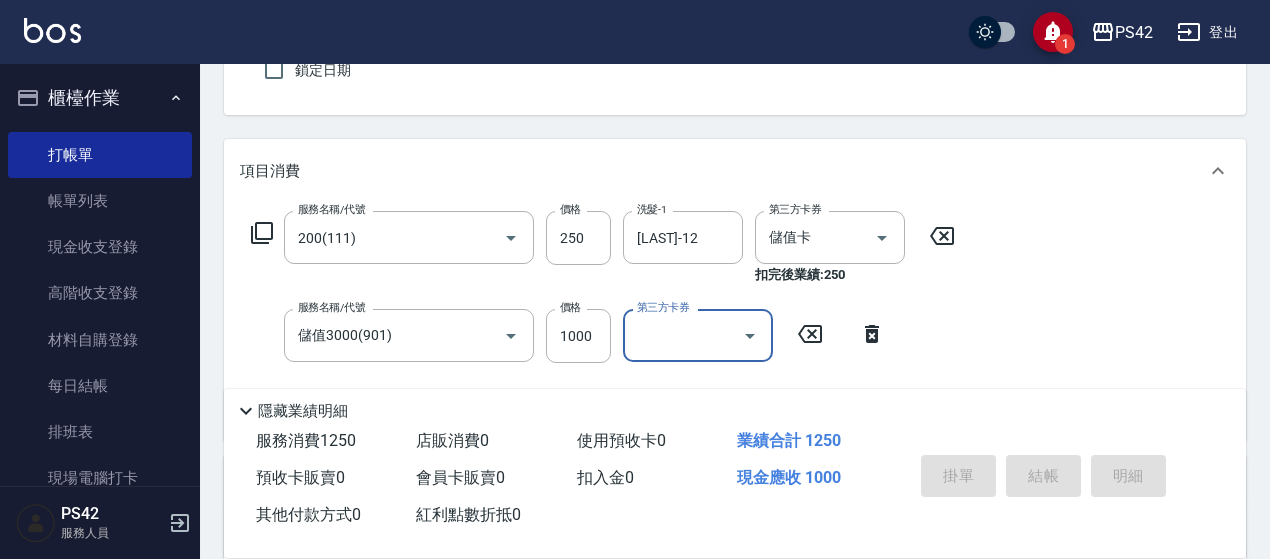type 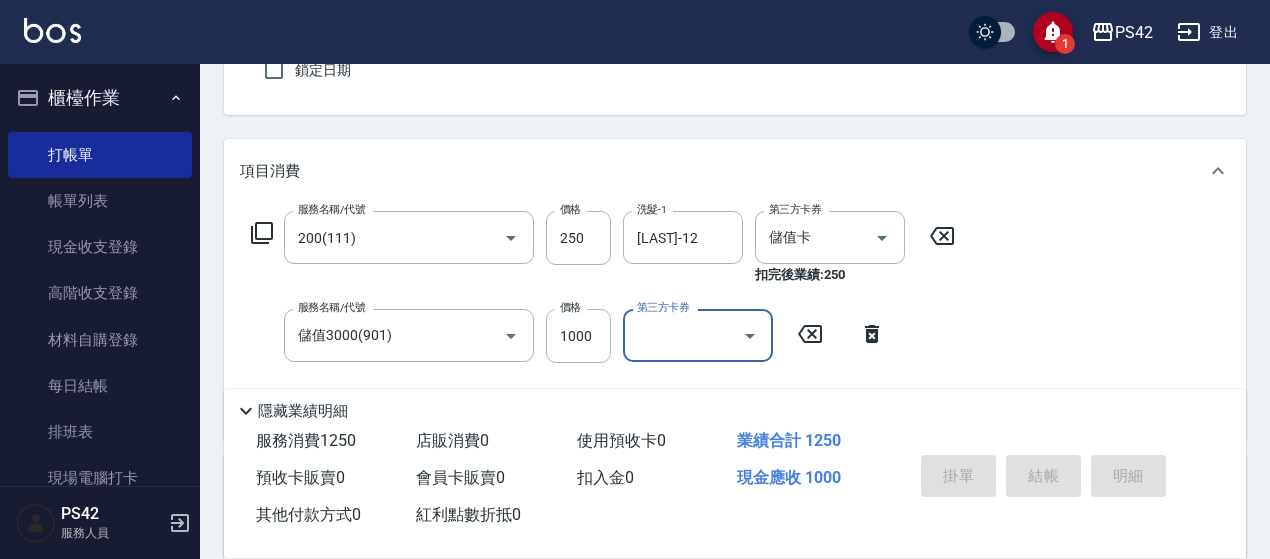 type 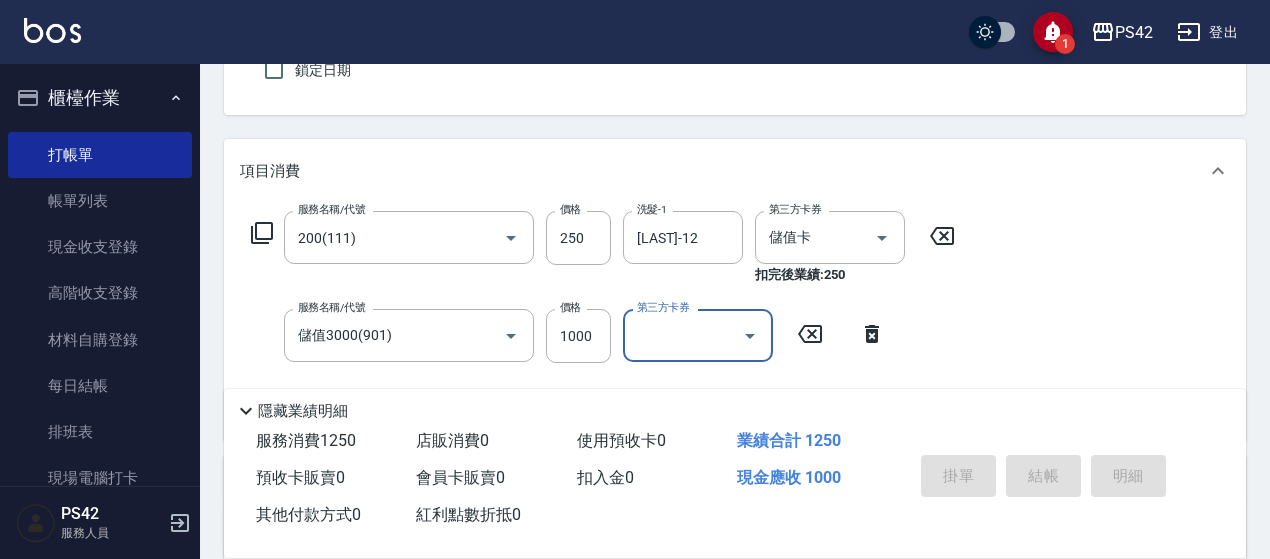 type 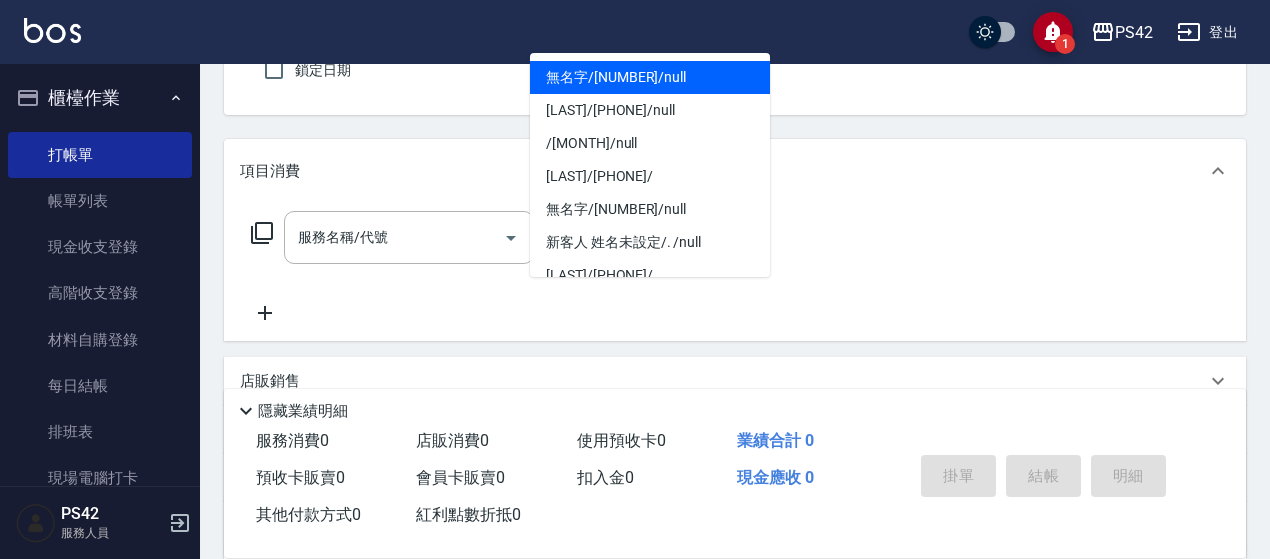 type on "無名字/[NUMBER]/null" 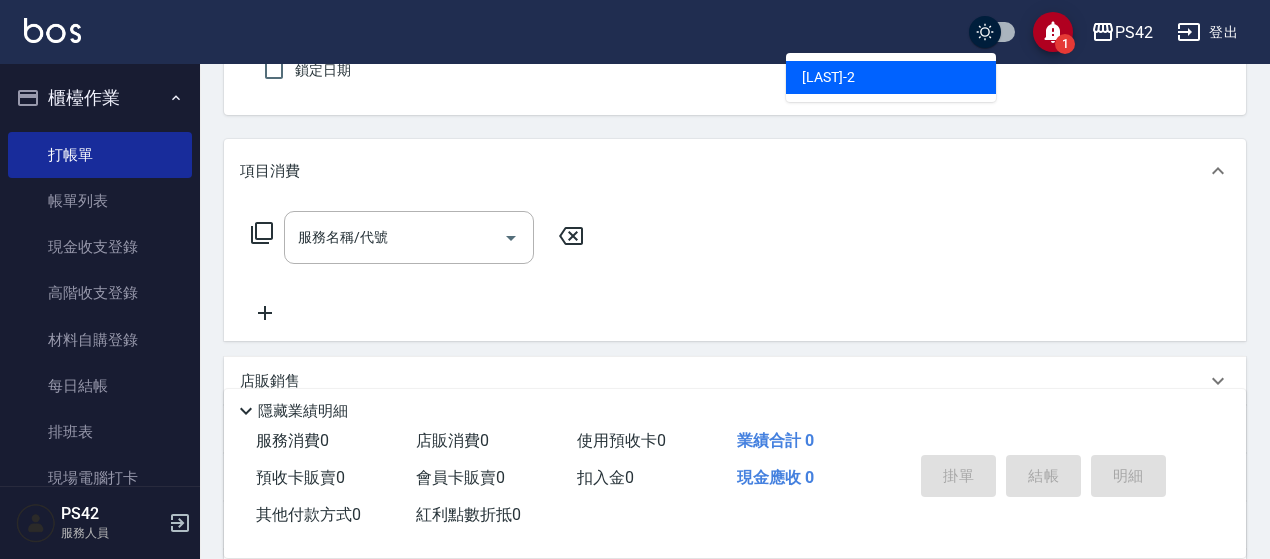 type on "[LAST]-2" 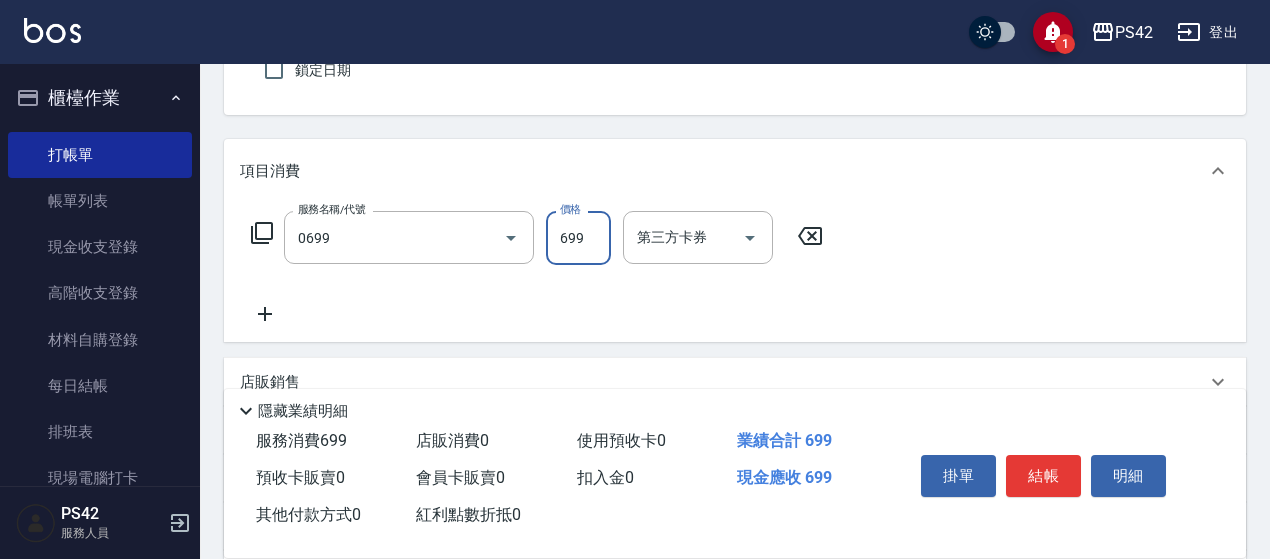 type on "精油SPA(0699)" 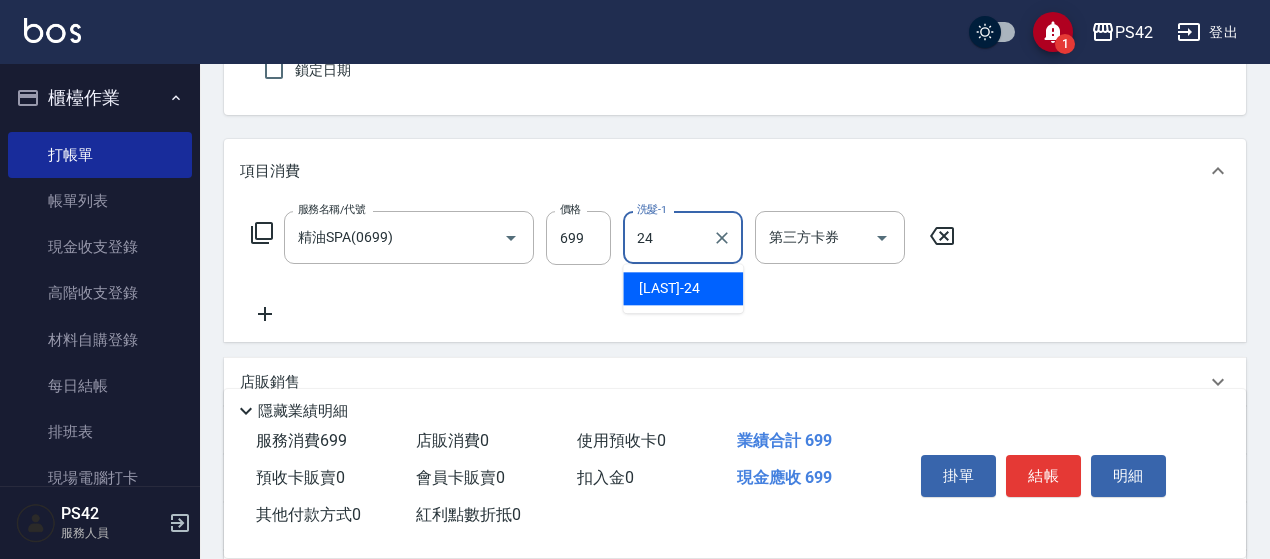 type on "[LAST]-24" 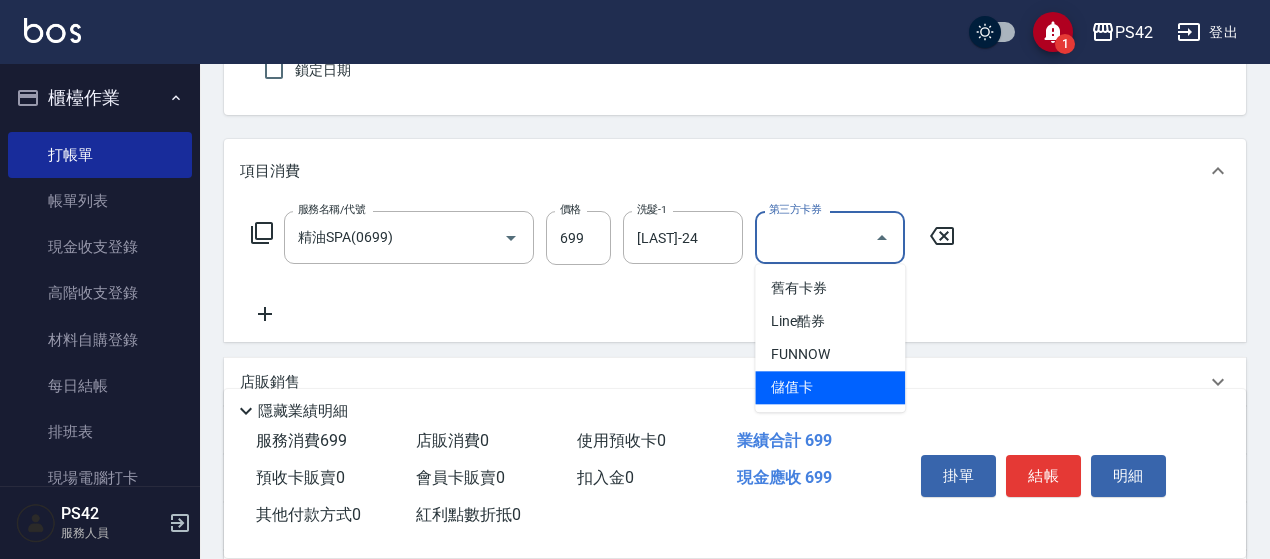 type on "儲值卡" 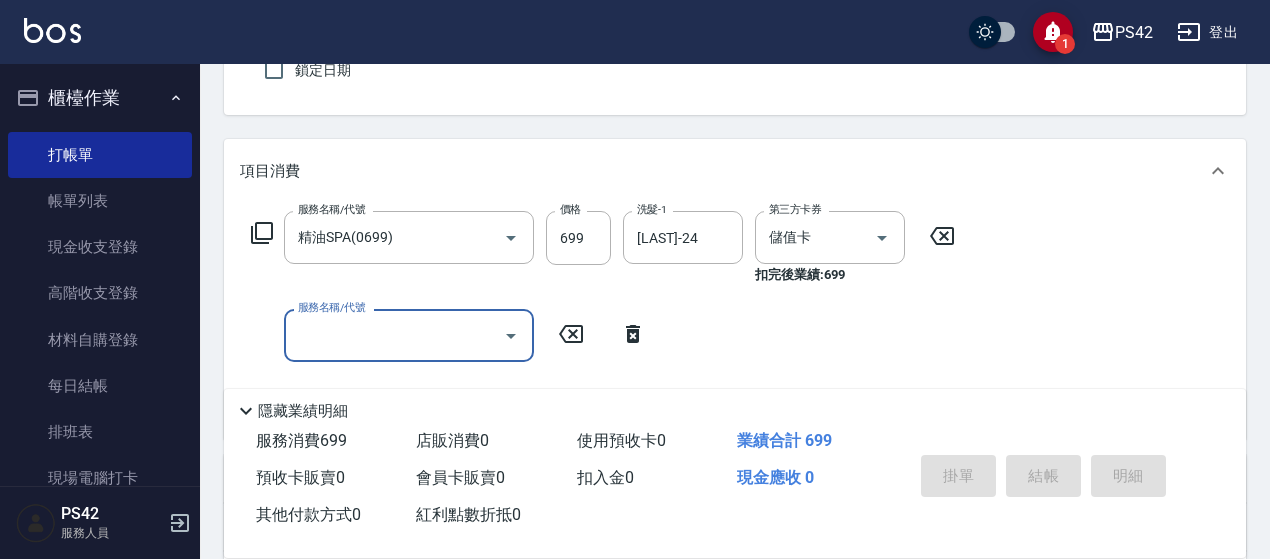 type 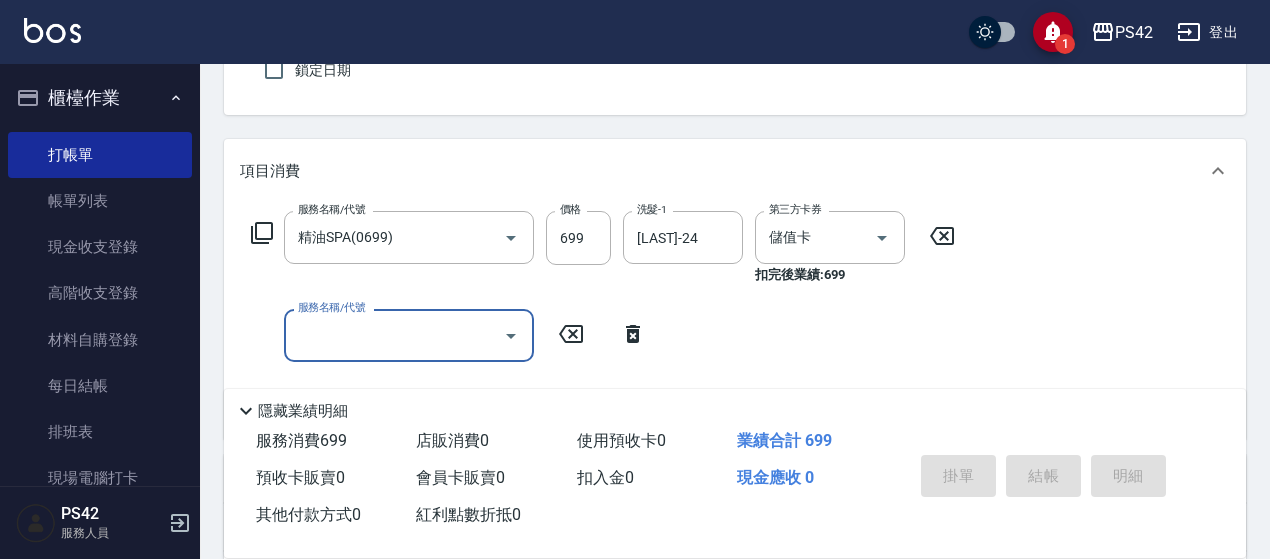 type 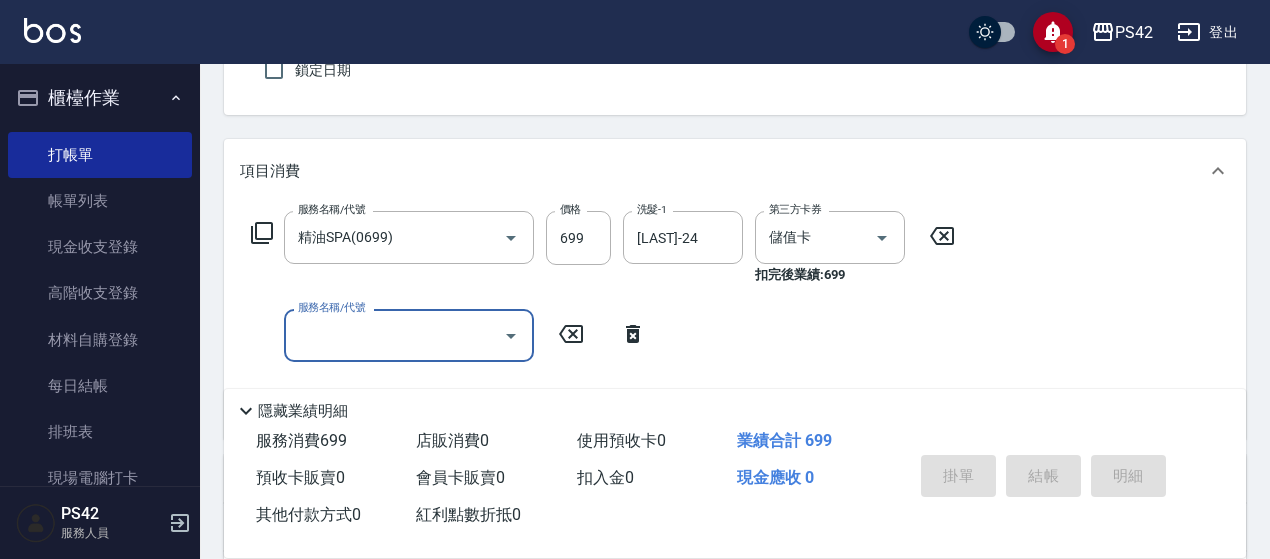 type 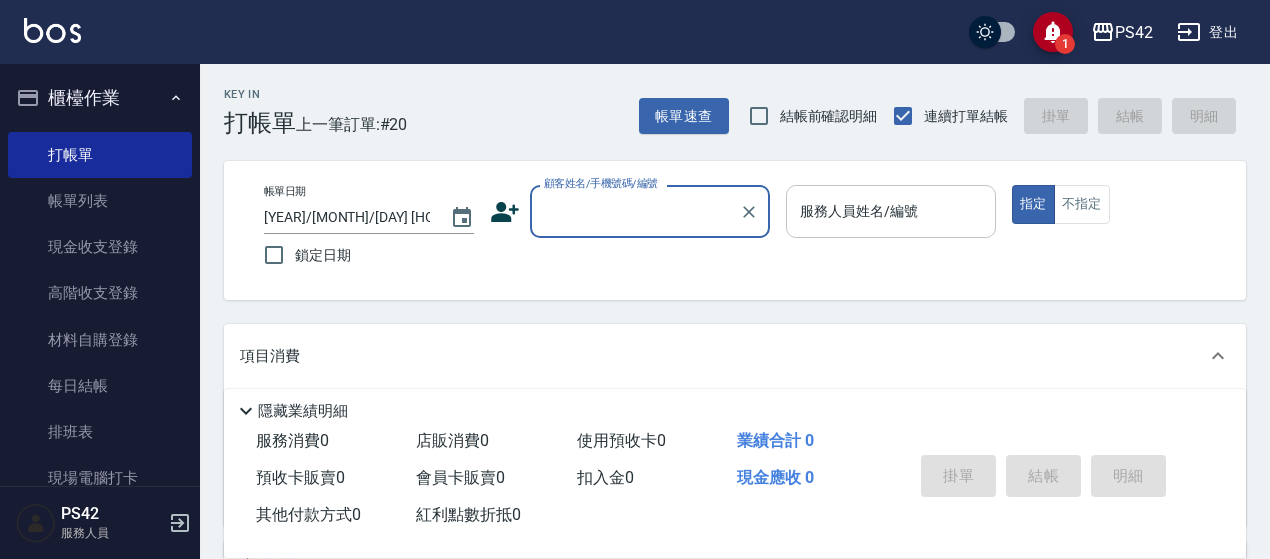 scroll, scrollTop: 200, scrollLeft: 0, axis: vertical 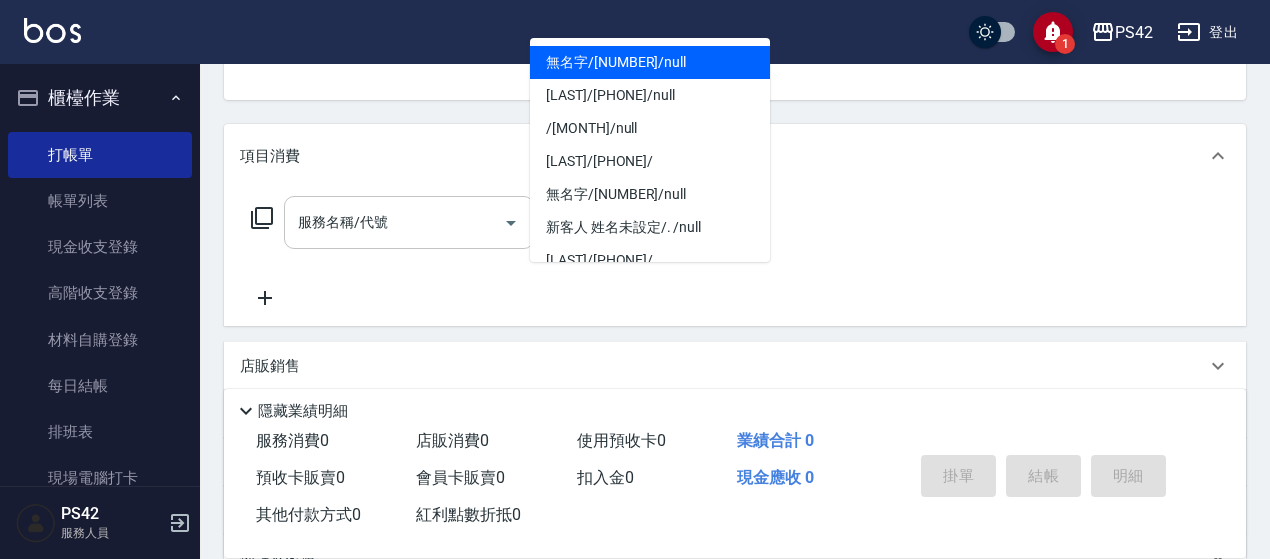 type on "無名字/[NUMBER]/null" 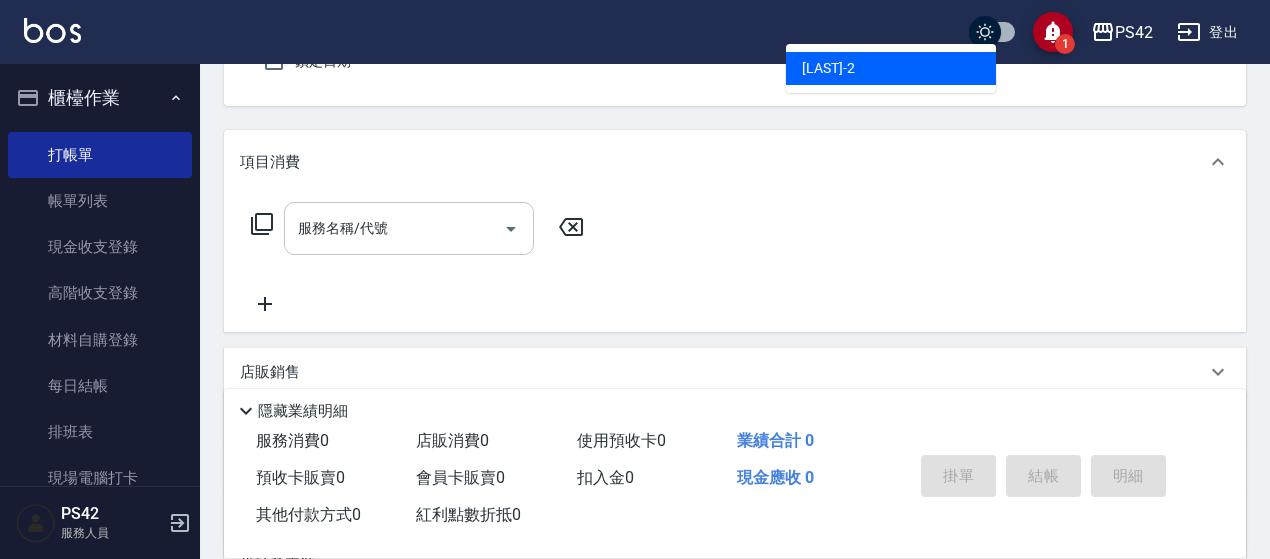 type on "[LAST]-2" 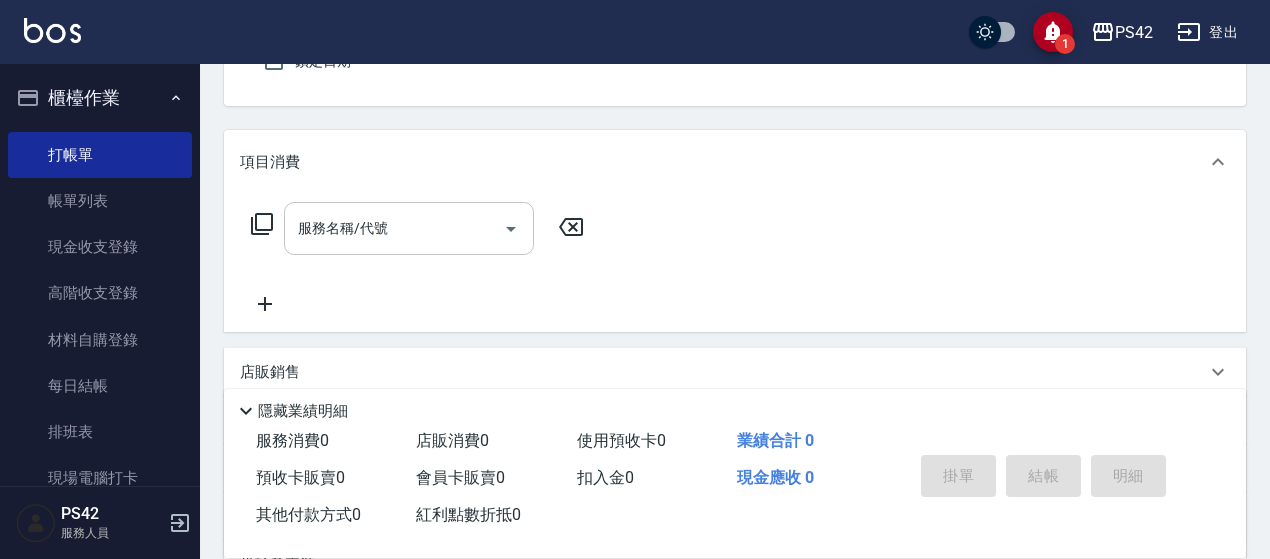 scroll, scrollTop: 185, scrollLeft: 0, axis: vertical 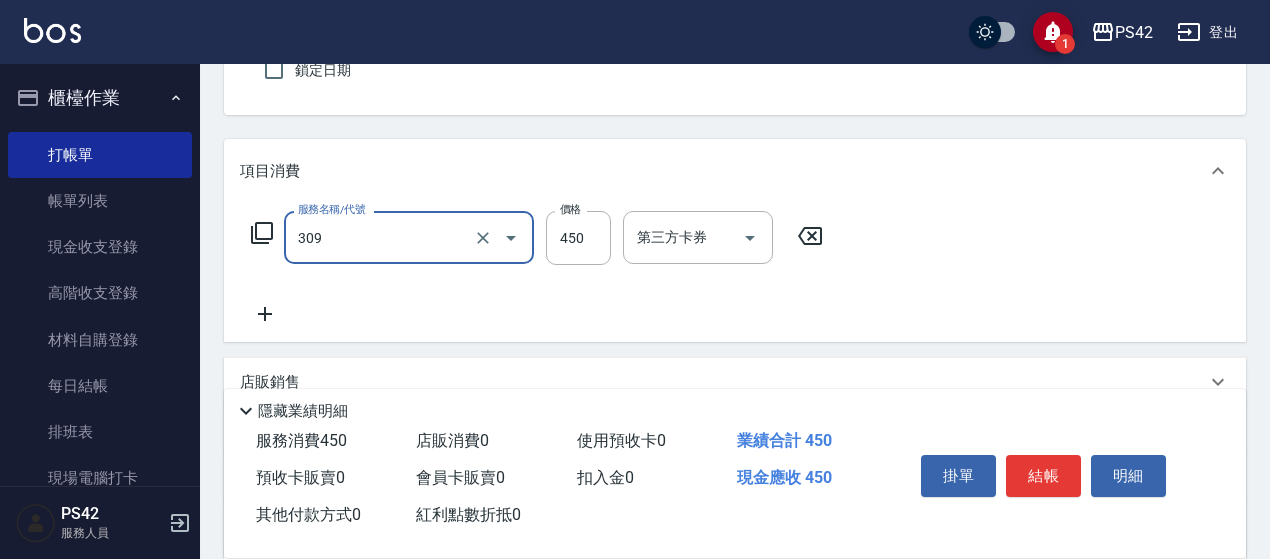 type on "洗+剪(309)" 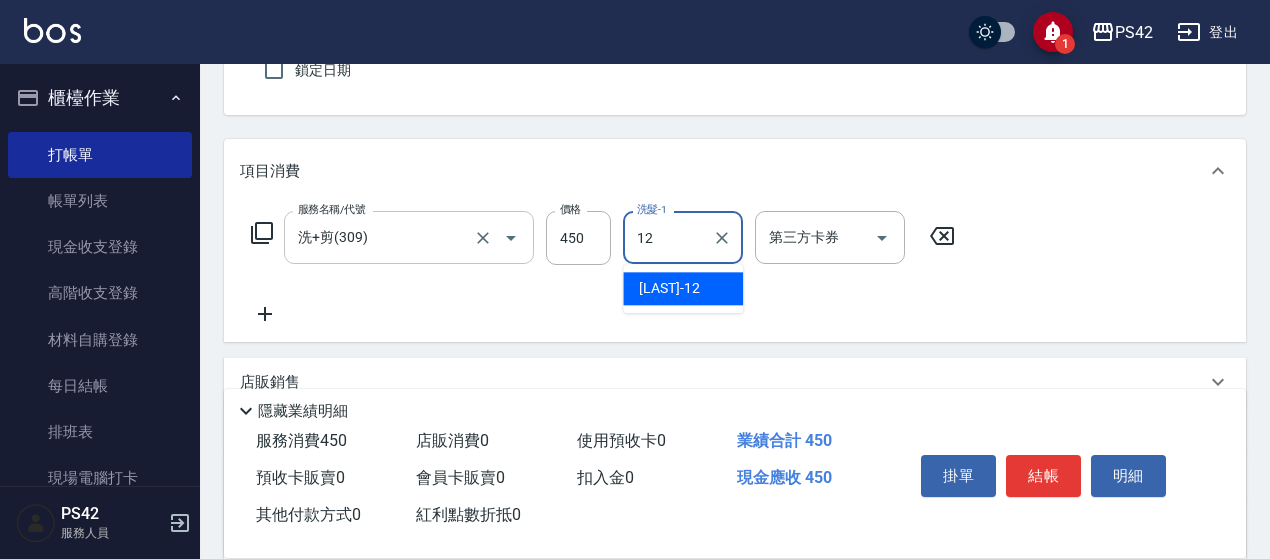 type on "[LAST]-12" 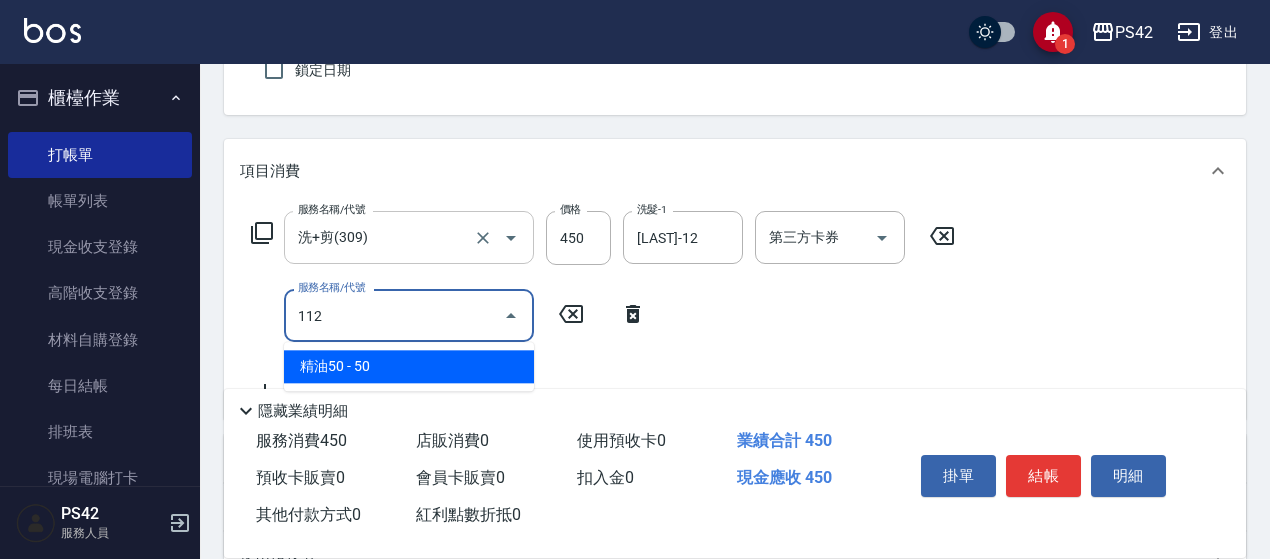 type on "精油50(112)" 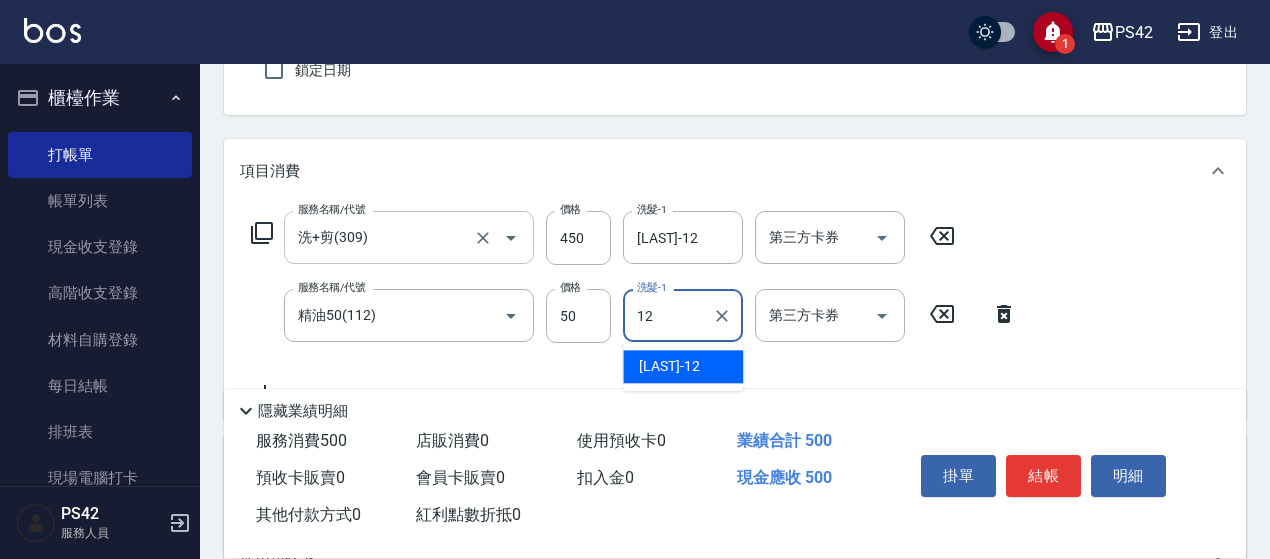 type on "[LAST]-12" 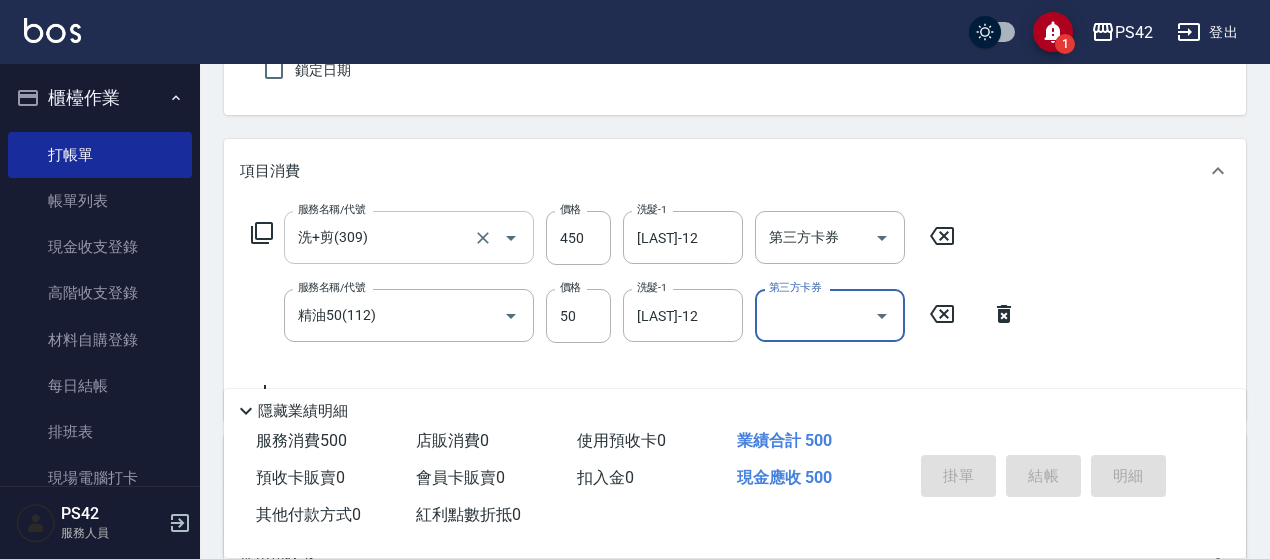 type 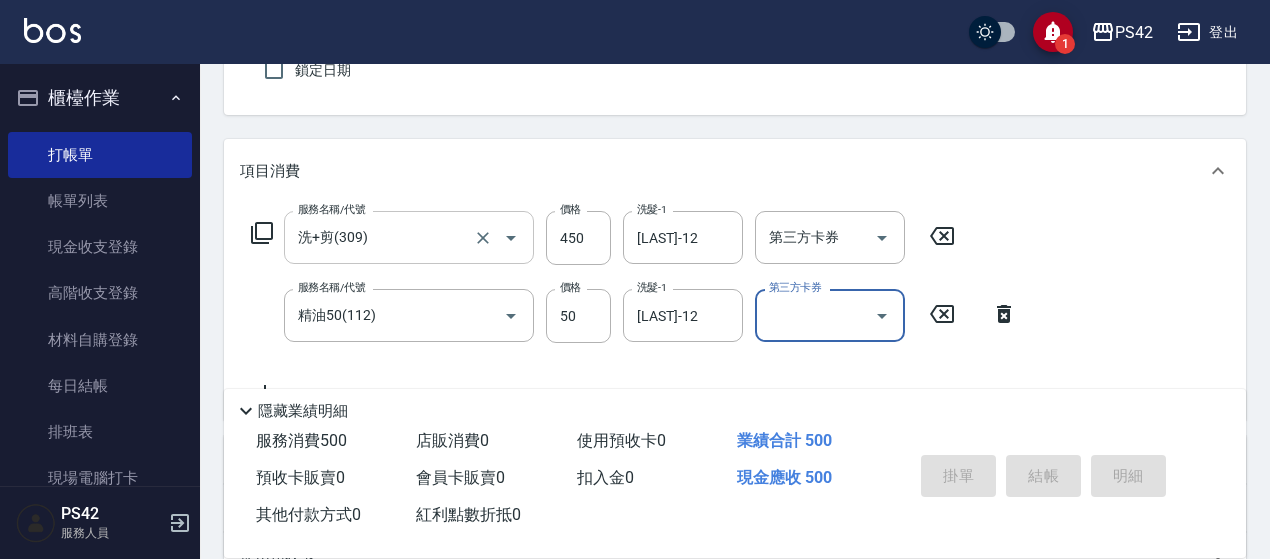 type 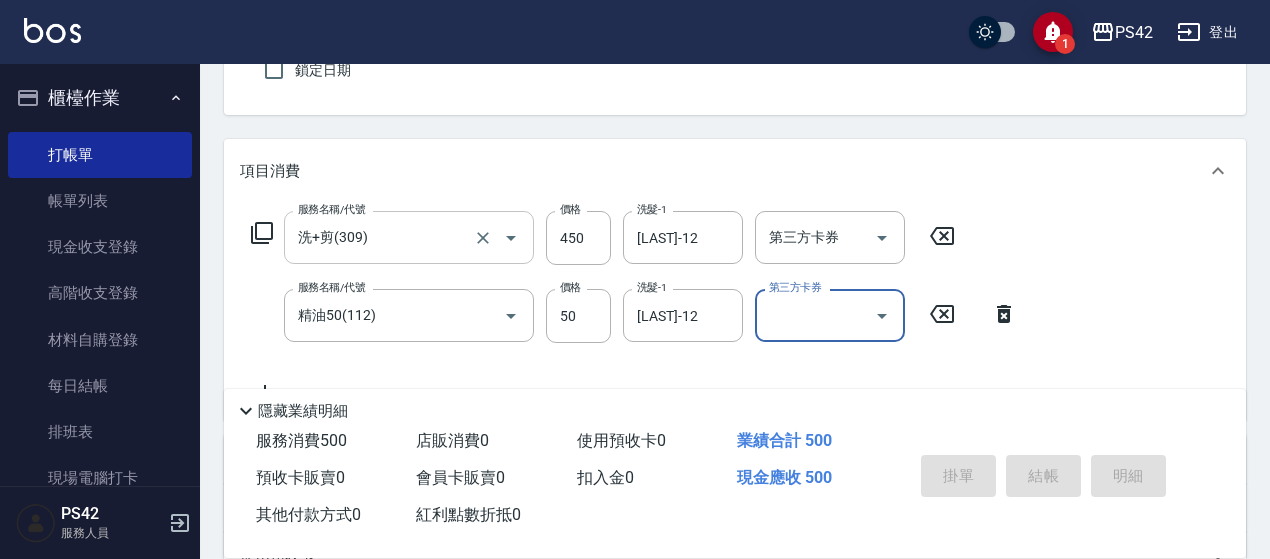 type 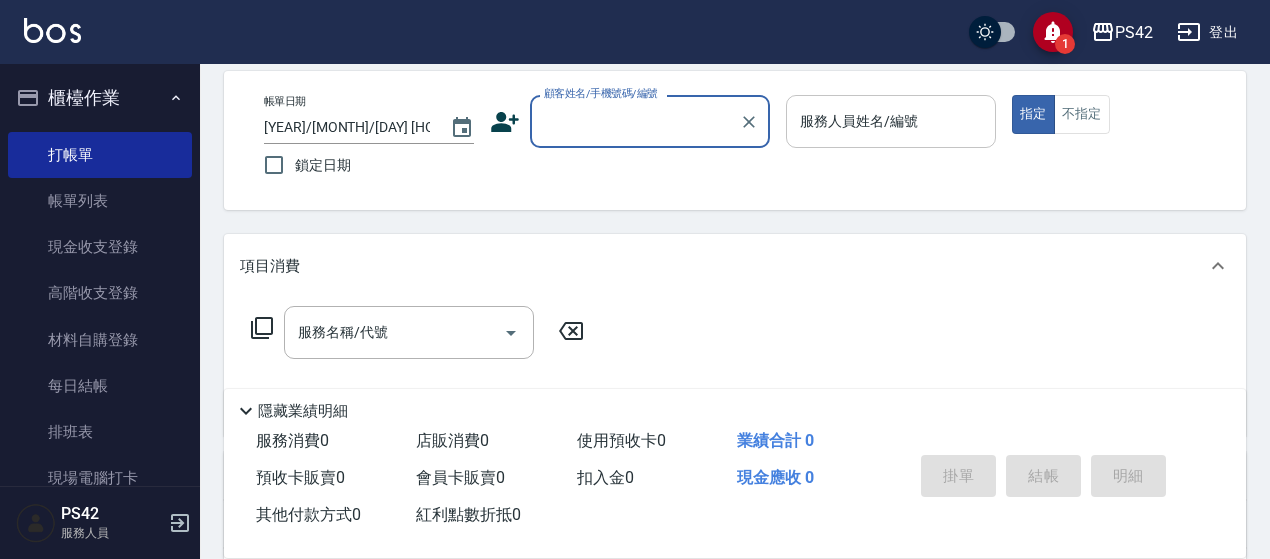 scroll, scrollTop: 0, scrollLeft: 0, axis: both 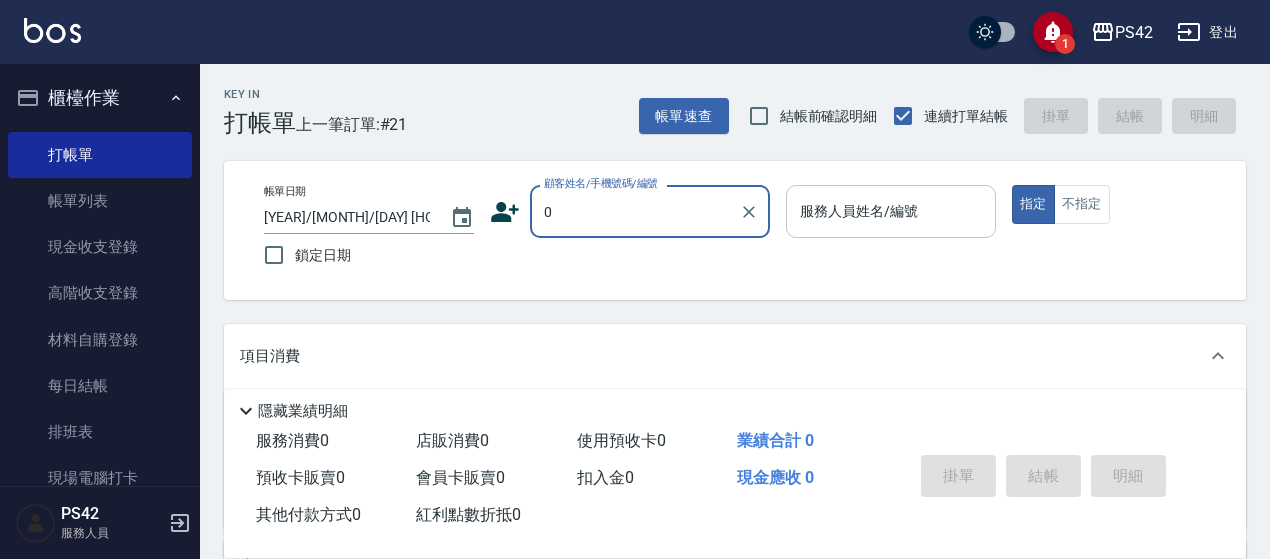 type on "無名字/[NUMBER]/null" 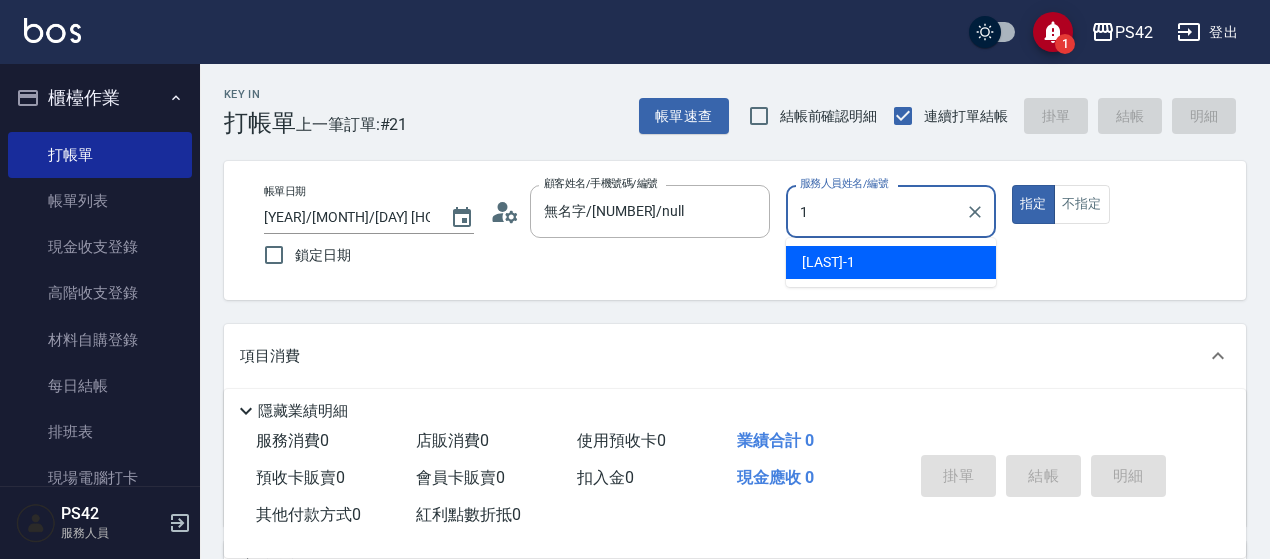 type on "[LAST]-1" 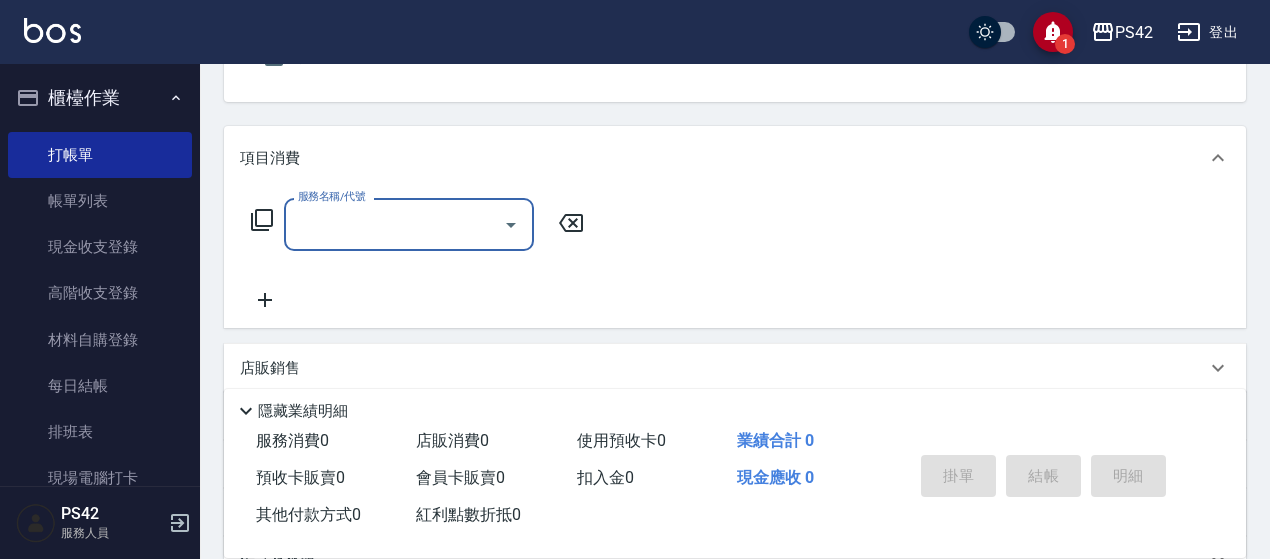scroll, scrollTop: 200, scrollLeft: 0, axis: vertical 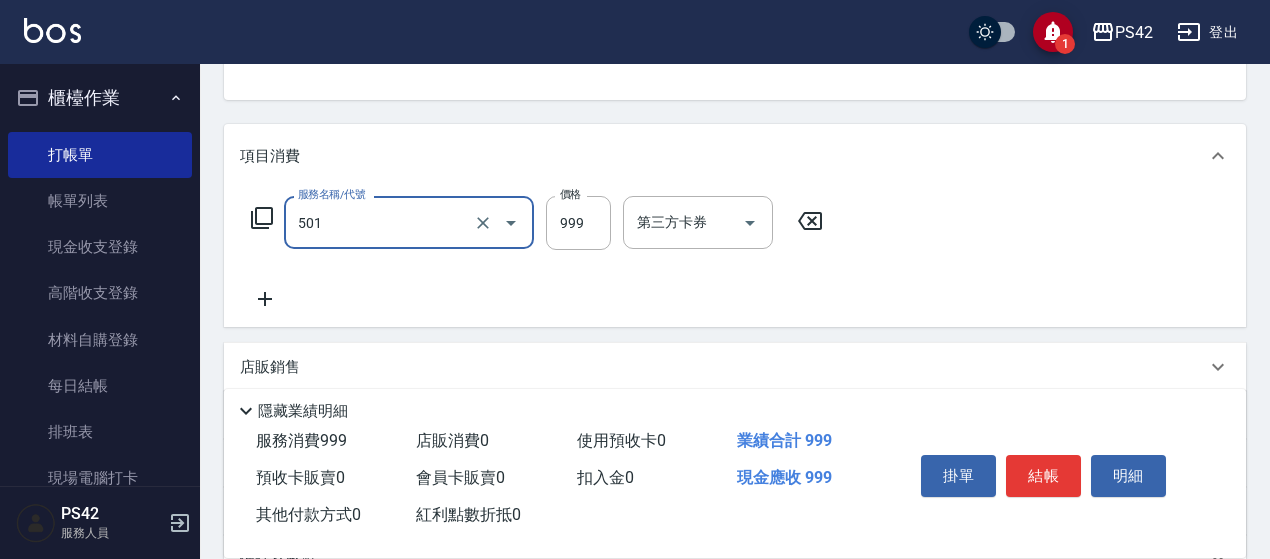 type on "染髮(501)" 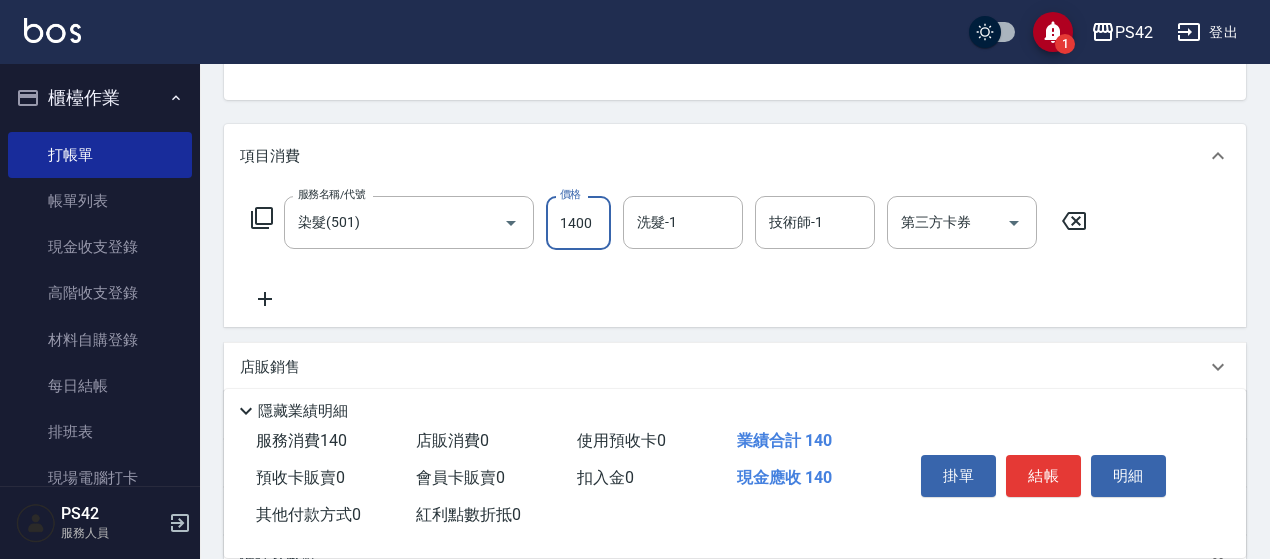 type on "1400" 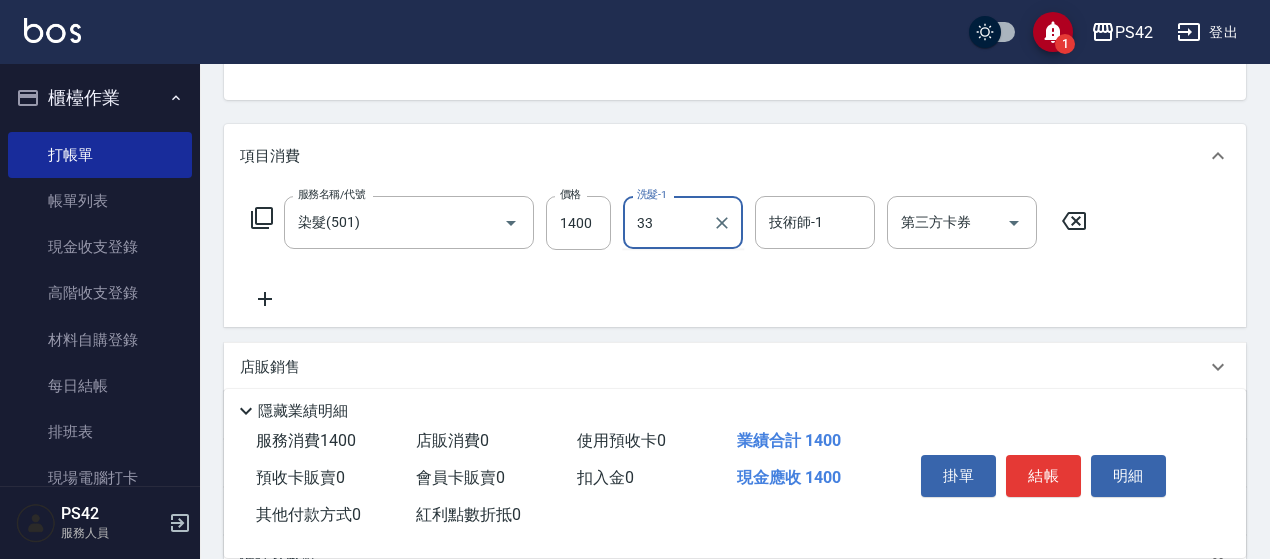 type 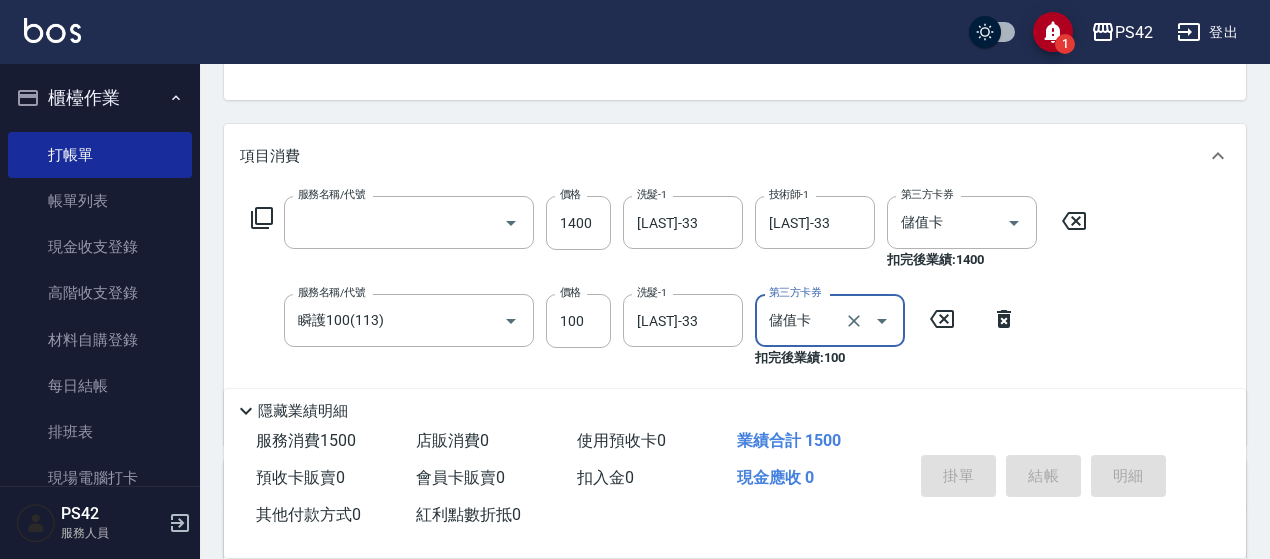 scroll, scrollTop: 194, scrollLeft: 0, axis: vertical 